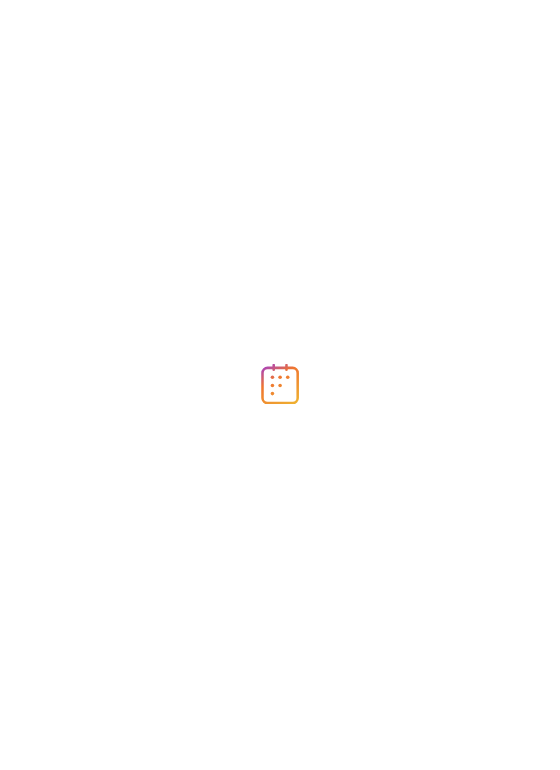 scroll, scrollTop: 0, scrollLeft: 0, axis: both 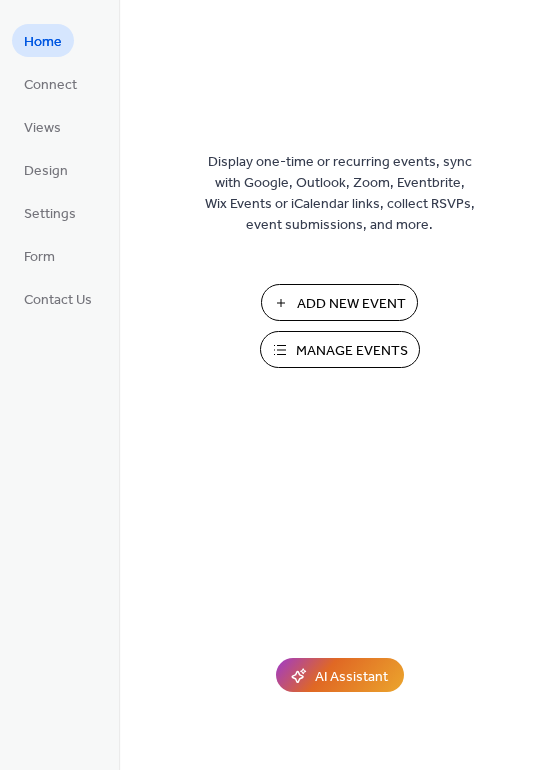 click on "Add New Event" at bounding box center (351, 304) 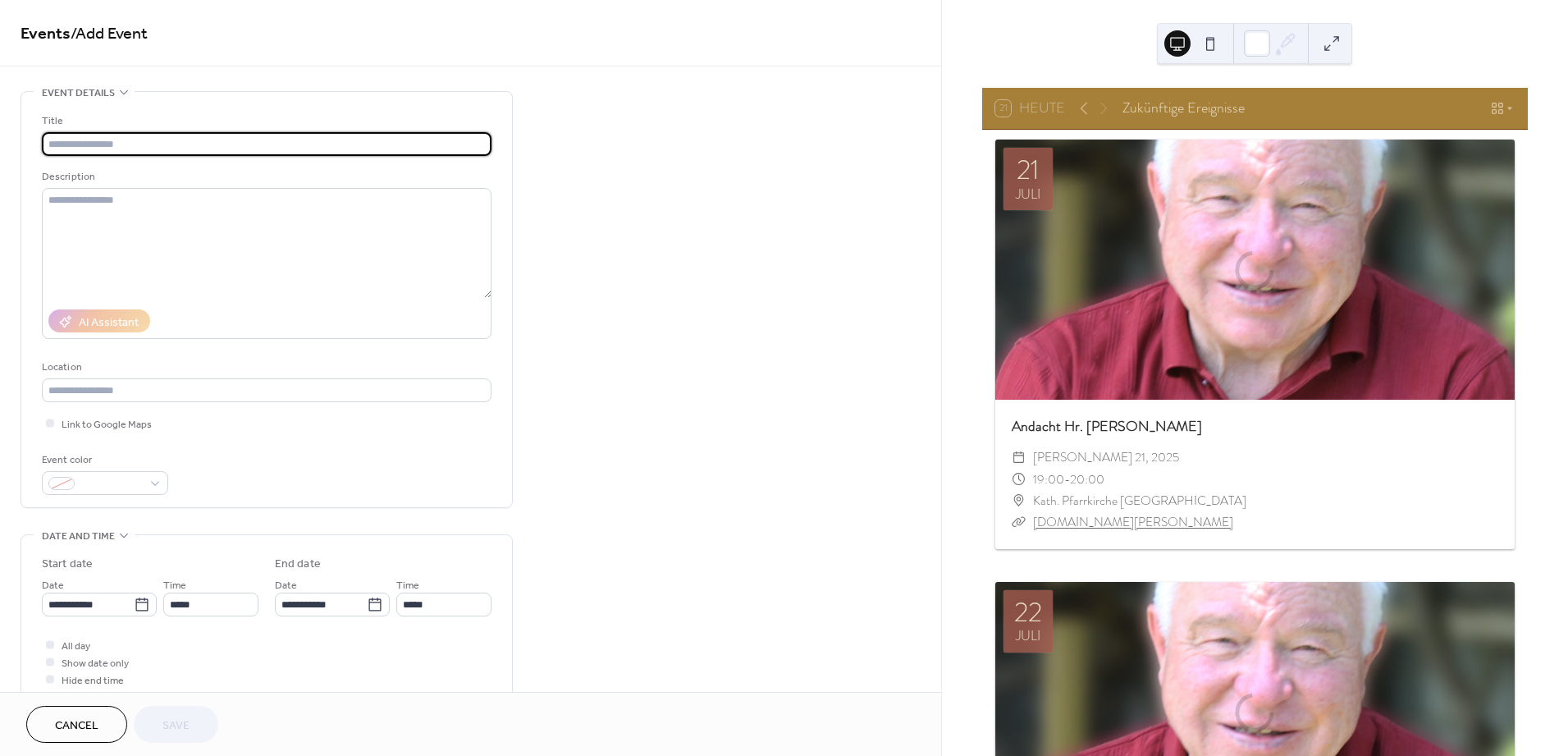 scroll, scrollTop: 0, scrollLeft: 0, axis: both 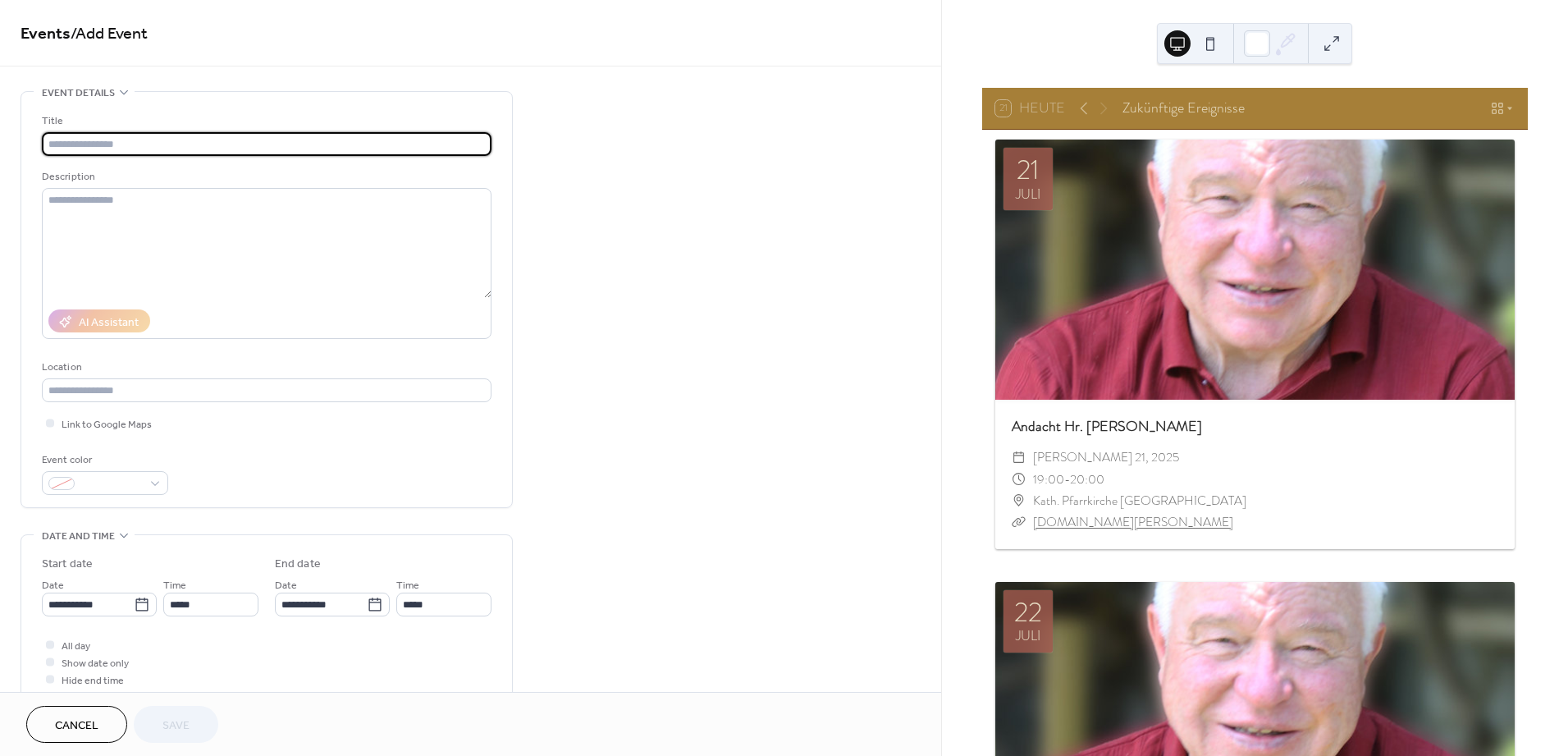 click at bounding box center (267, 144) 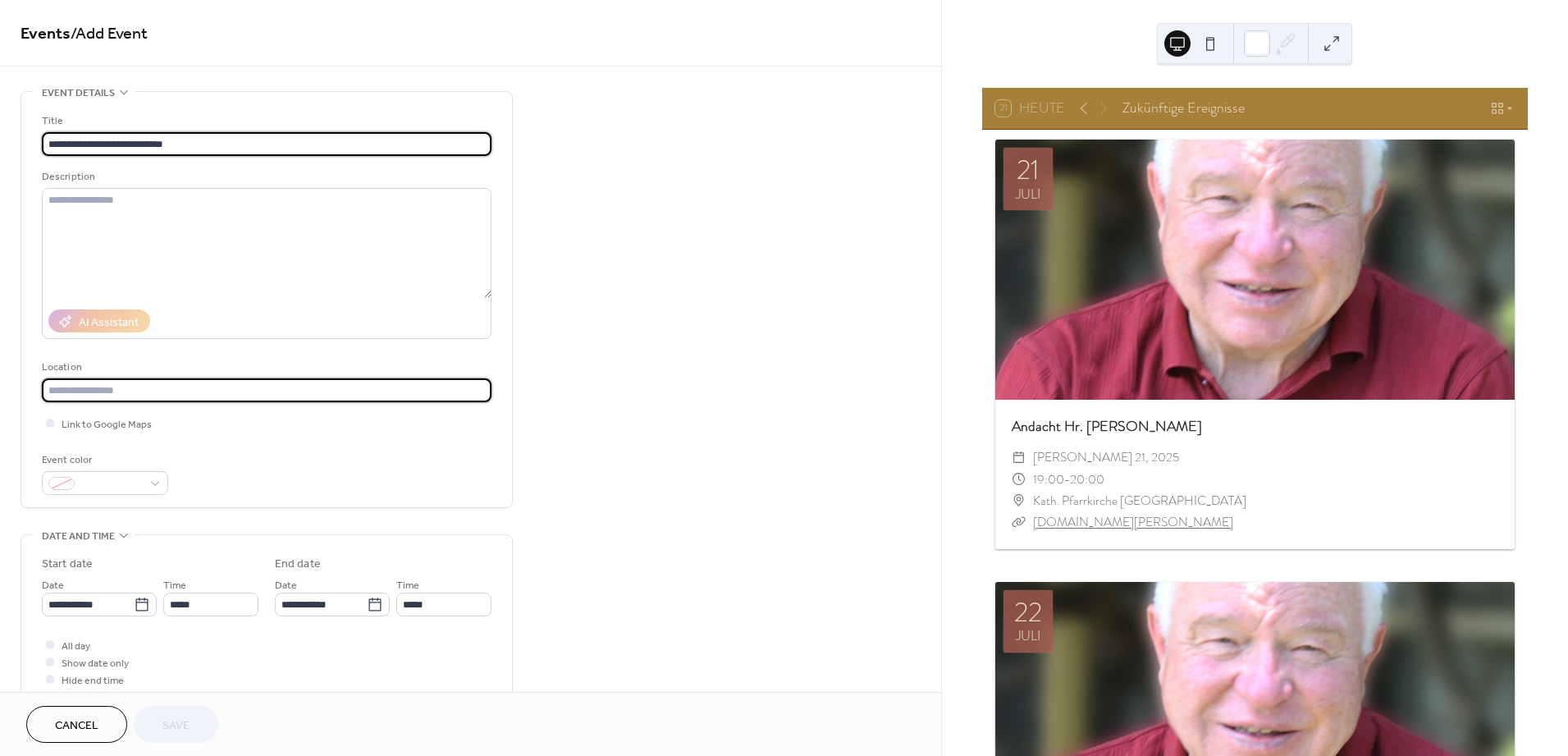 type on "**********" 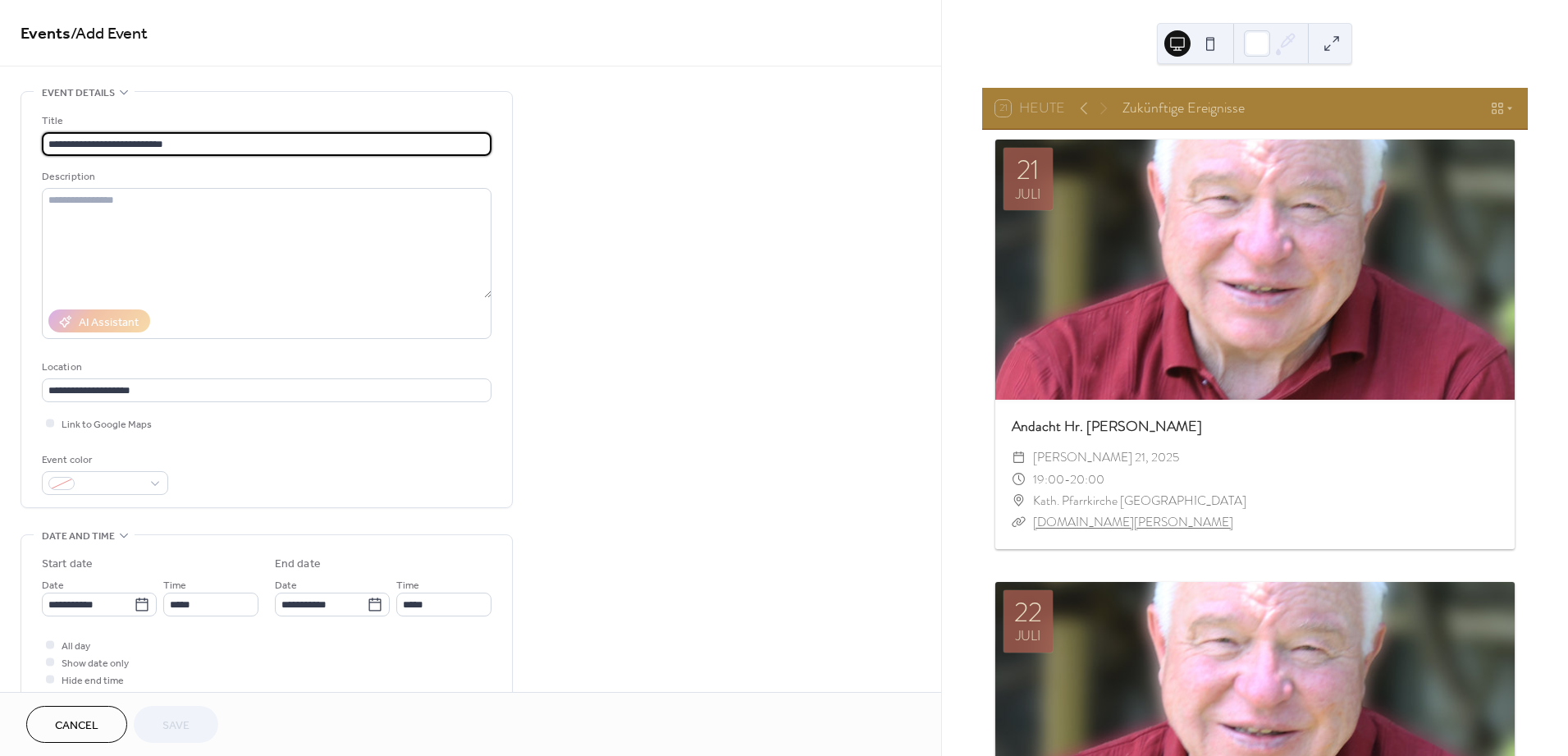 type on "**********" 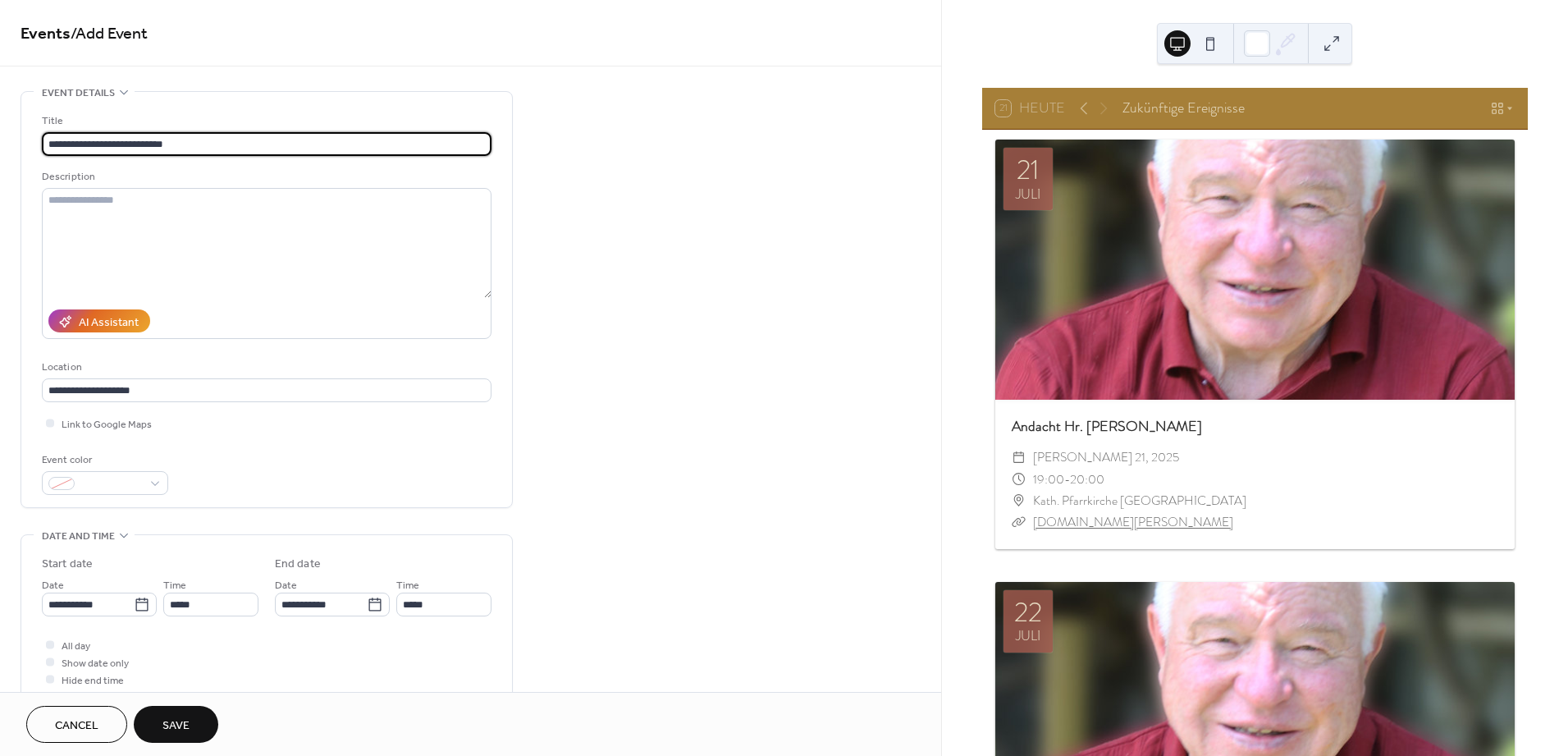 drag, startPoint x: 177, startPoint y: 135, endPoint x: 102, endPoint y: 145, distance: 75.66373 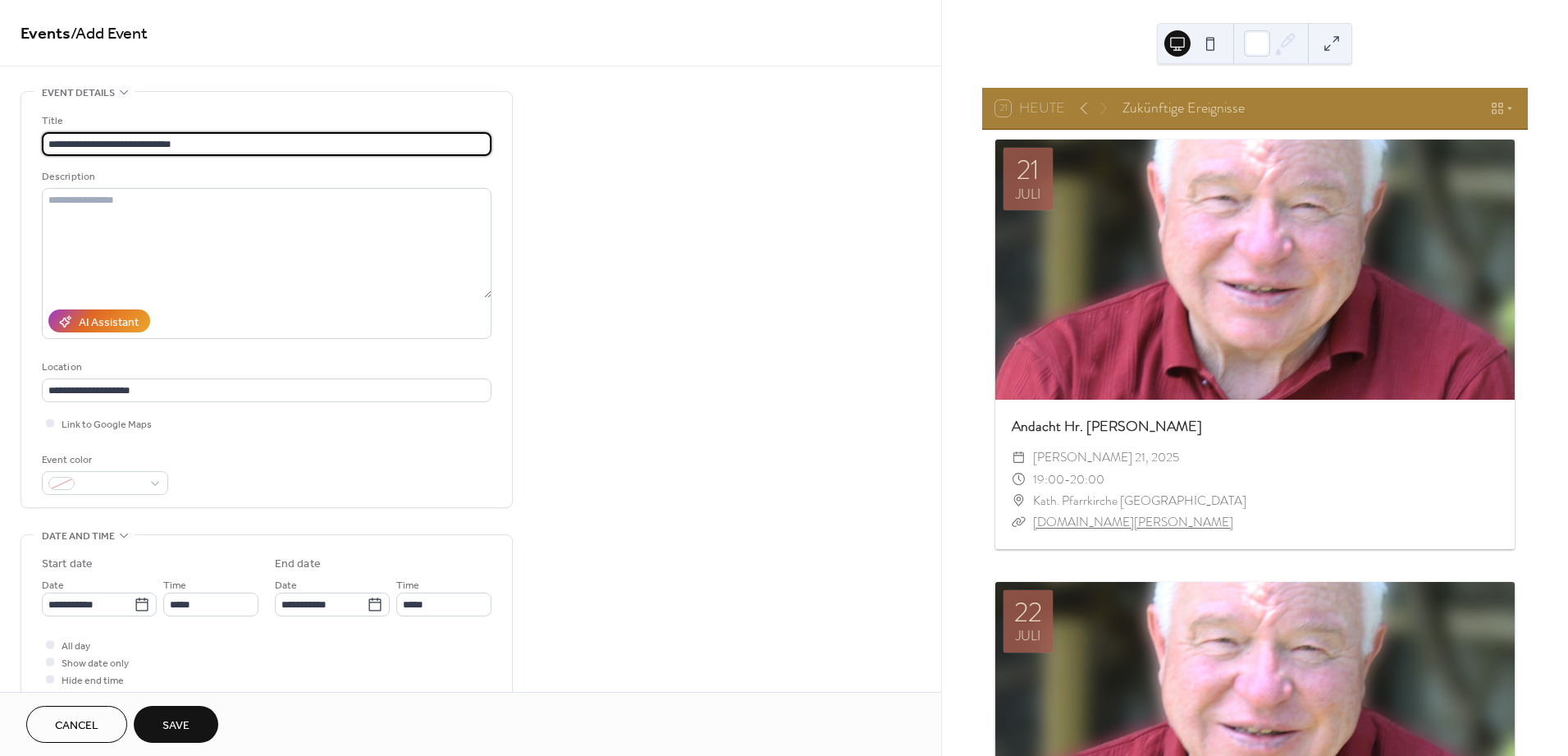 type on "**********" 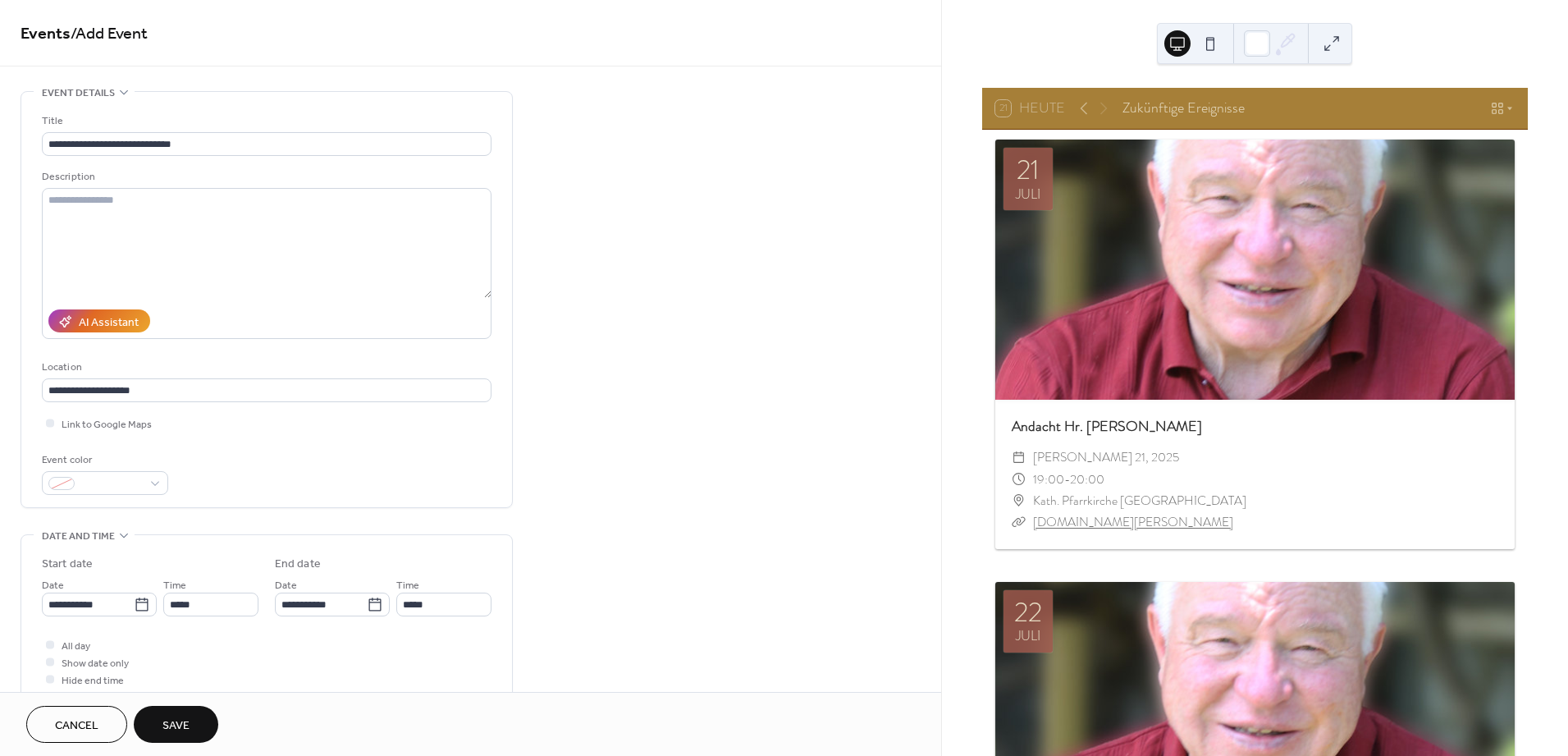 click on "**********" at bounding box center [267, 304] 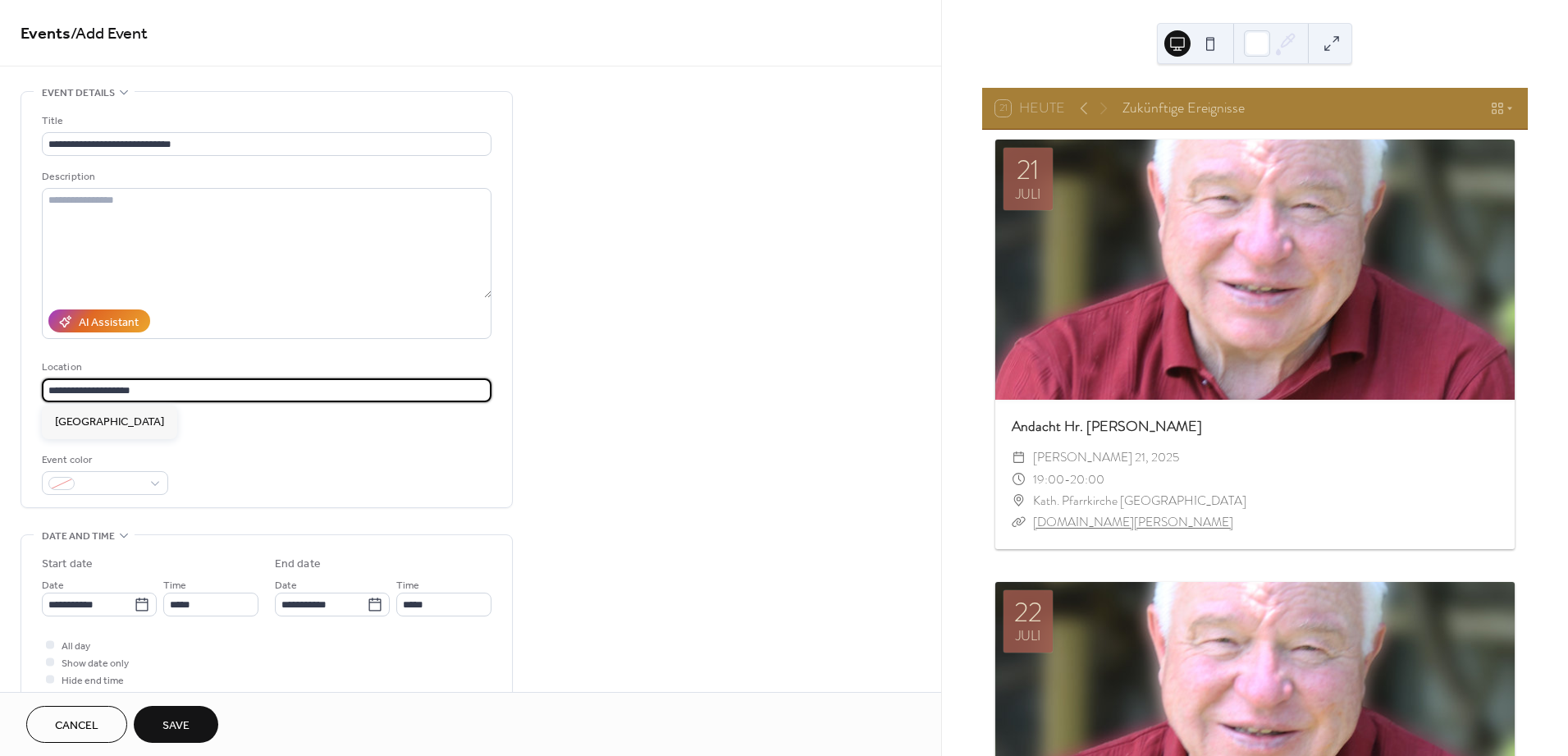 drag, startPoint x: 165, startPoint y: 395, endPoint x: 17, endPoint y: 397, distance: 148.014 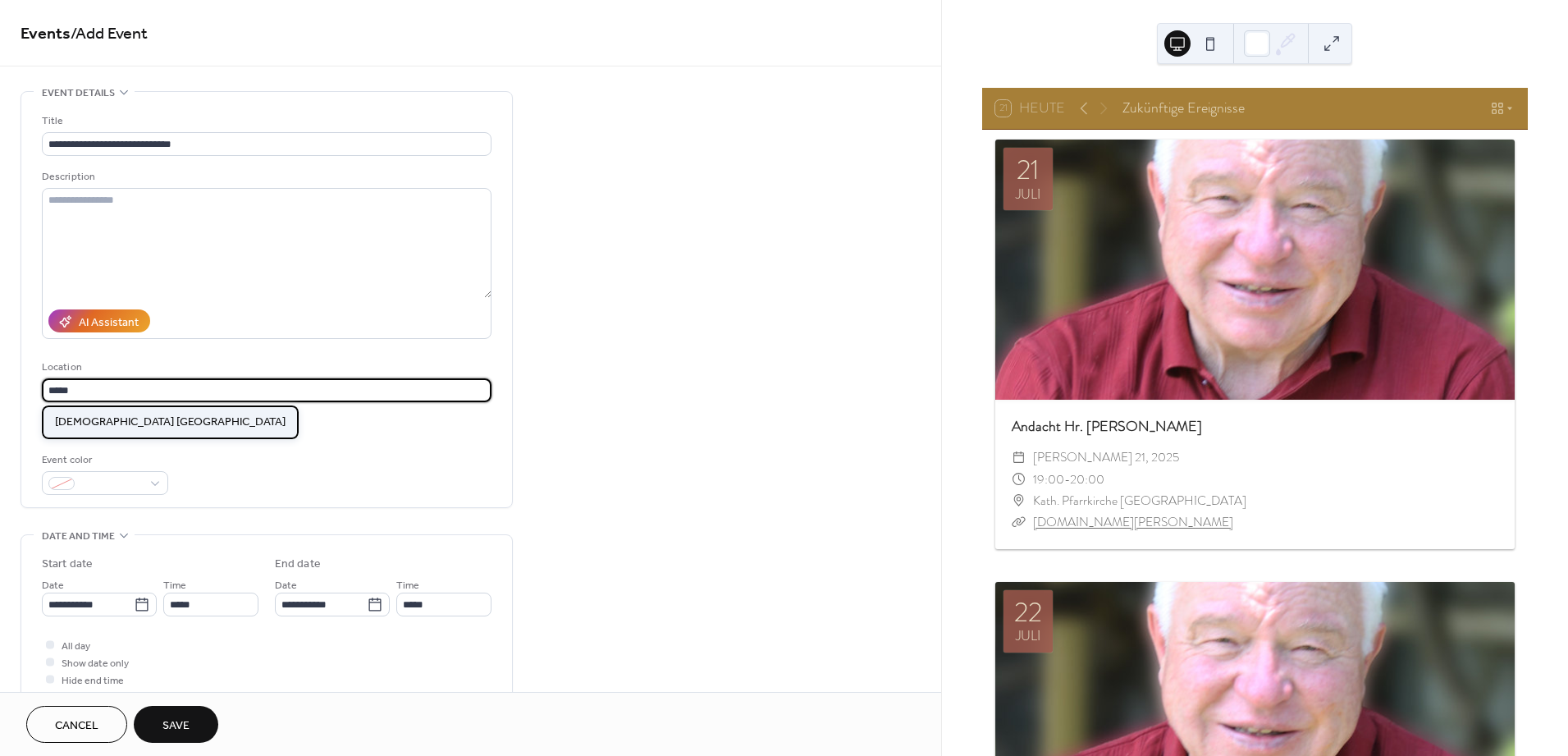 click on "[DEMOGRAPHIC_DATA] [GEOGRAPHIC_DATA]" at bounding box center [170, 422] 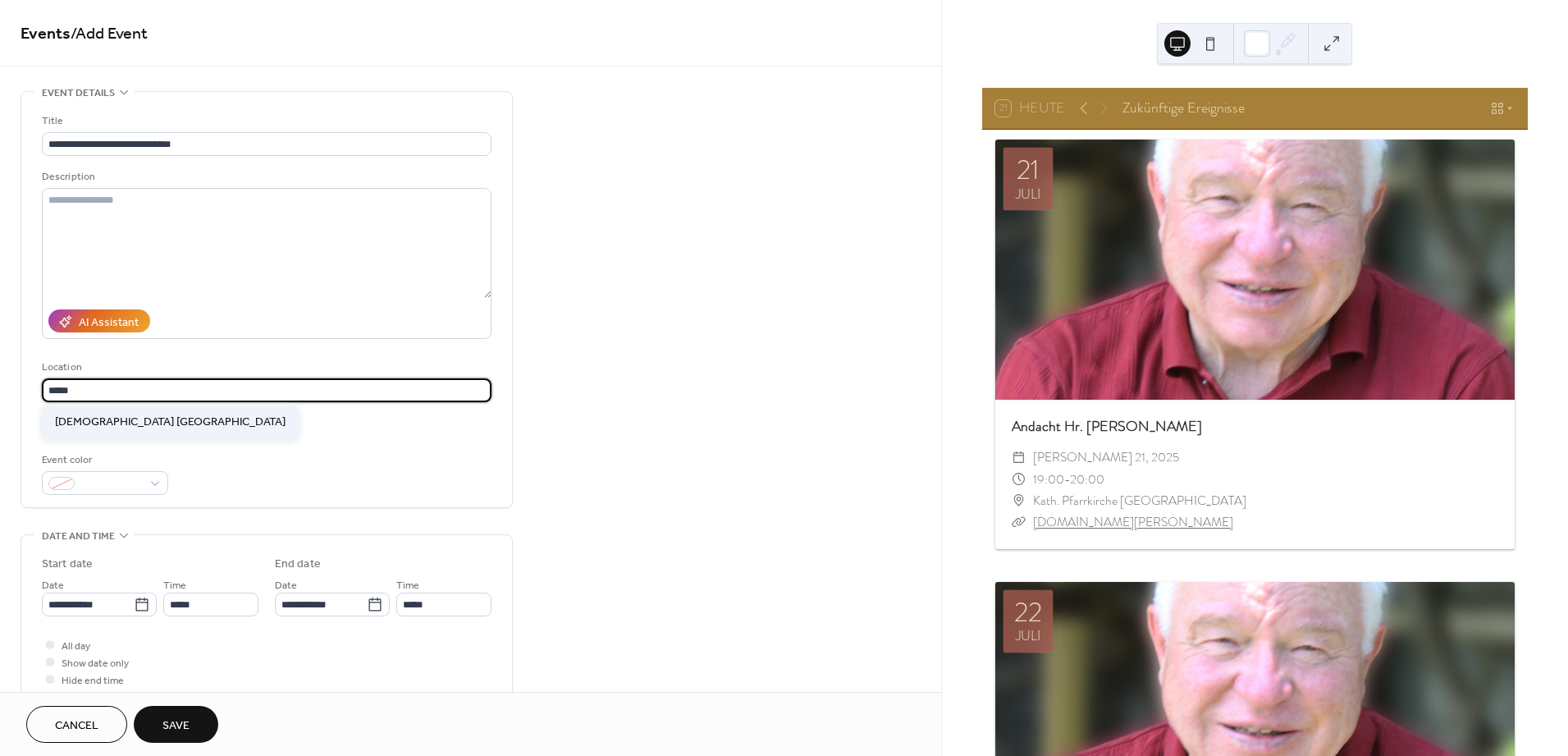type on "**********" 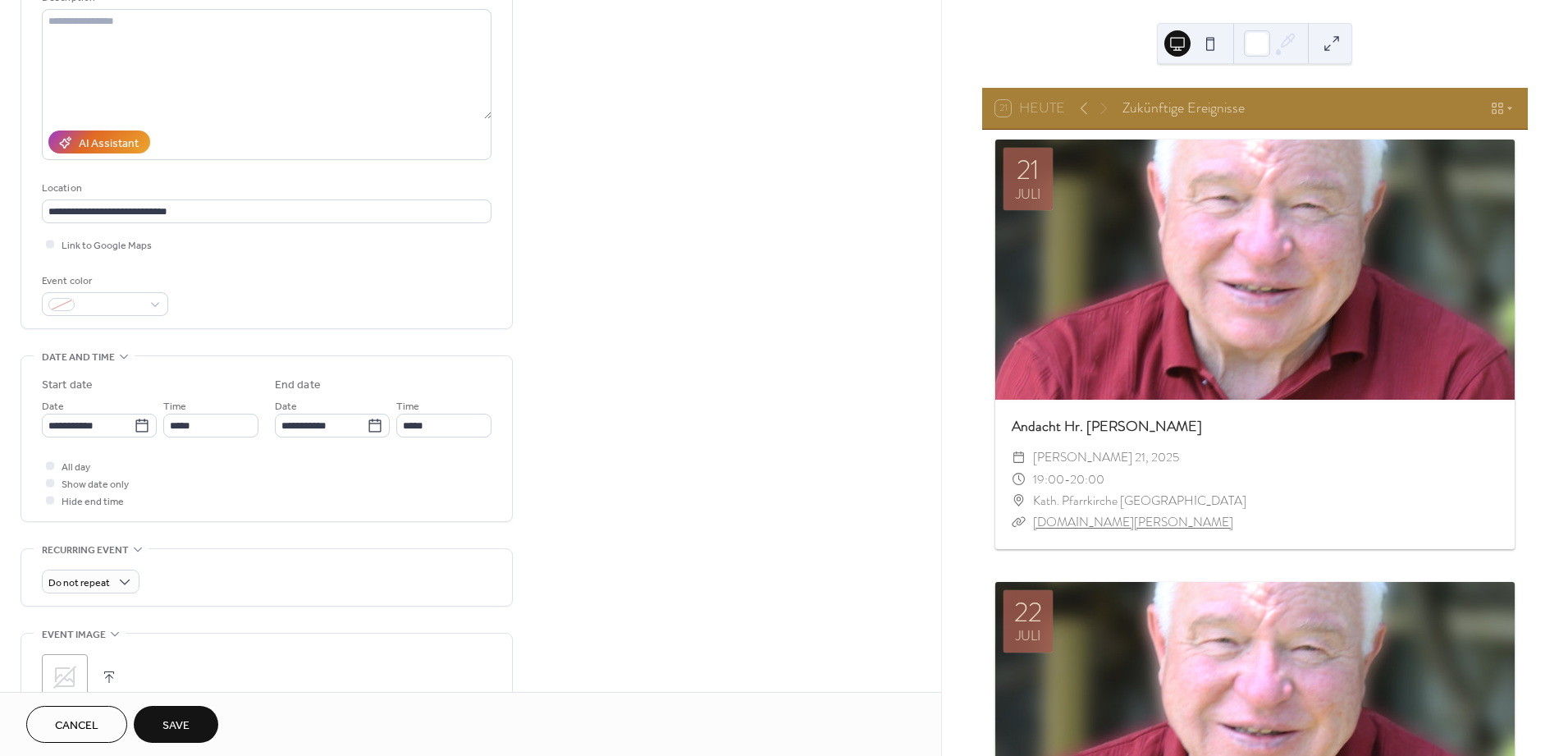scroll, scrollTop: 182, scrollLeft: 0, axis: vertical 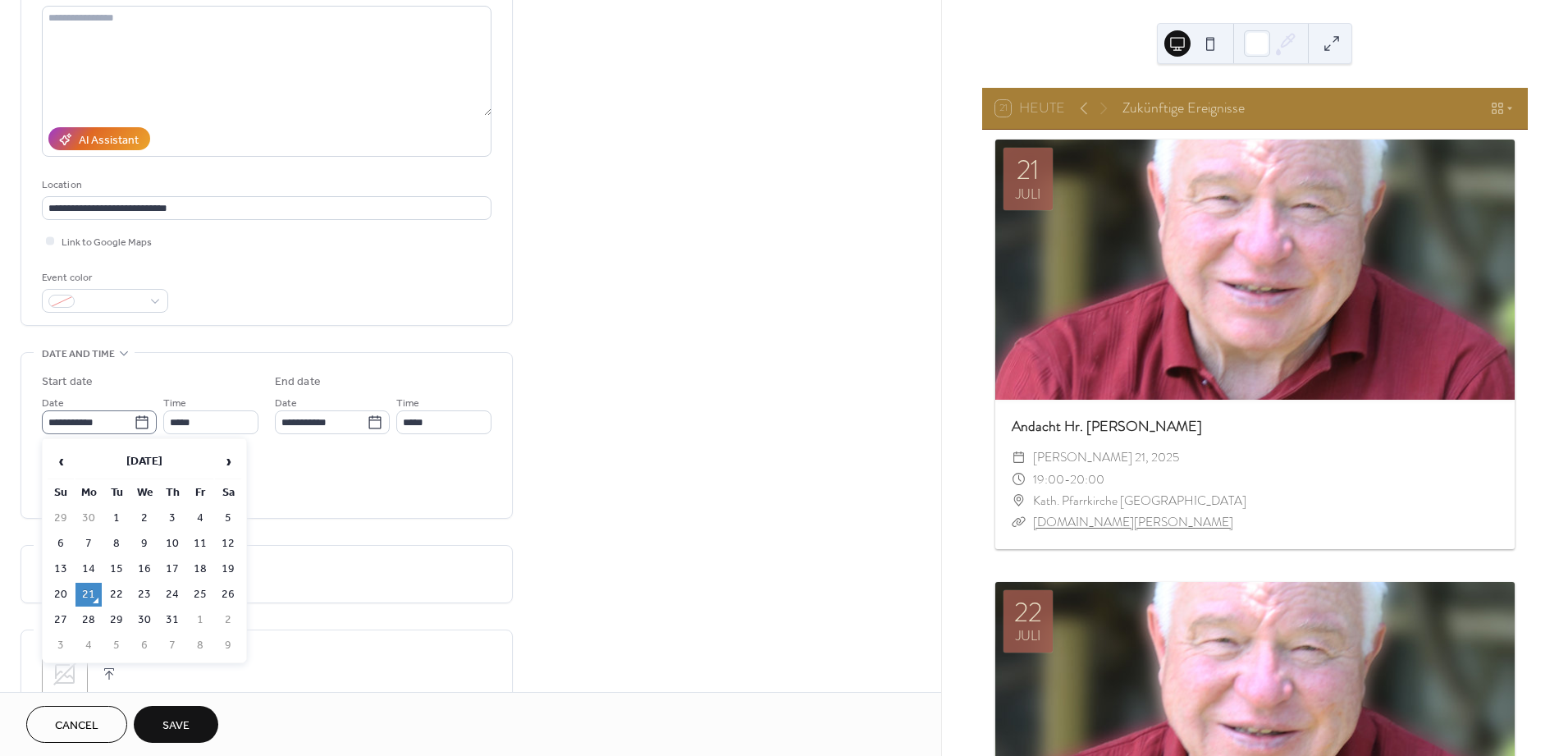 click 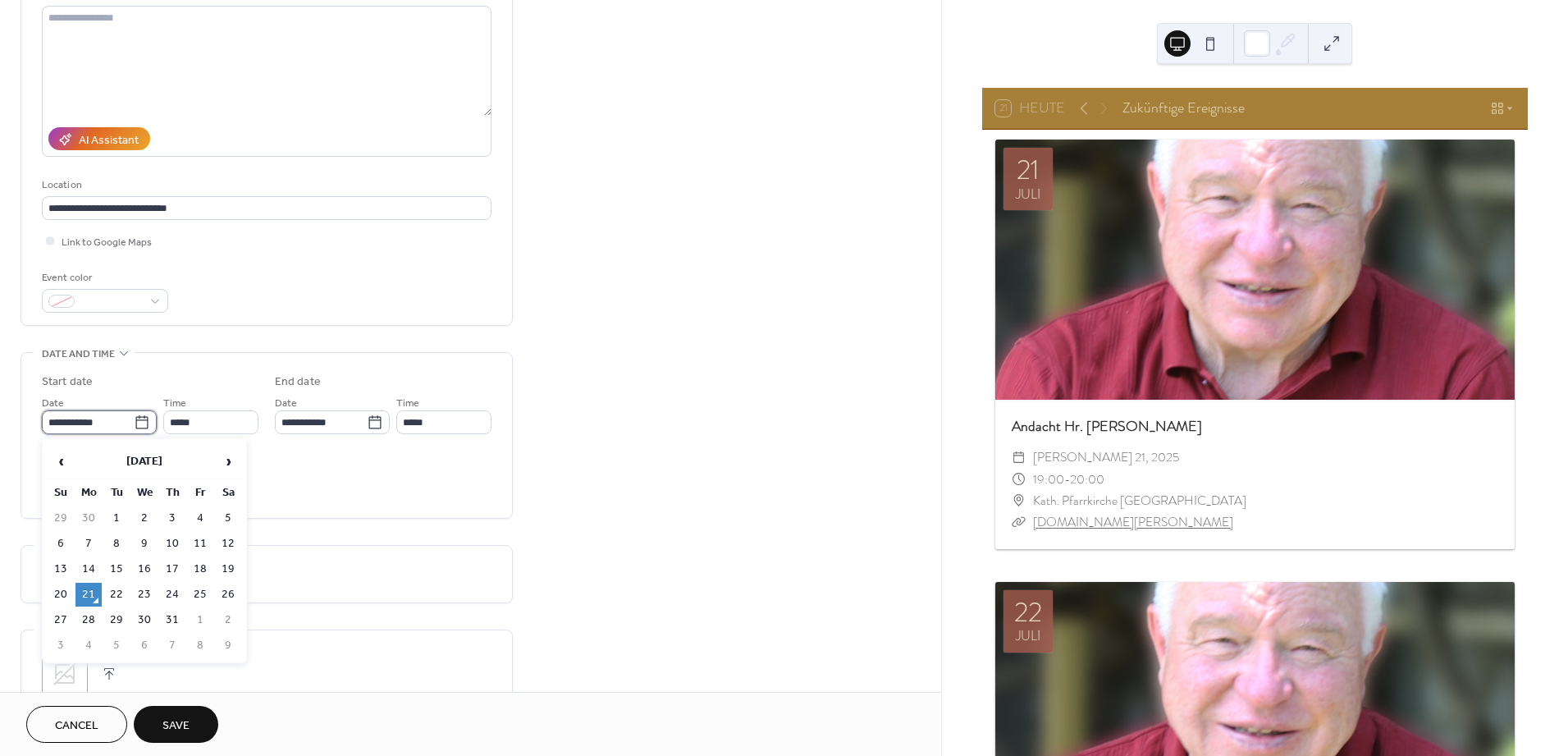 click on "**********" at bounding box center (88, 422) 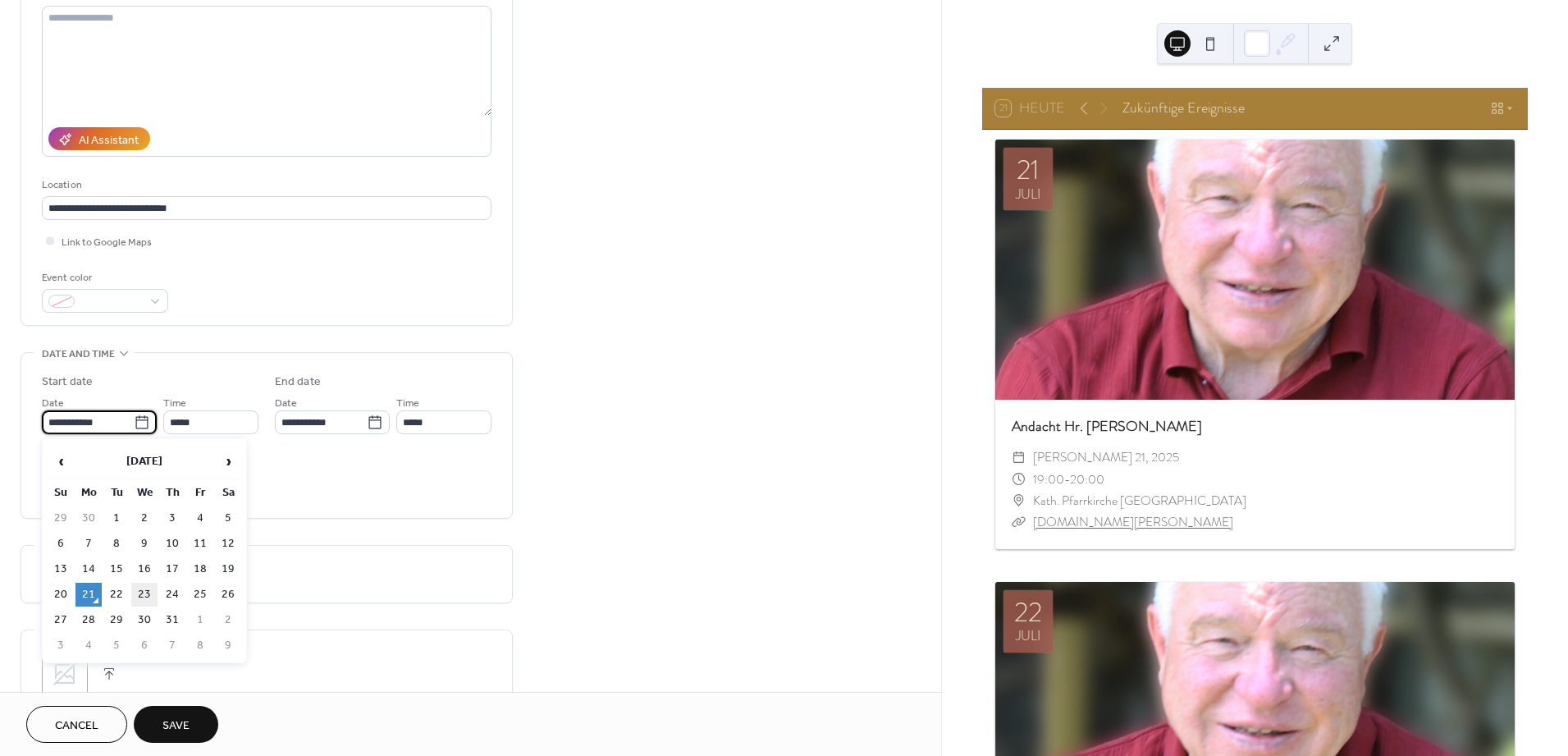 click on "23" at bounding box center (144, 594) 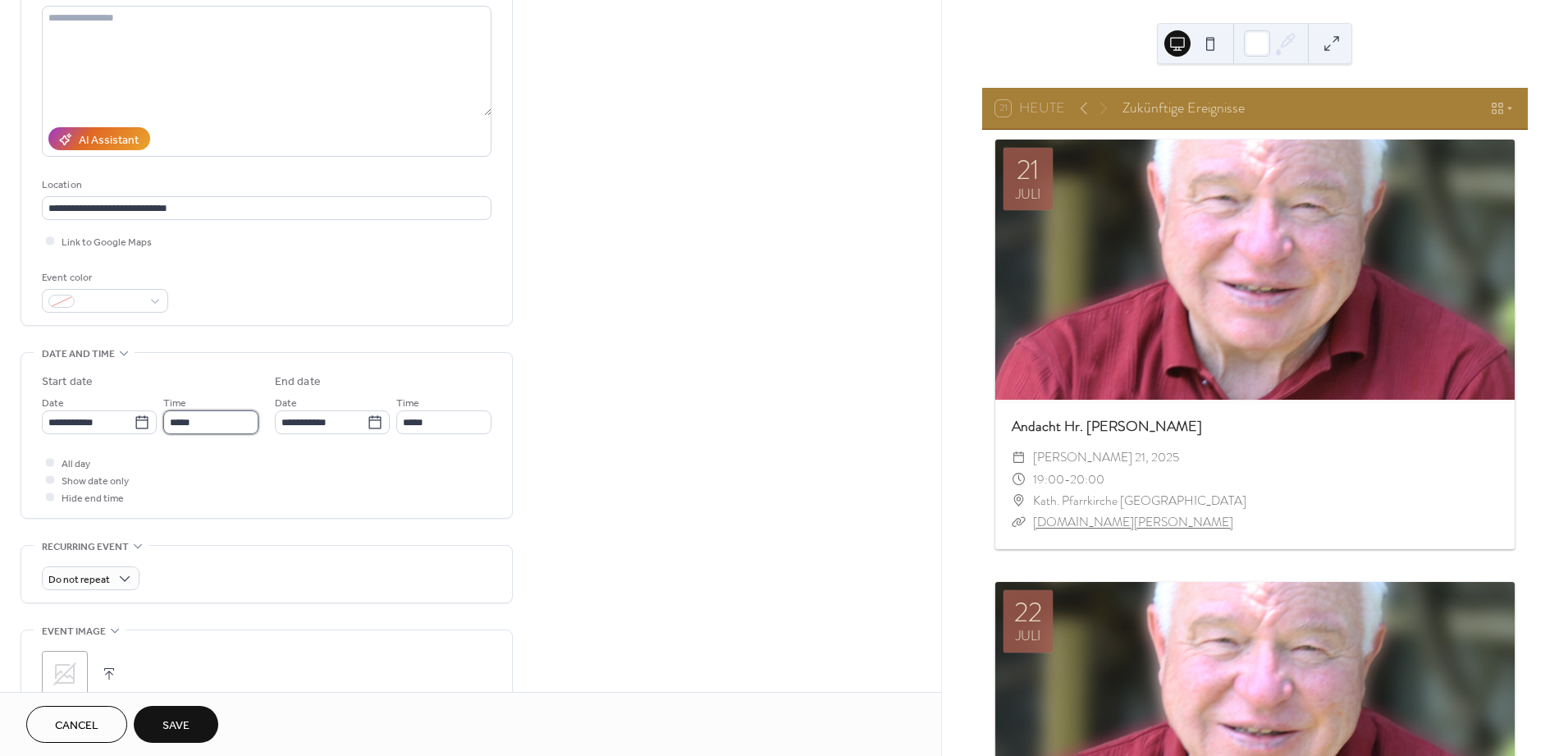 click on "*****" at bounding box center [211, 422] 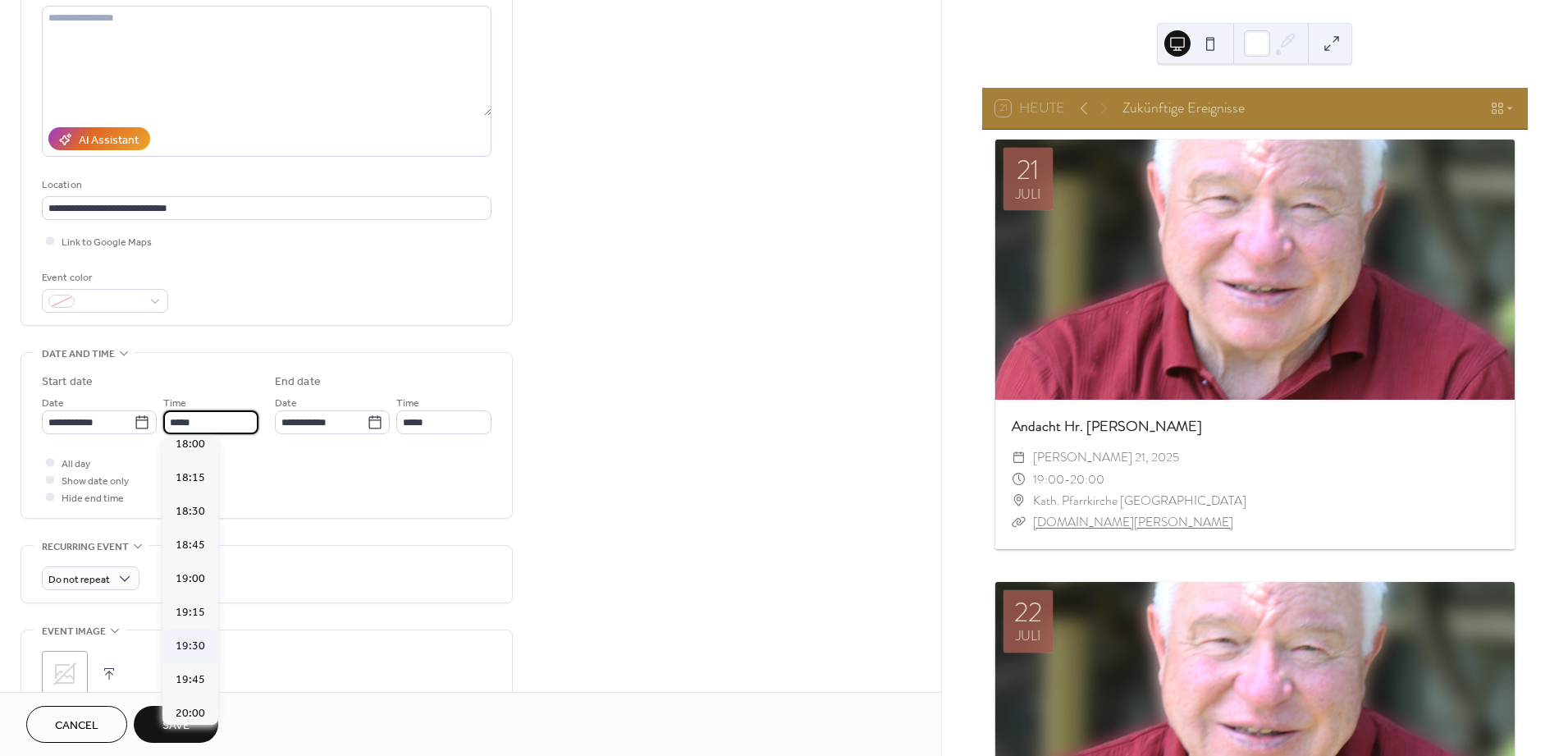 scroll, scrollTop: 2453, scrollLeft: 0, axis: vertical 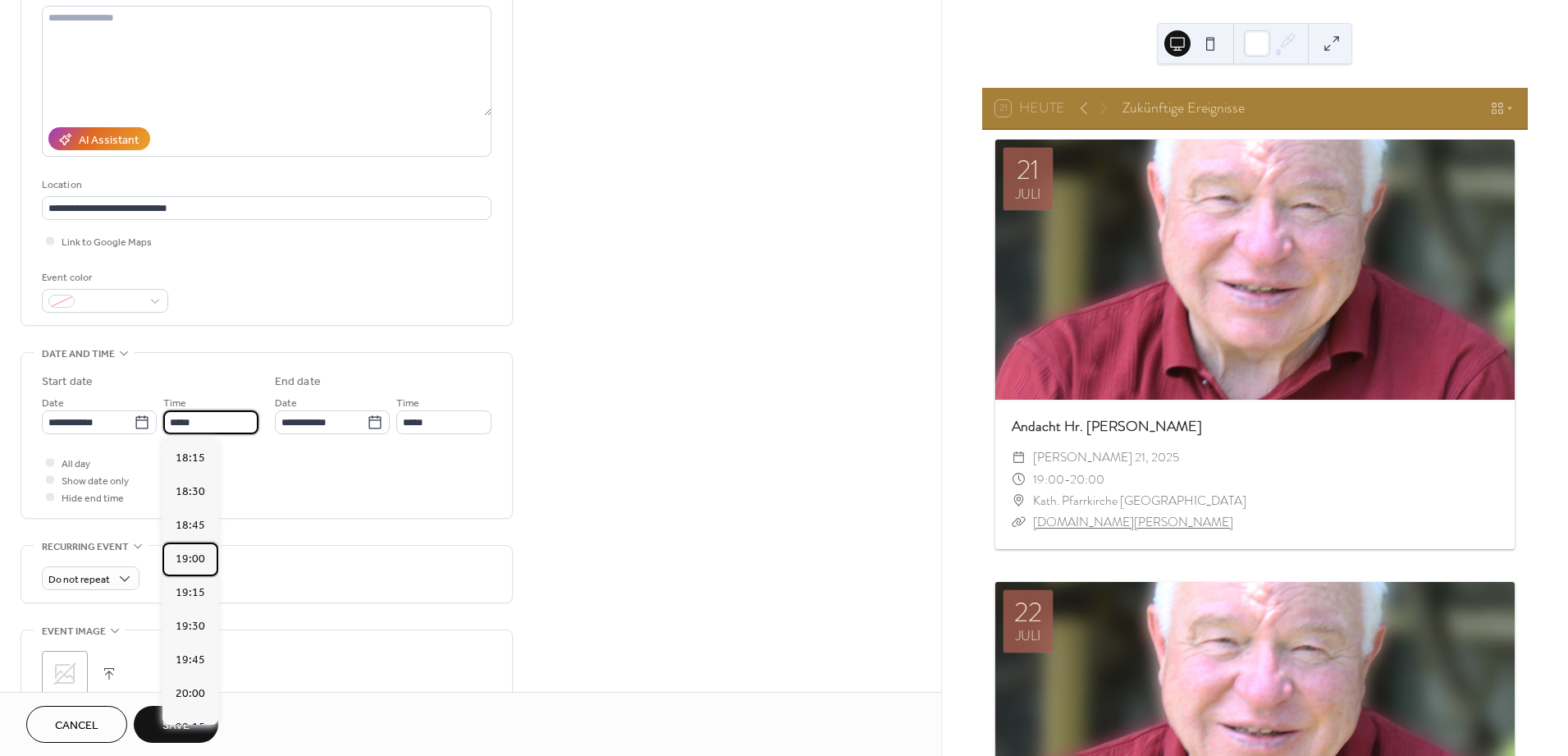 click on "19:00" at bounding box center [190, 559] 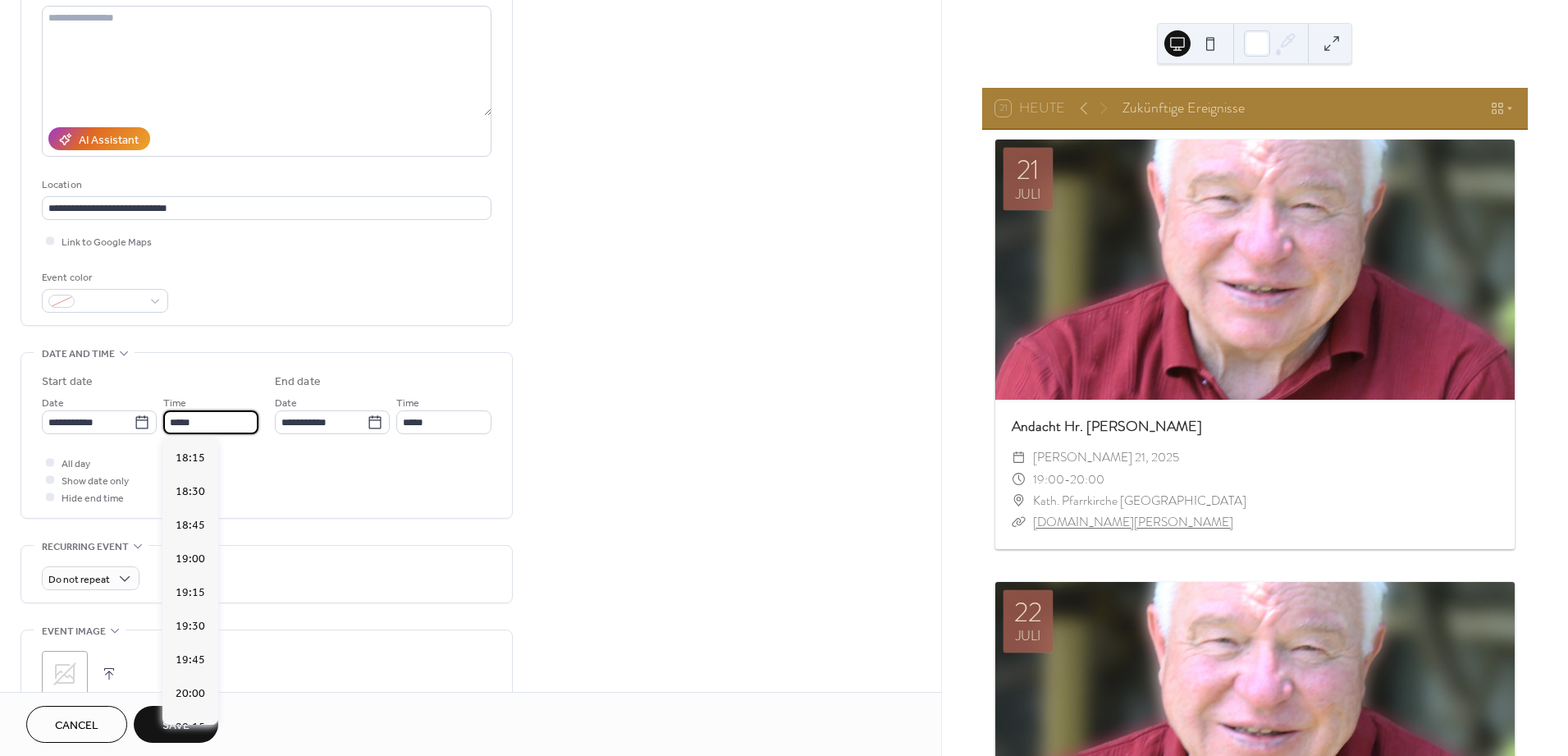 type on "*****" 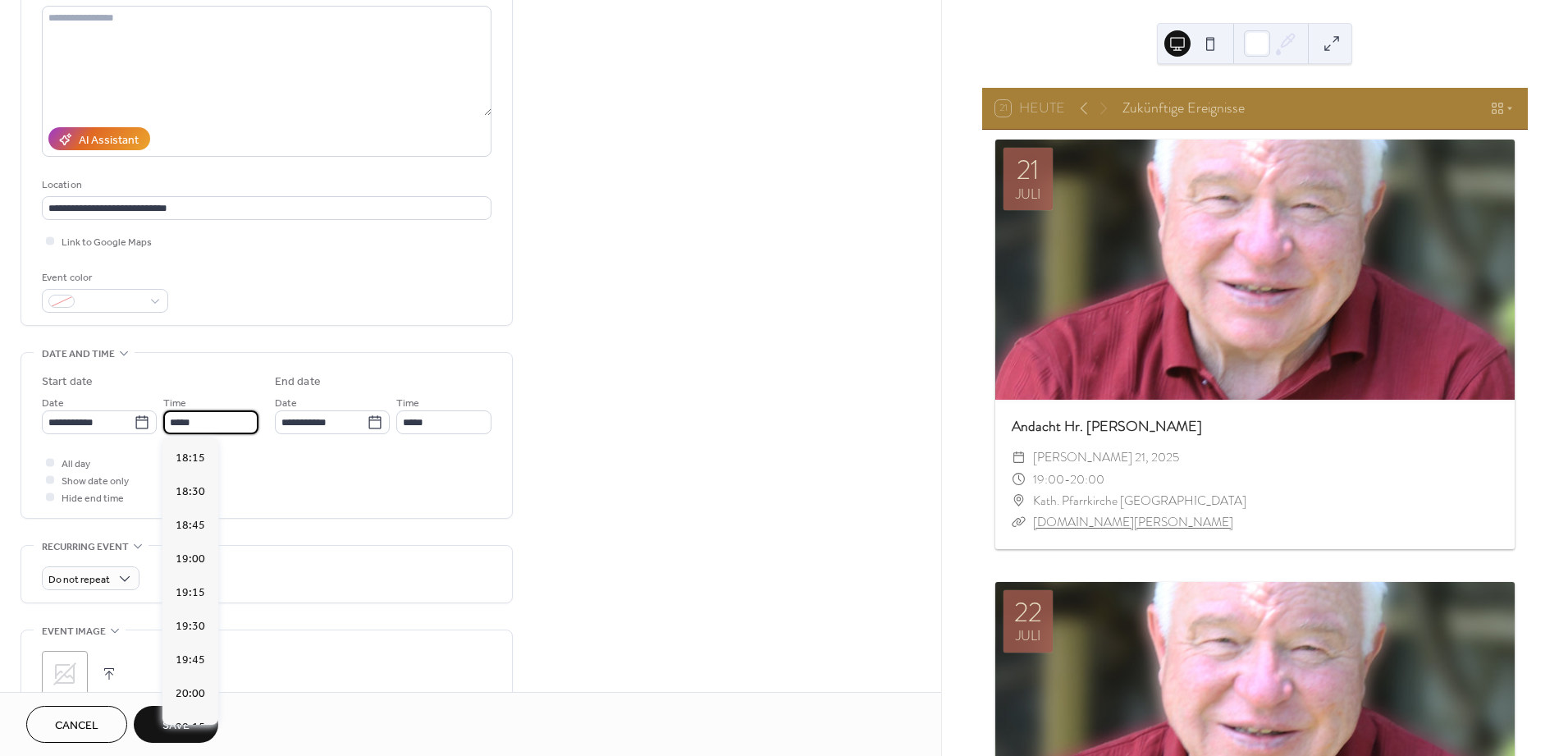type on "*****" 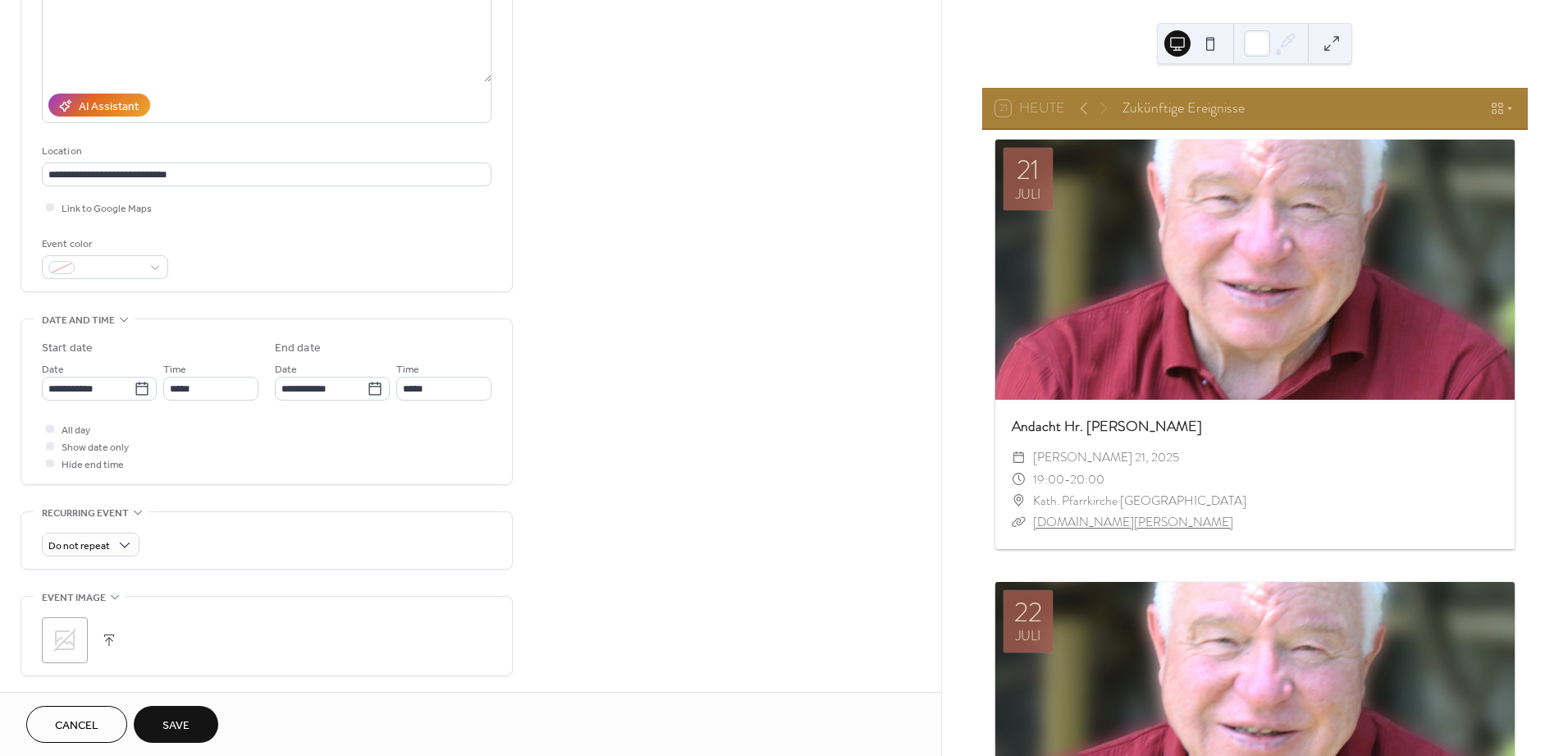 scroll, scrollTop: 273, scrollLeft: 0, axis: vertical 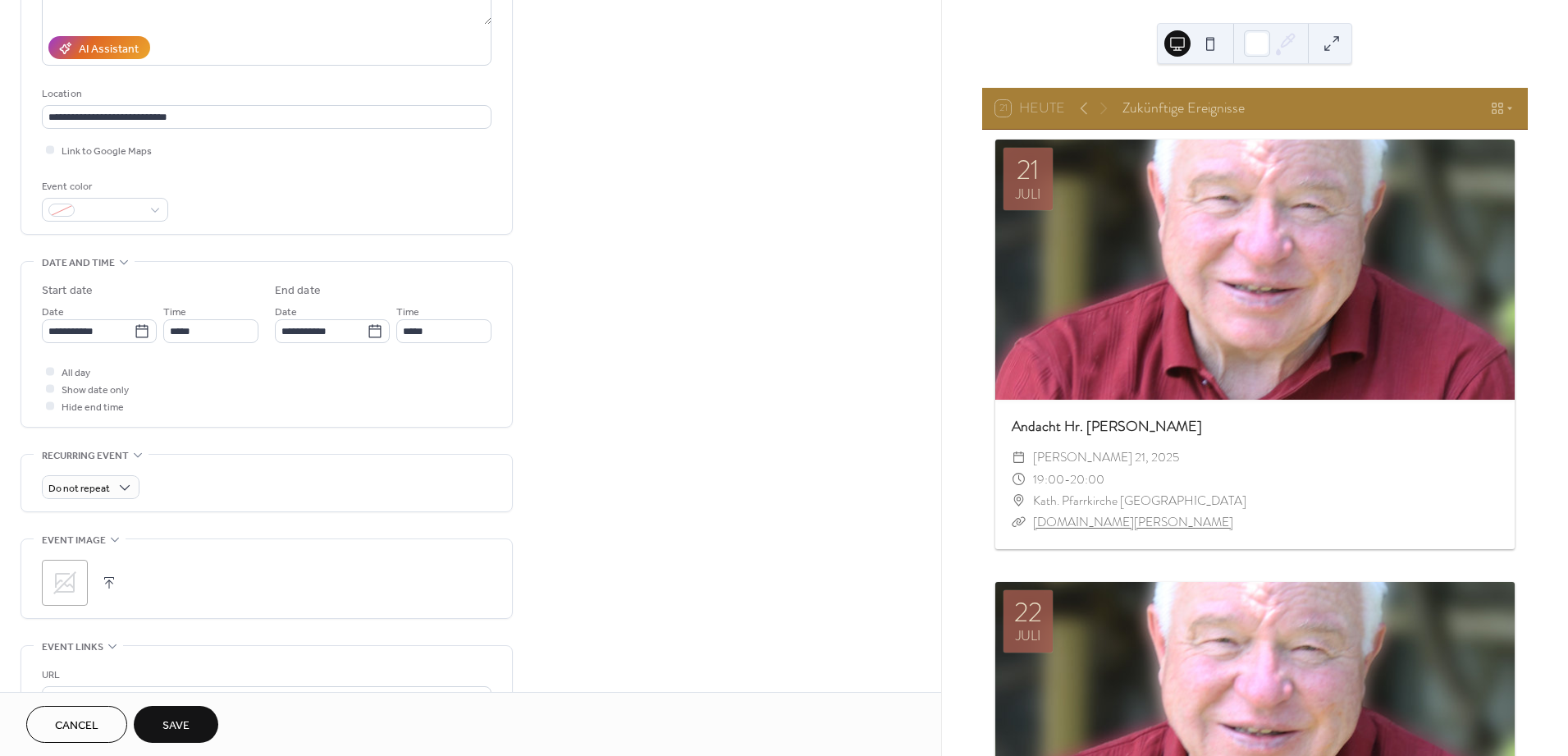 click on ";" at bounding box center [267, 583] 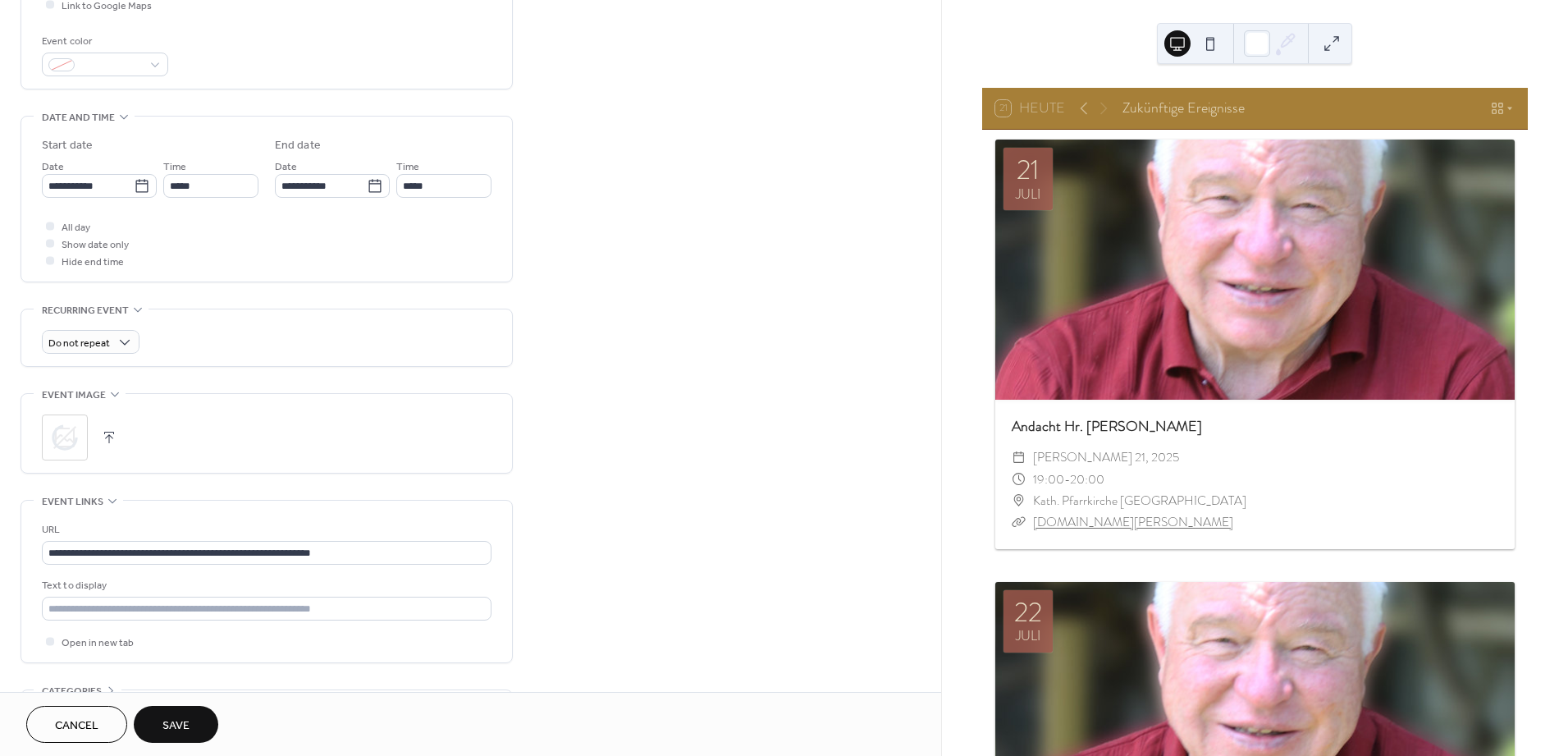 scroll, scrollTop: 456, scrollLeft: 0, axis: vertical 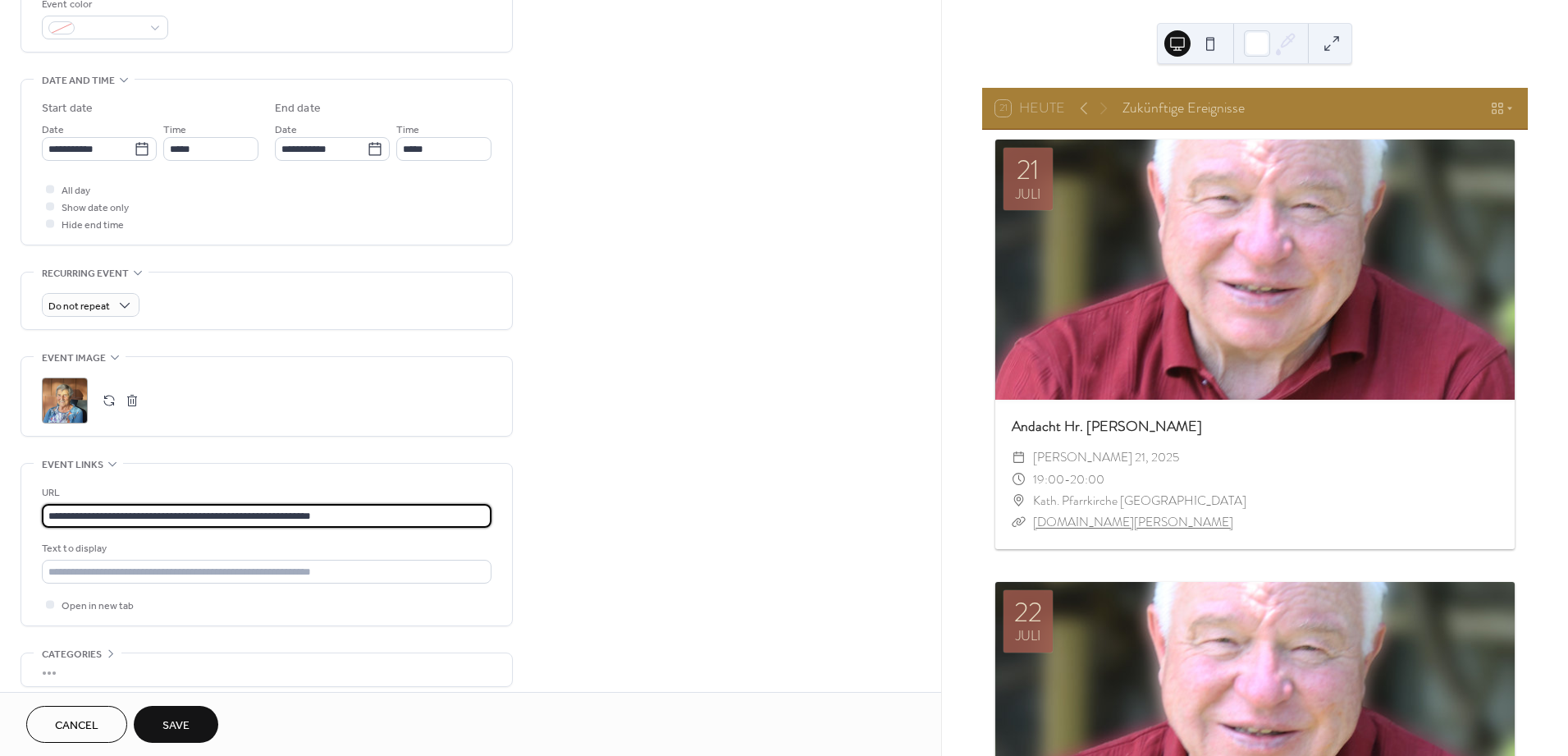 drag, startPoint x: 365, startPoint y: 513, endPoint x: -32, endPoint y: 509, distance: 397.02015 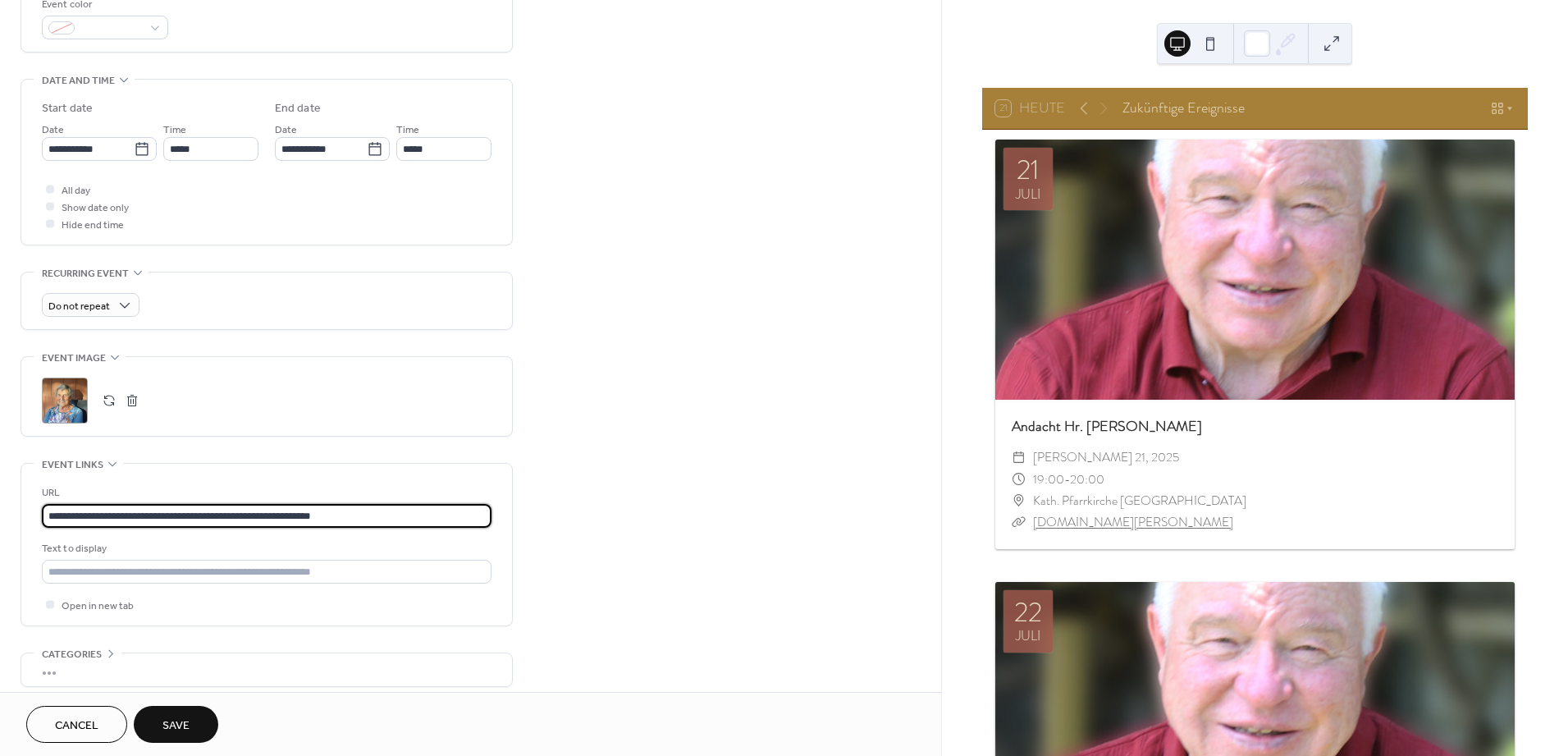 click on "**********" at bounding box center [784, 378] 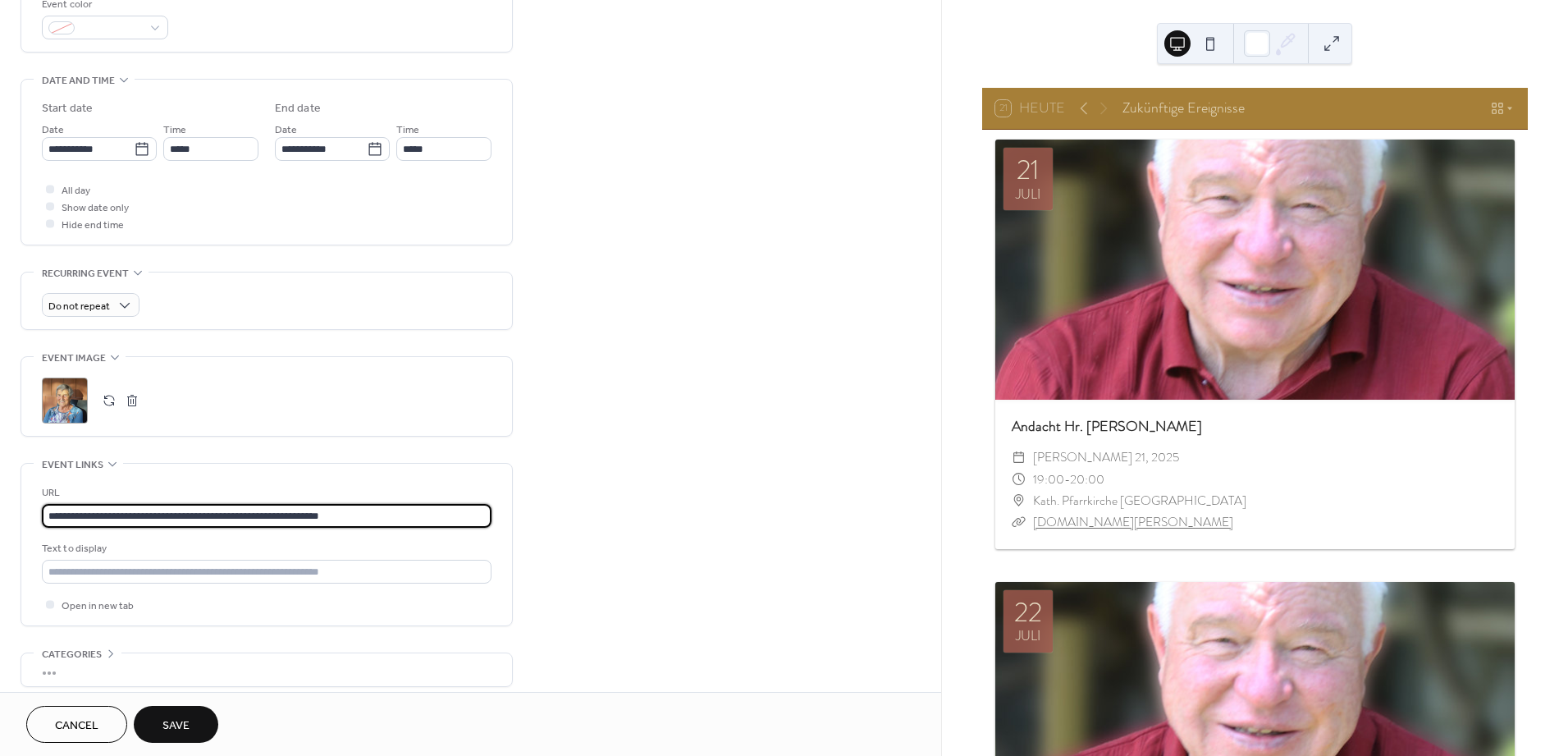 type on "**********" 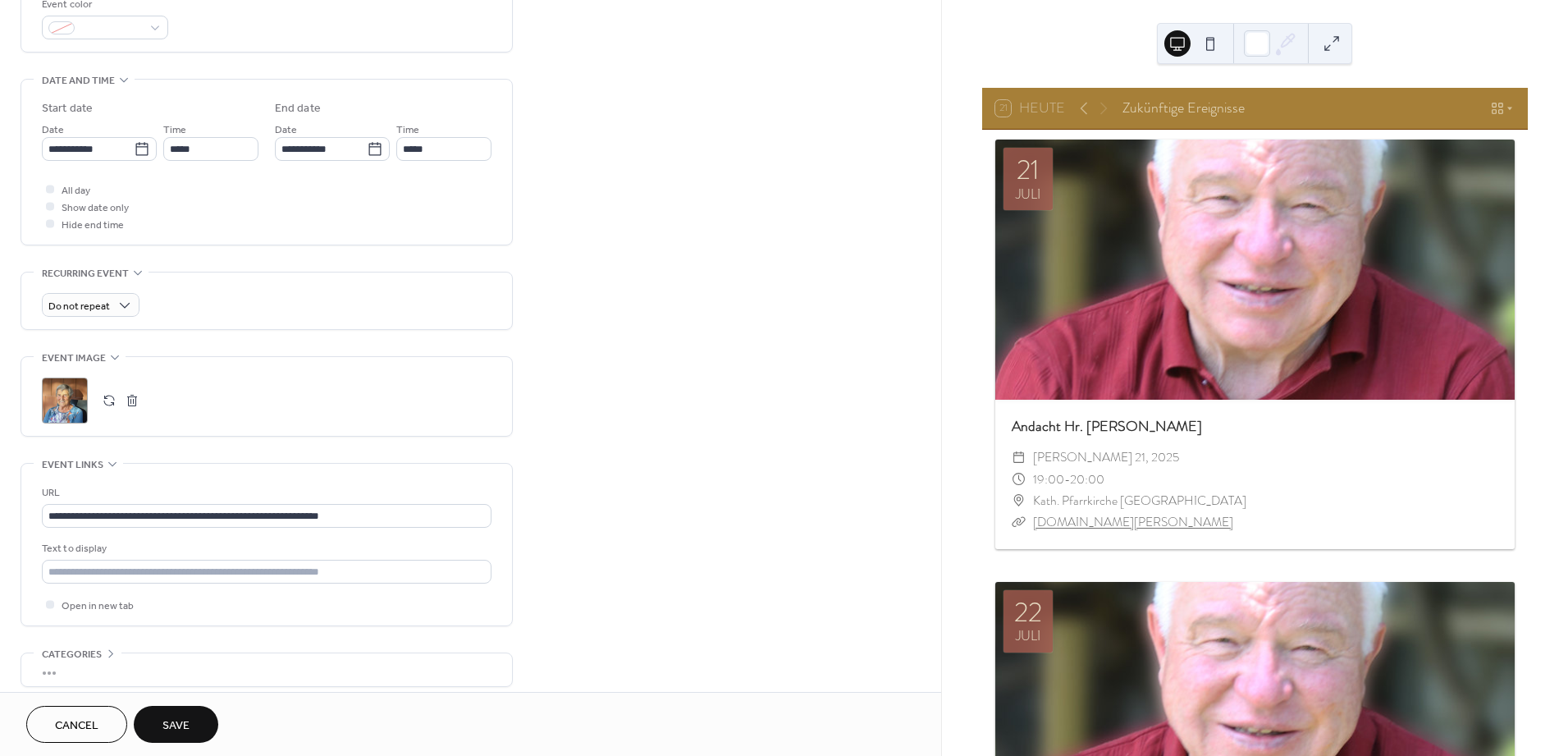 click on "Save" at bounding box center (176, 726) 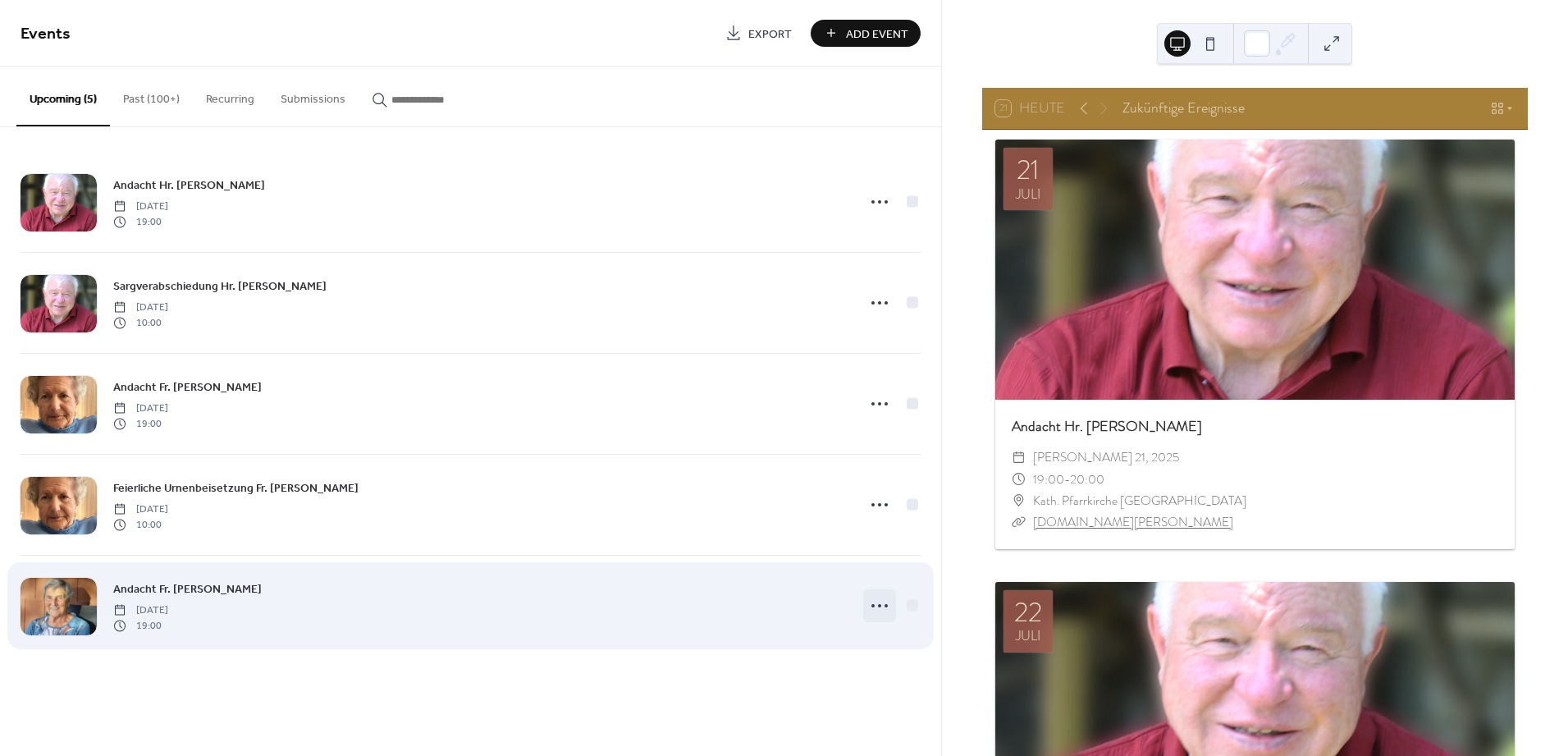 click 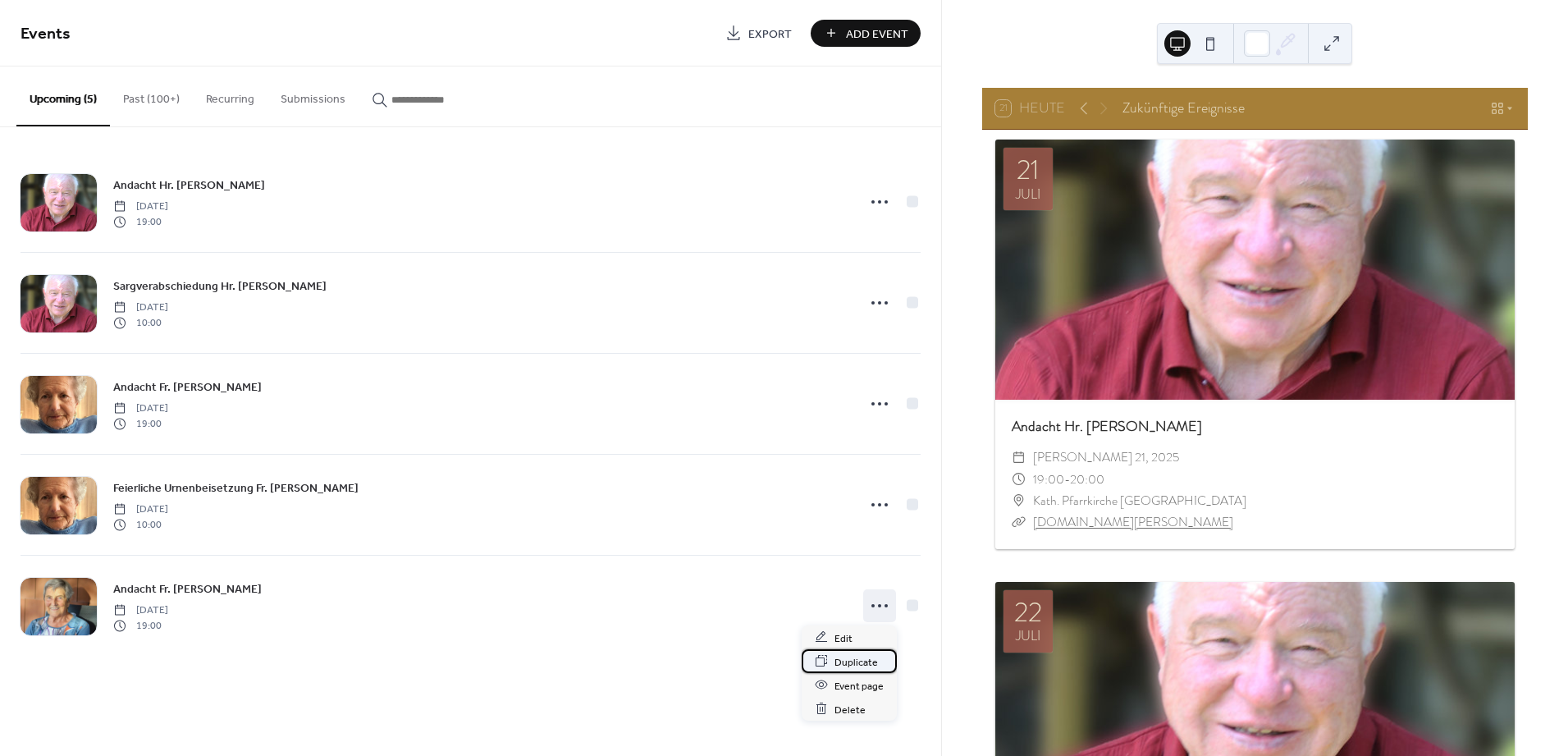 click on "Duplicate" at bounding box center (856, 662) 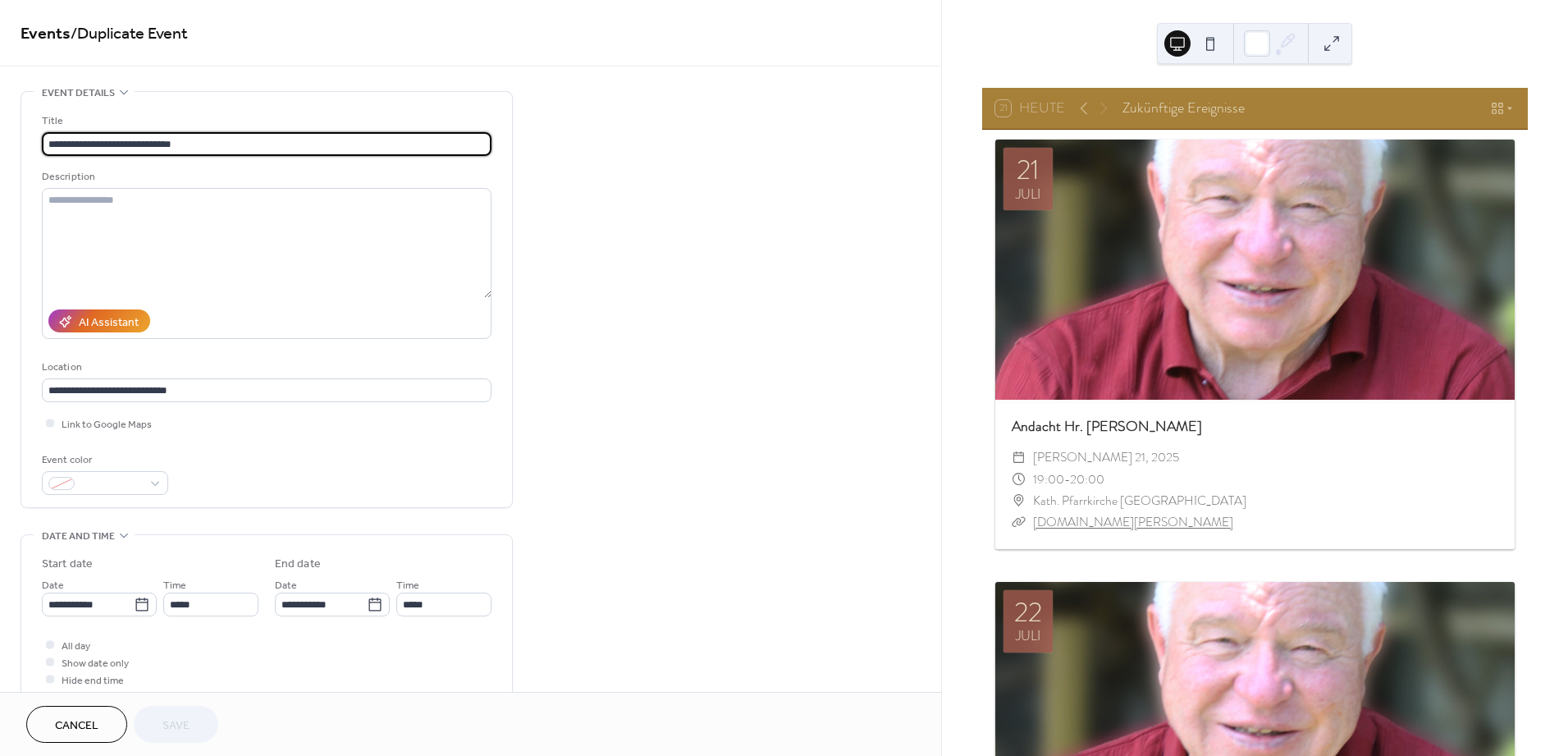 drag, startPoint x: 56, startPoint y: 138, endPoint x: 10, endPoint y: 138, distance: 46 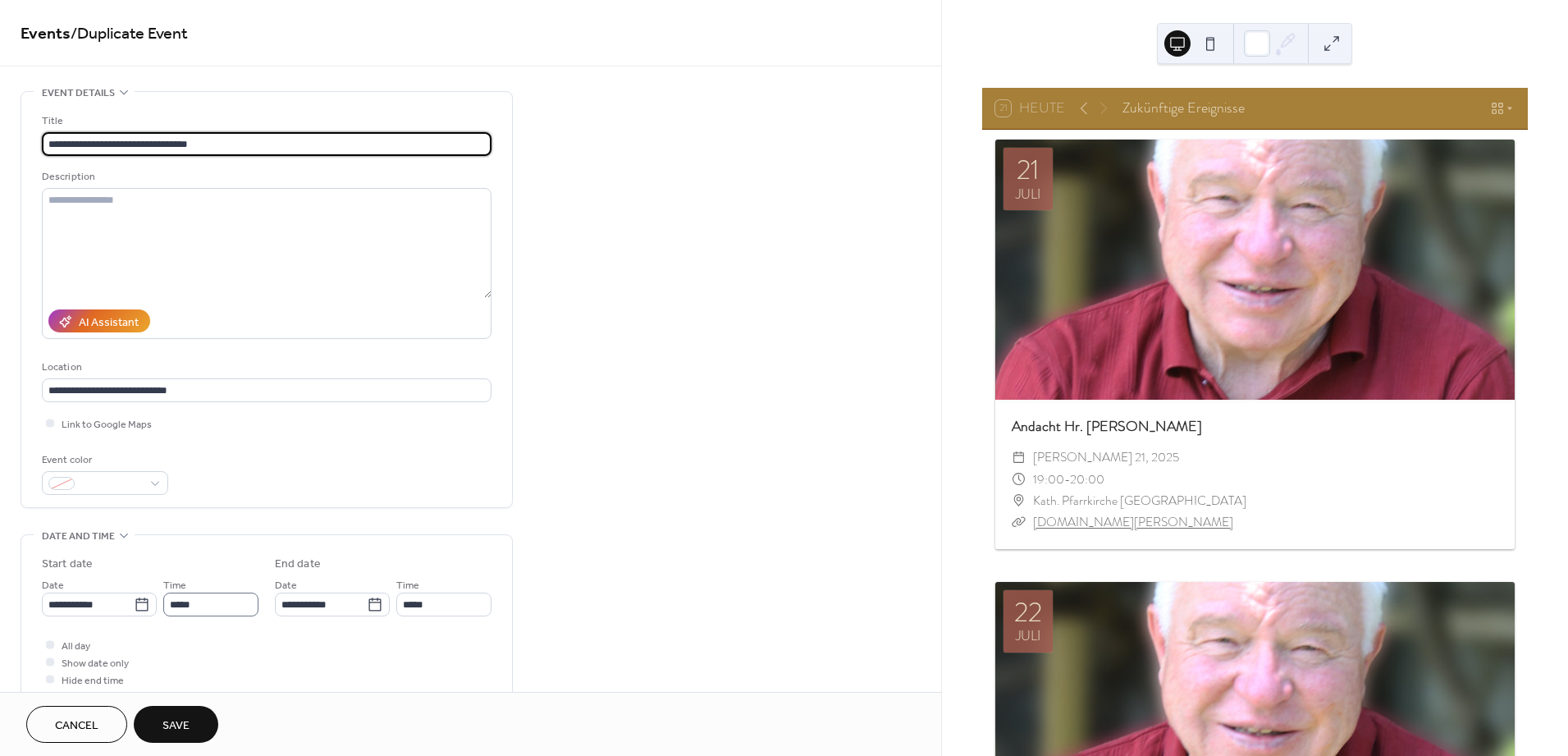 type on "**********" 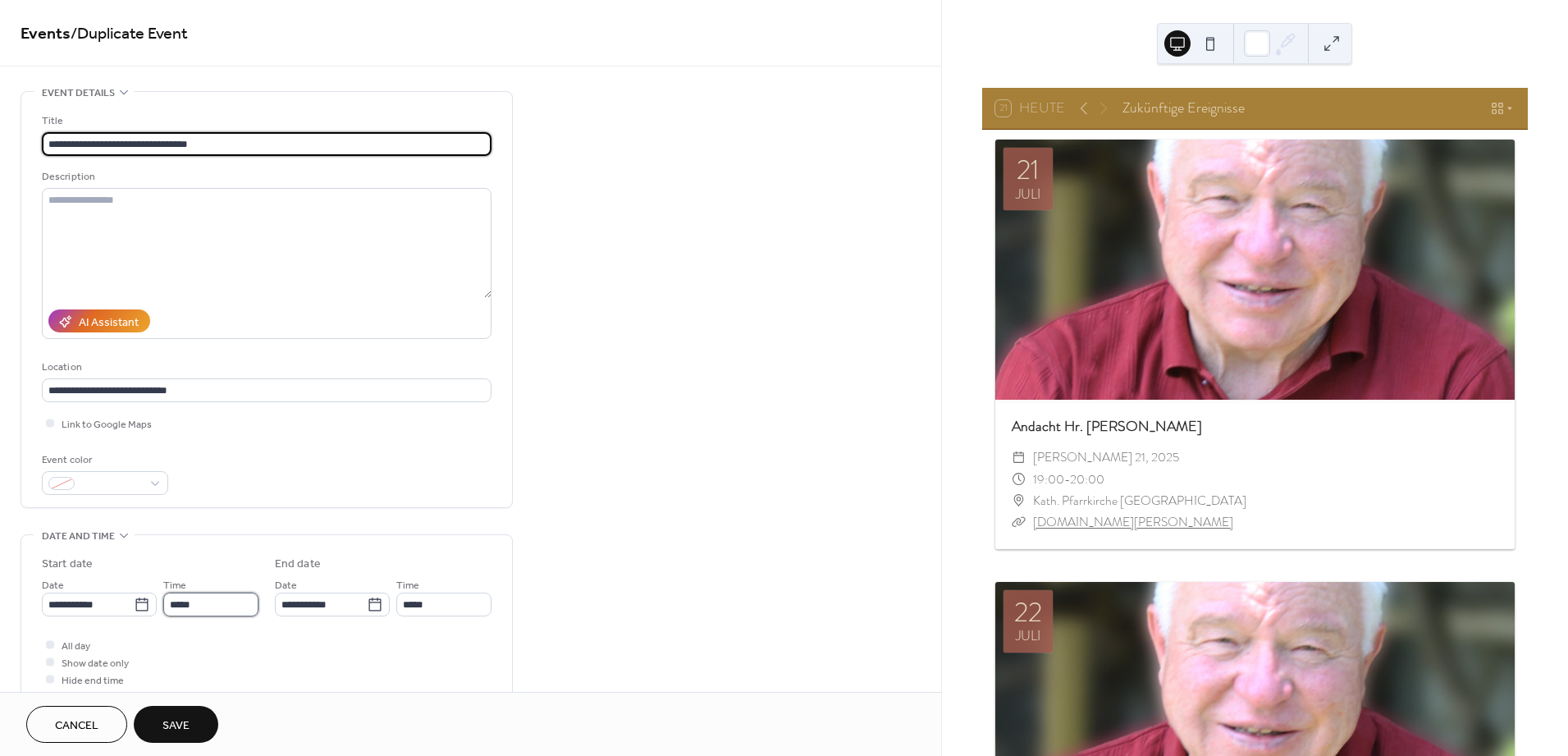 click on "*****" at bounding box center [211, 604] 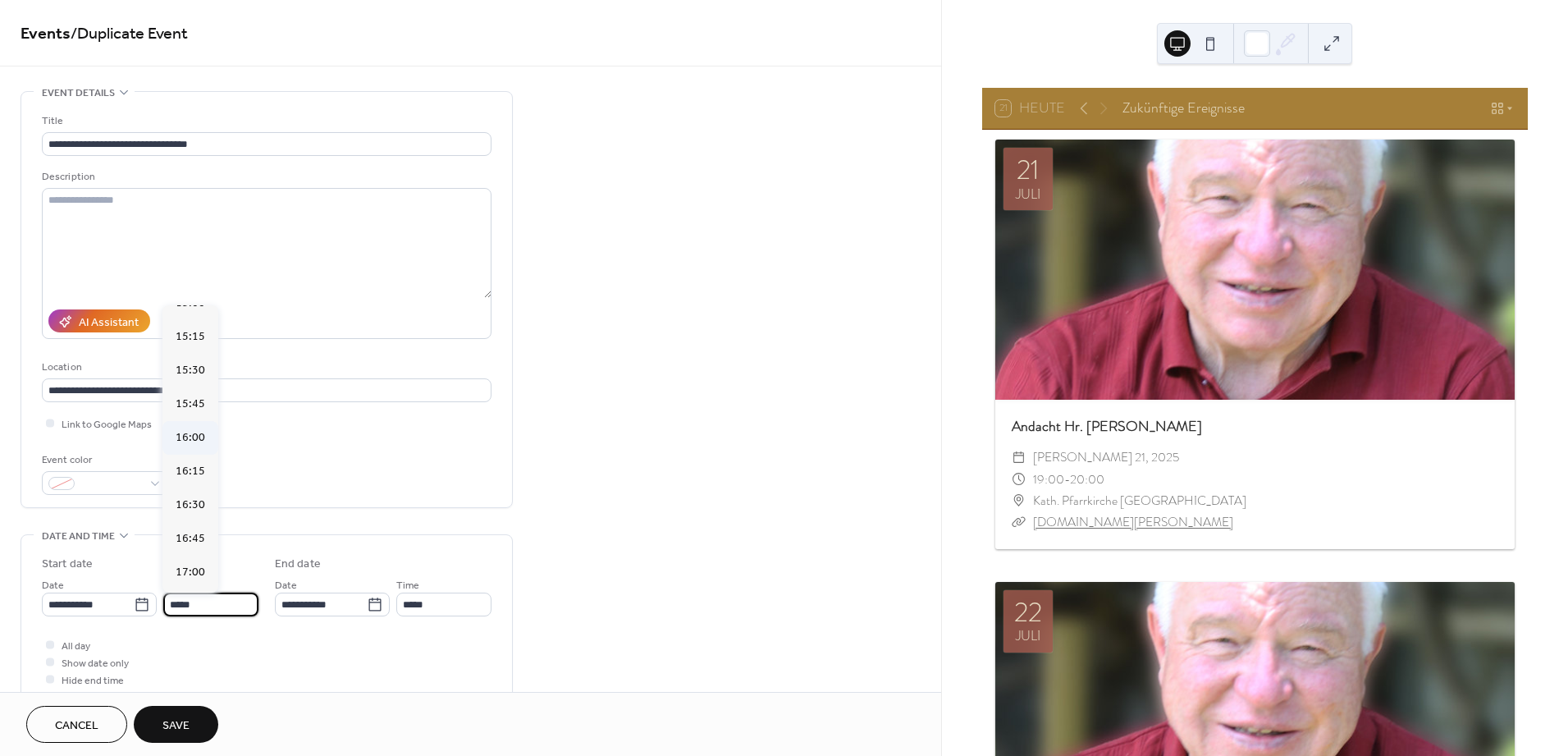scroll, scrollTop: 2037, scrollLeft: 0, axis: vertical 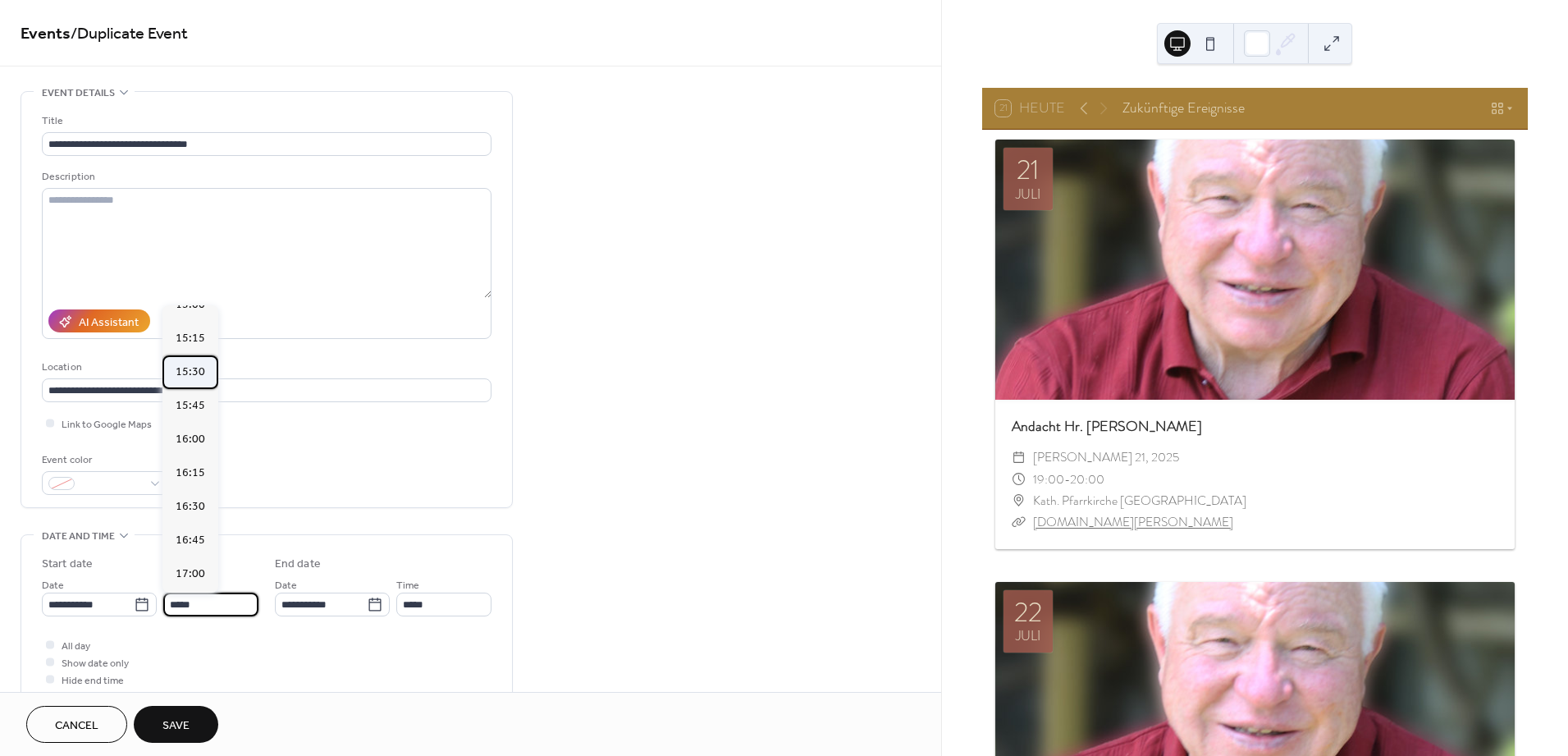 click on "15:30" at bounding box center (190, 372) 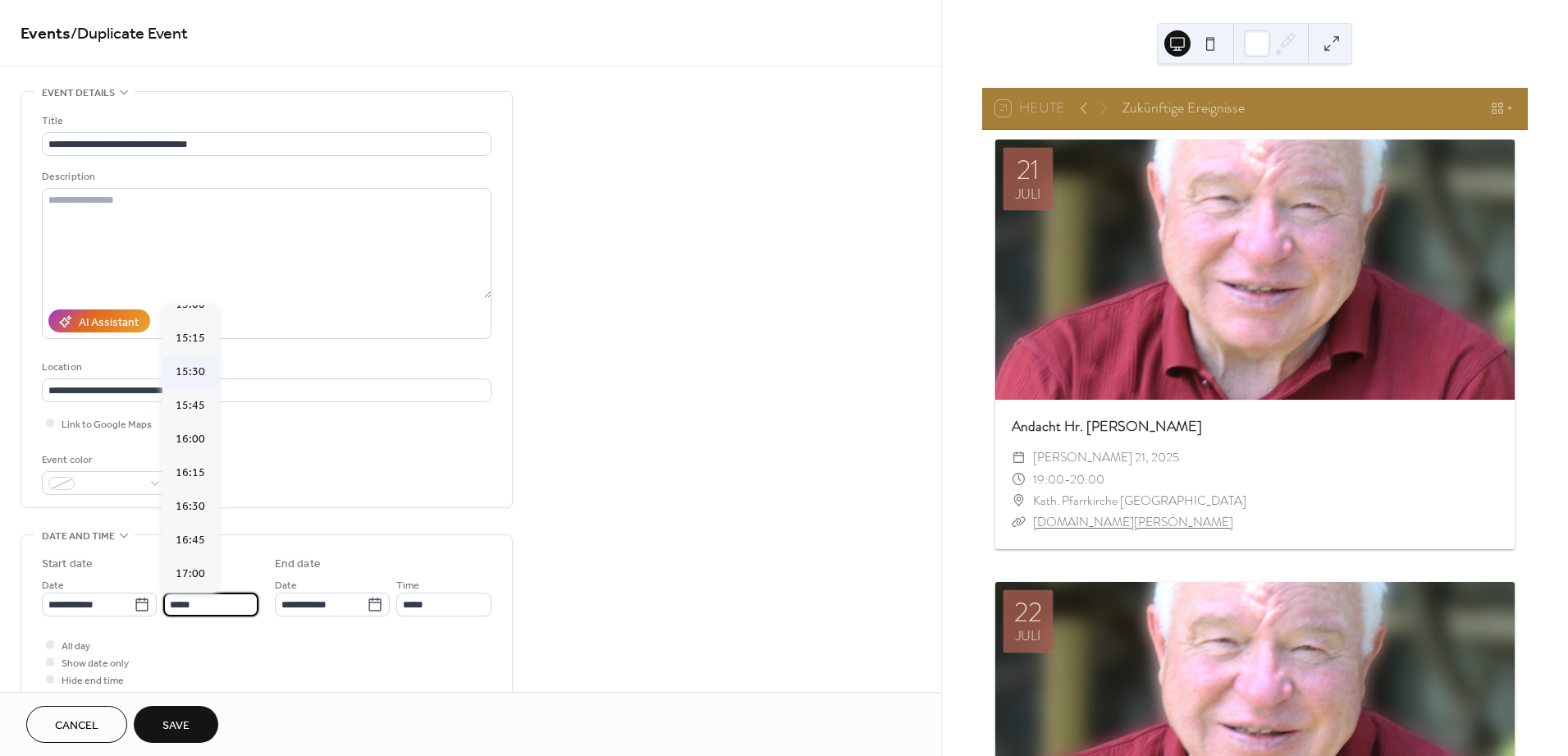 type on "*****" 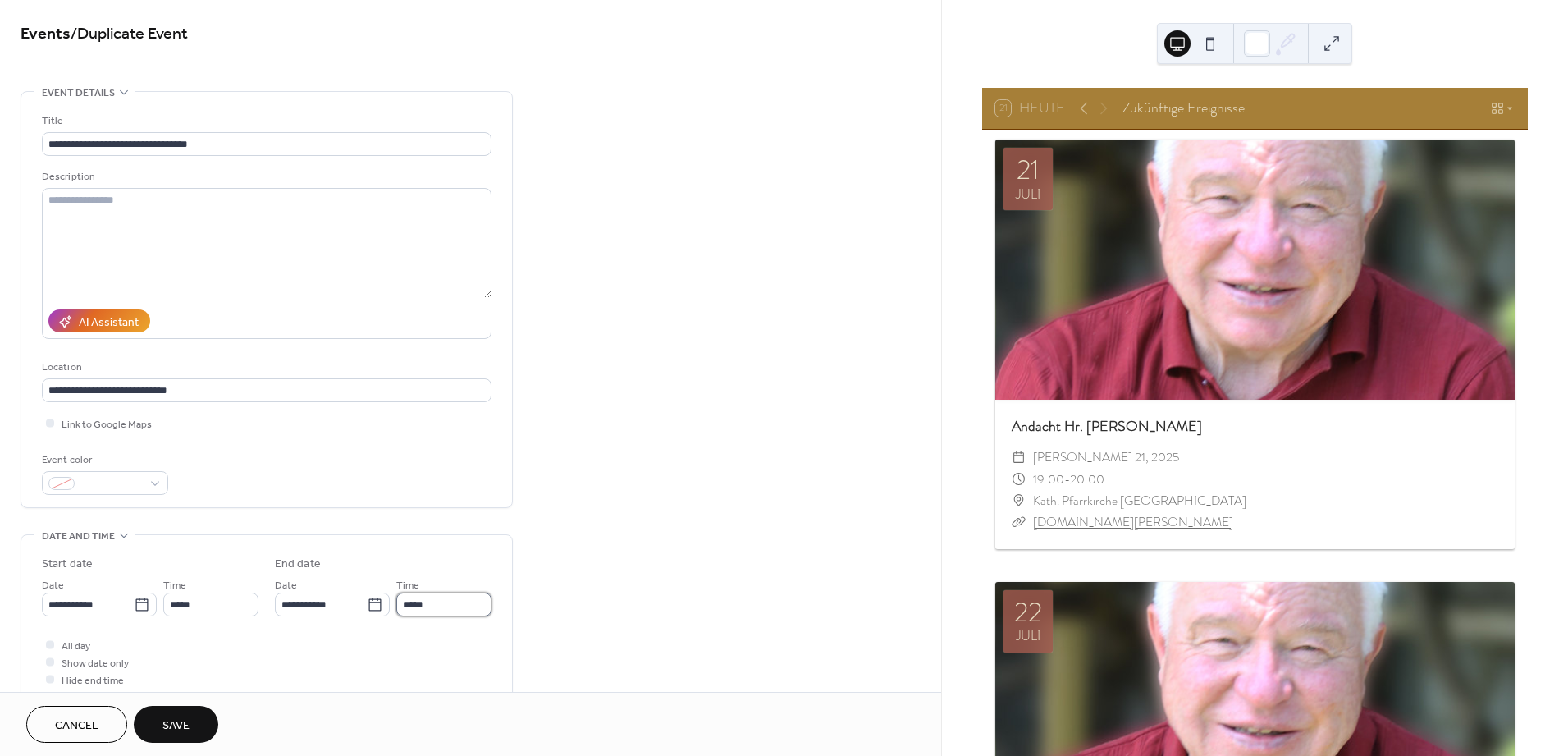click on "*****" at bounding box center (444, 604) 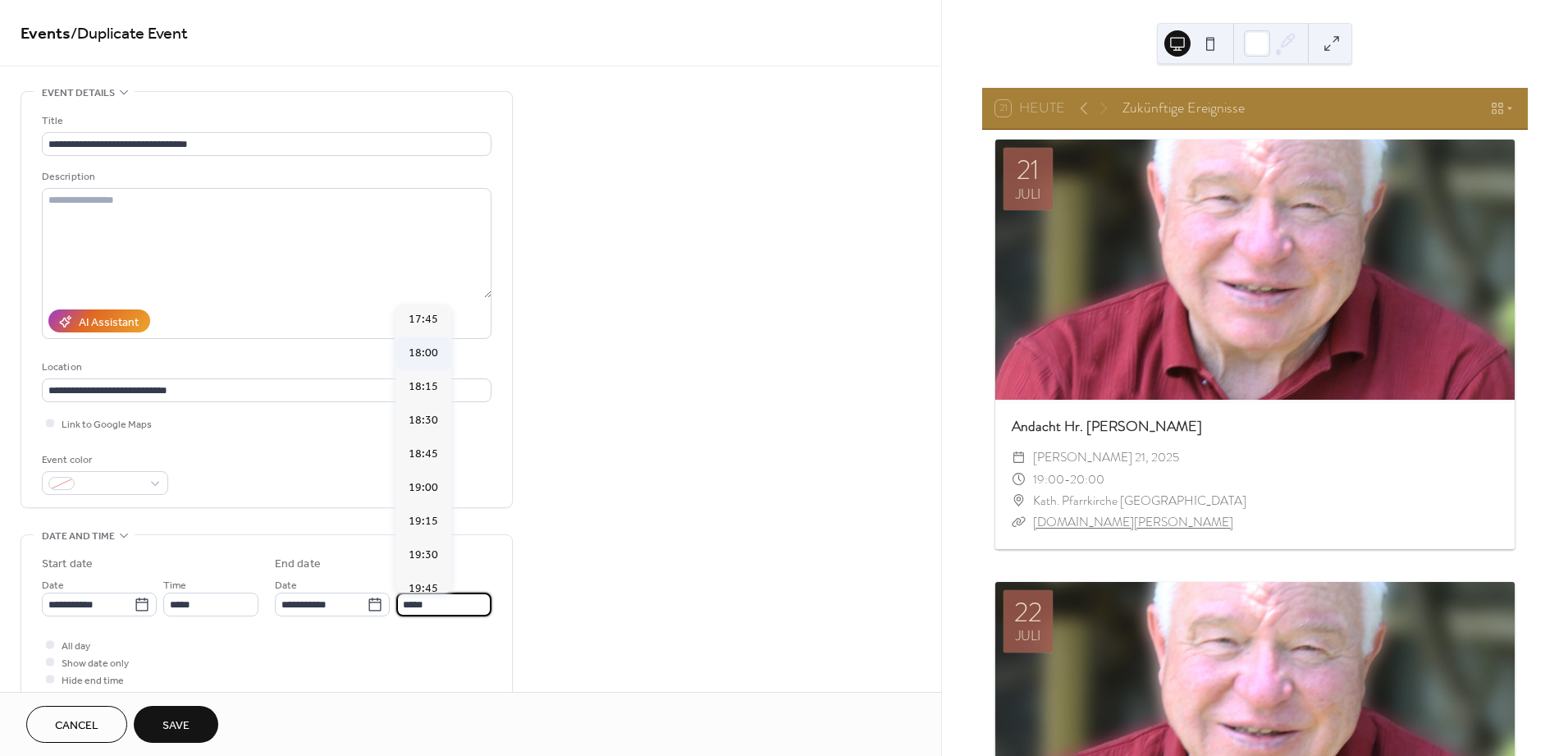 scroll, scrollTop: 273, scrollLeft: 0, axis: vertical 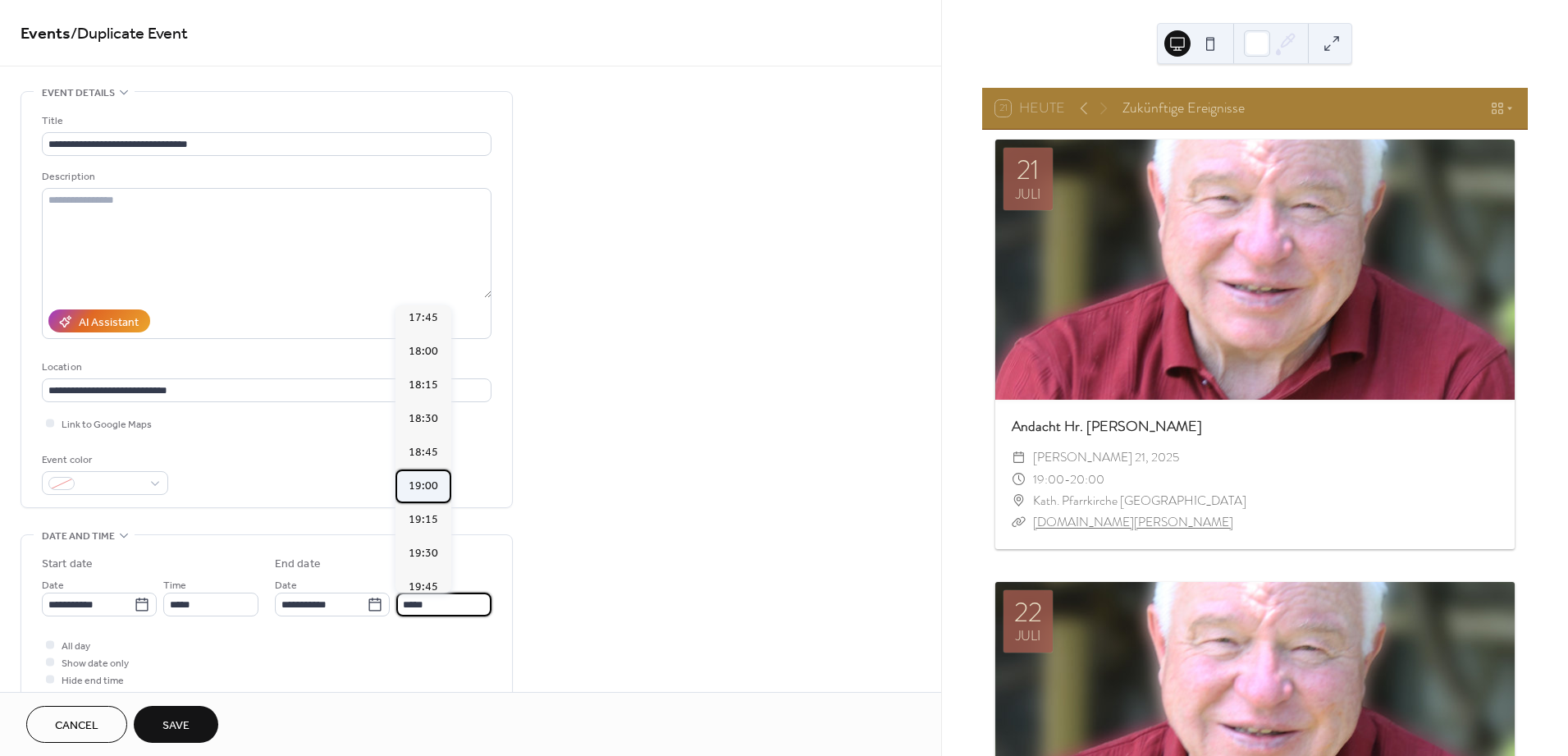 click on "19:00" at bounding box center (423, 486) 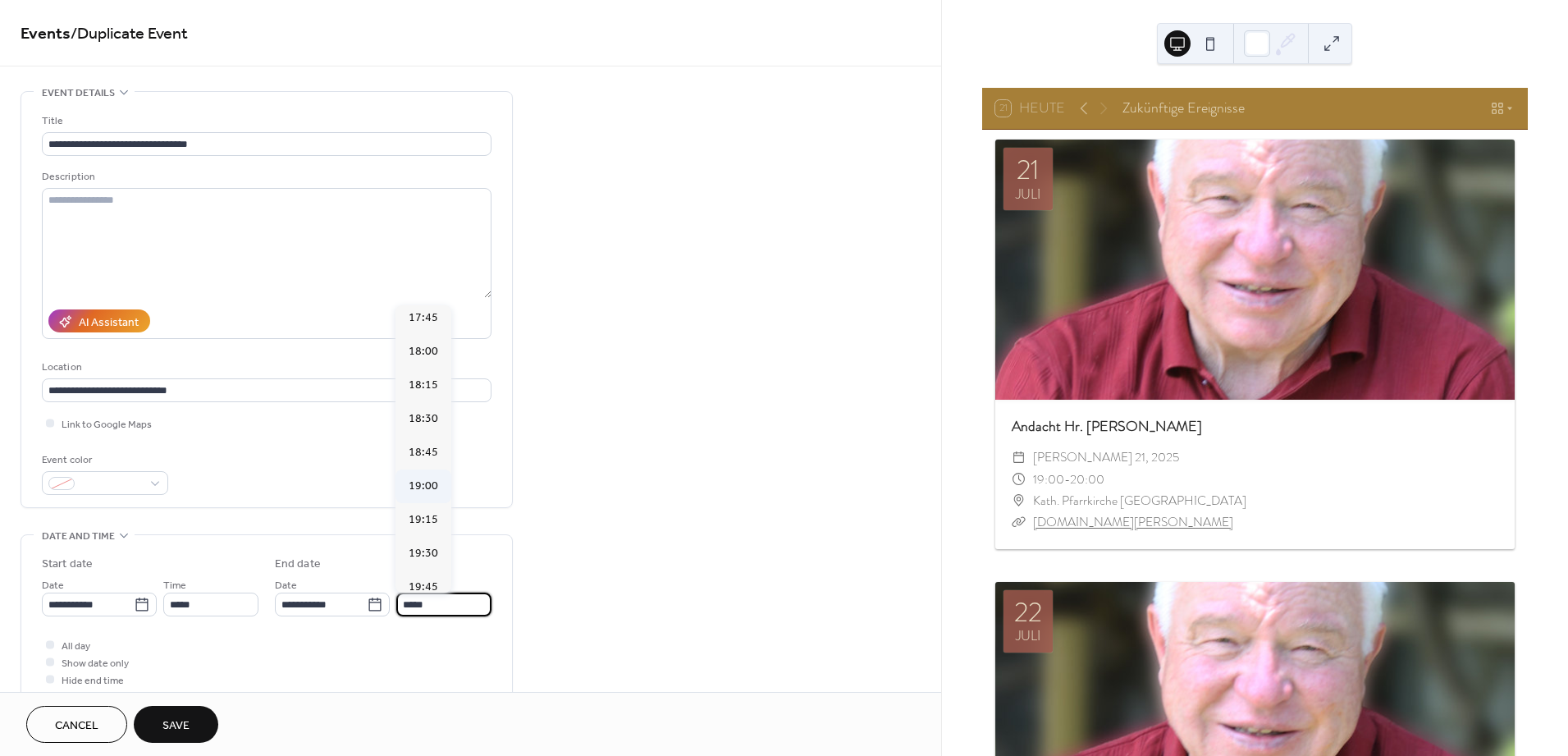 type on "*****" 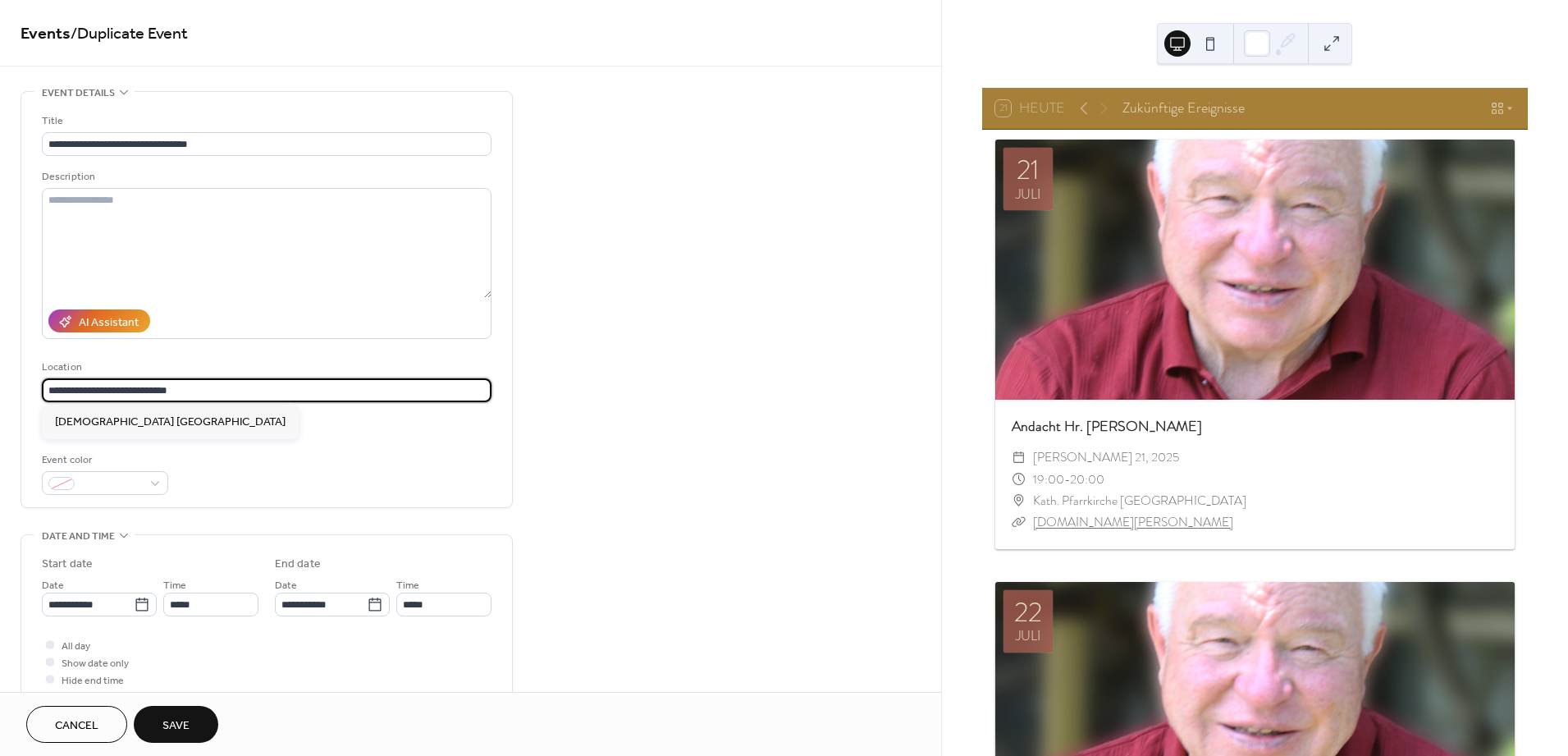 click on "**********" at bounding box center [267, 390] 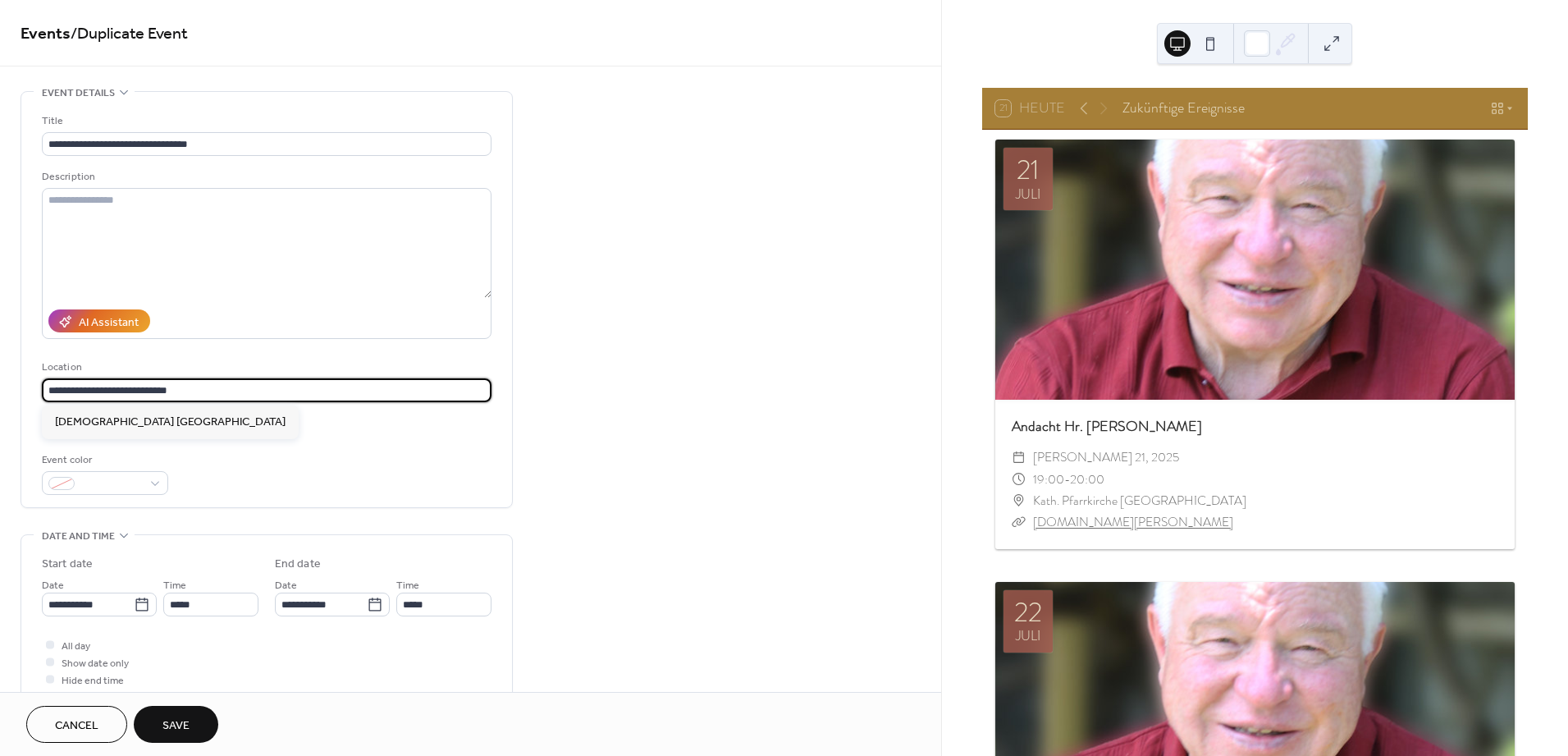 paste on "**********" 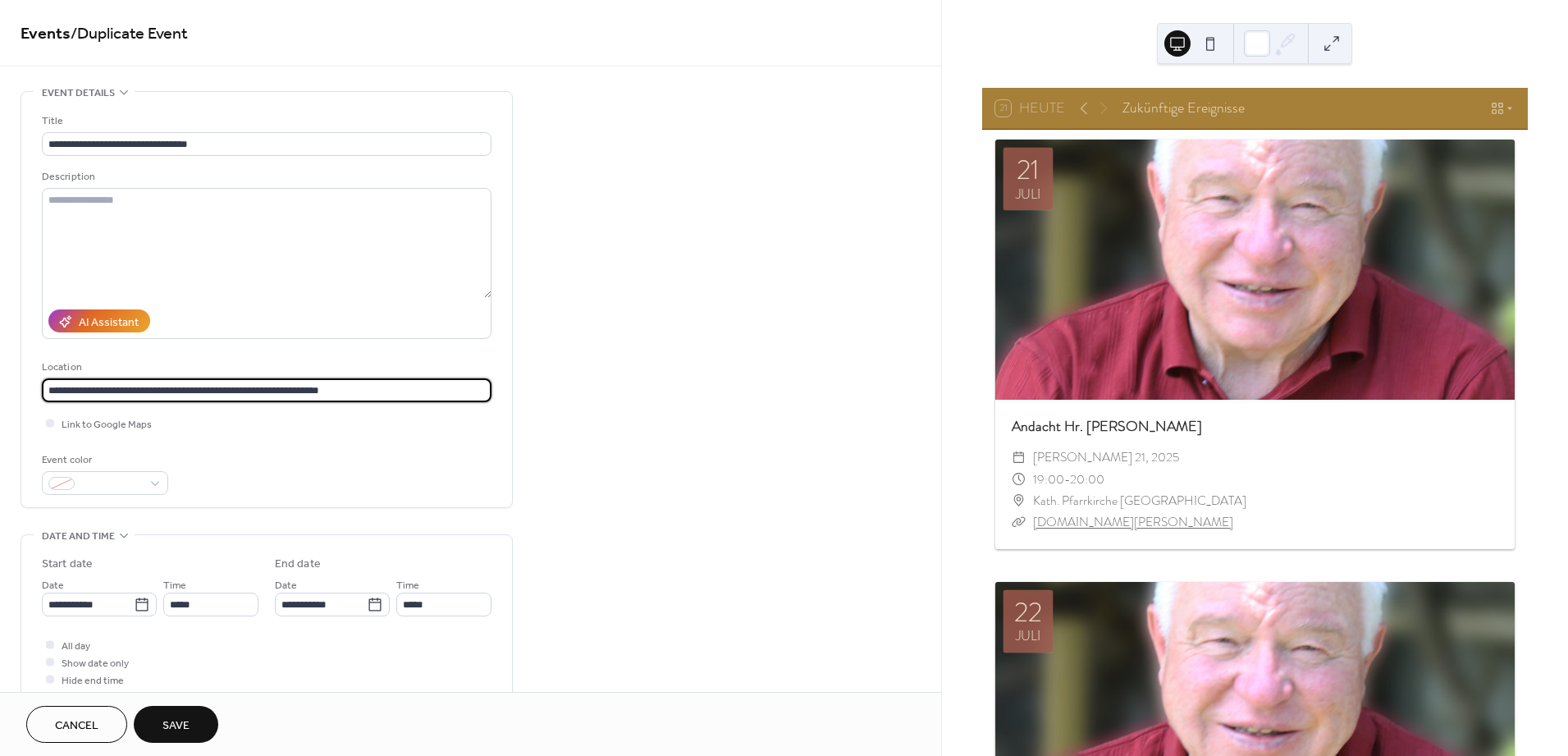 drag, startPoint x: 365, startPoint y: 393, endPoint x: -86, endPoint y: 390, distance: 451.01 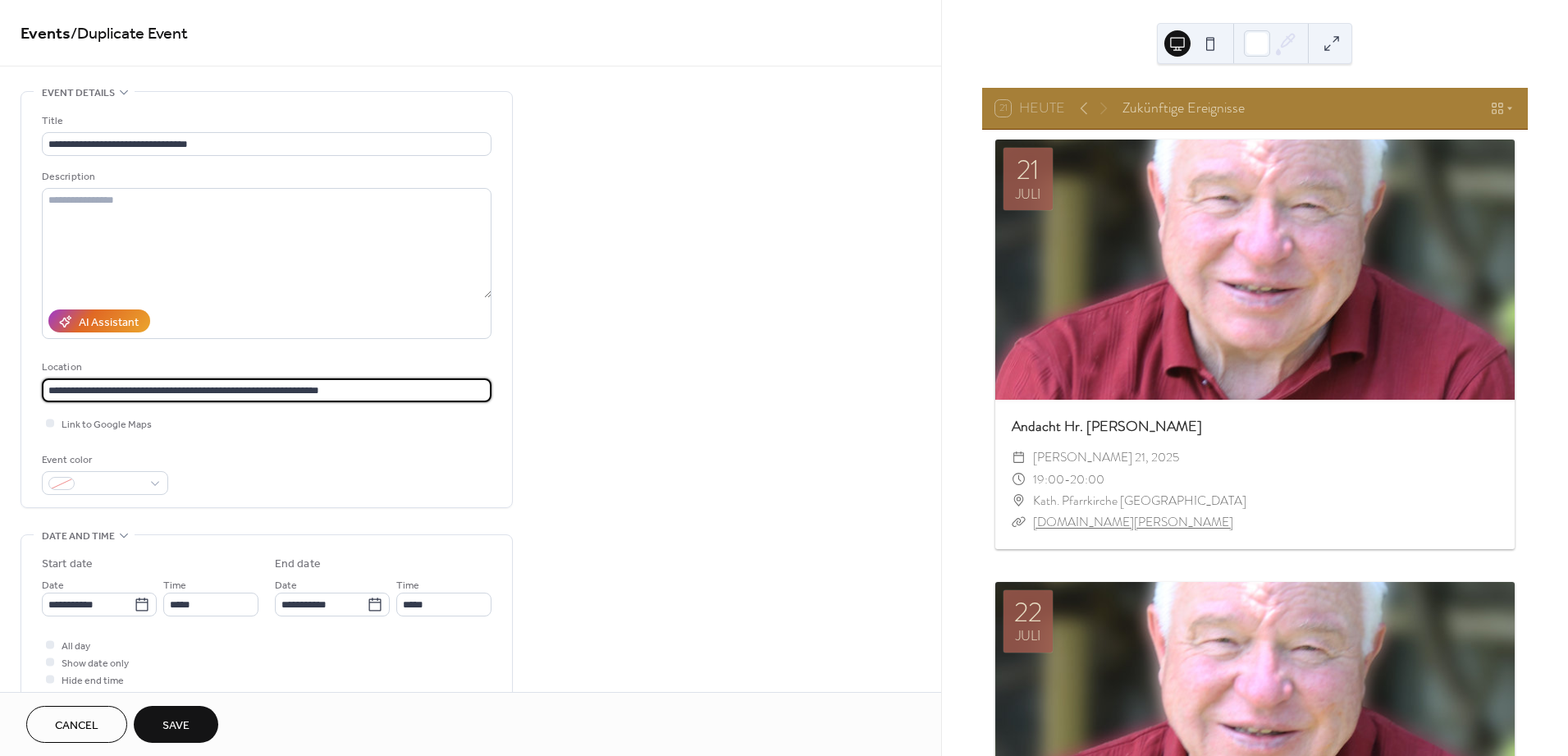 click on "**********" at bounding box center (784, 378) 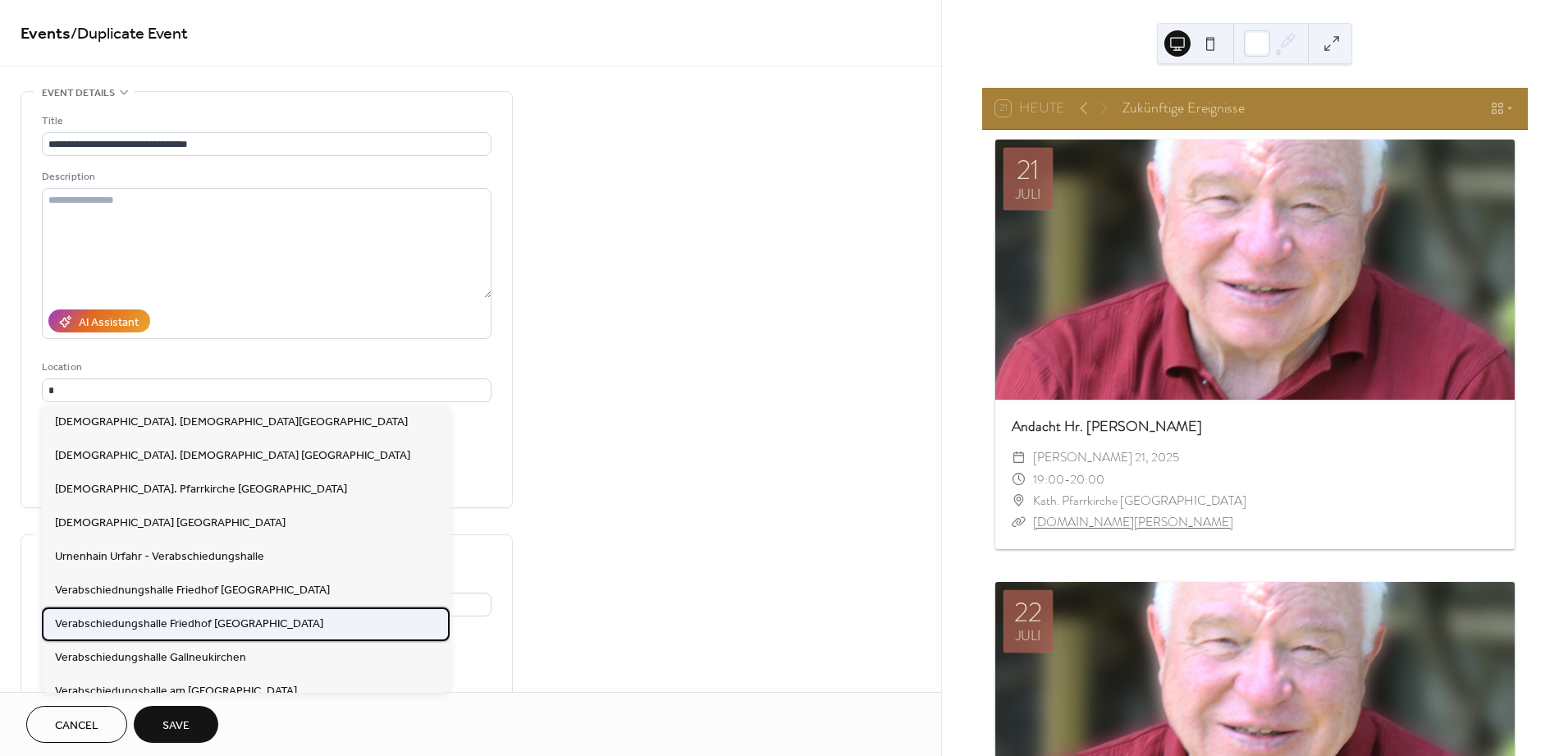 click on "Verabschiedungshalle  Friedhof [GEOGRAPHIC_DATA]" at bounding box center [189, 624] 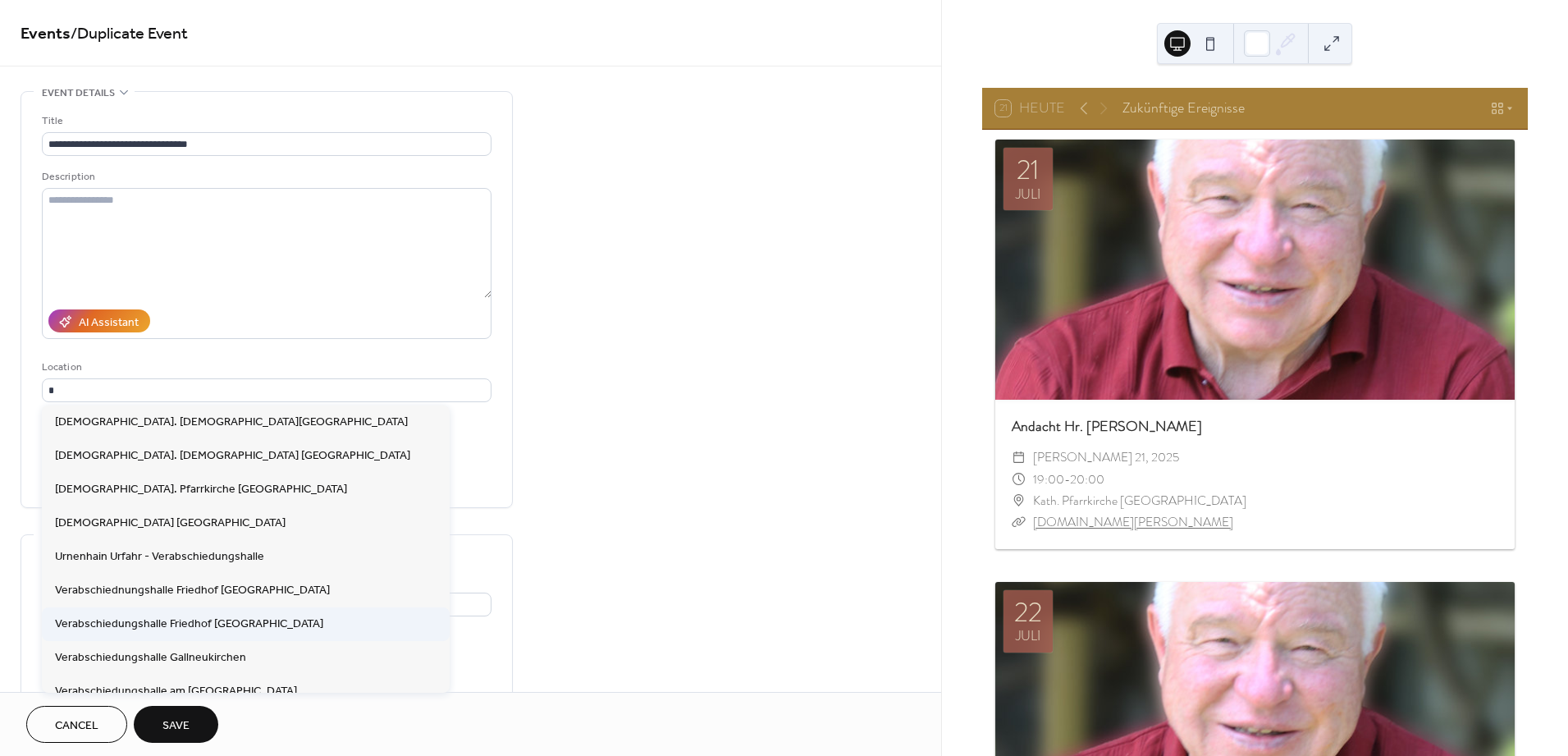type on "**********" 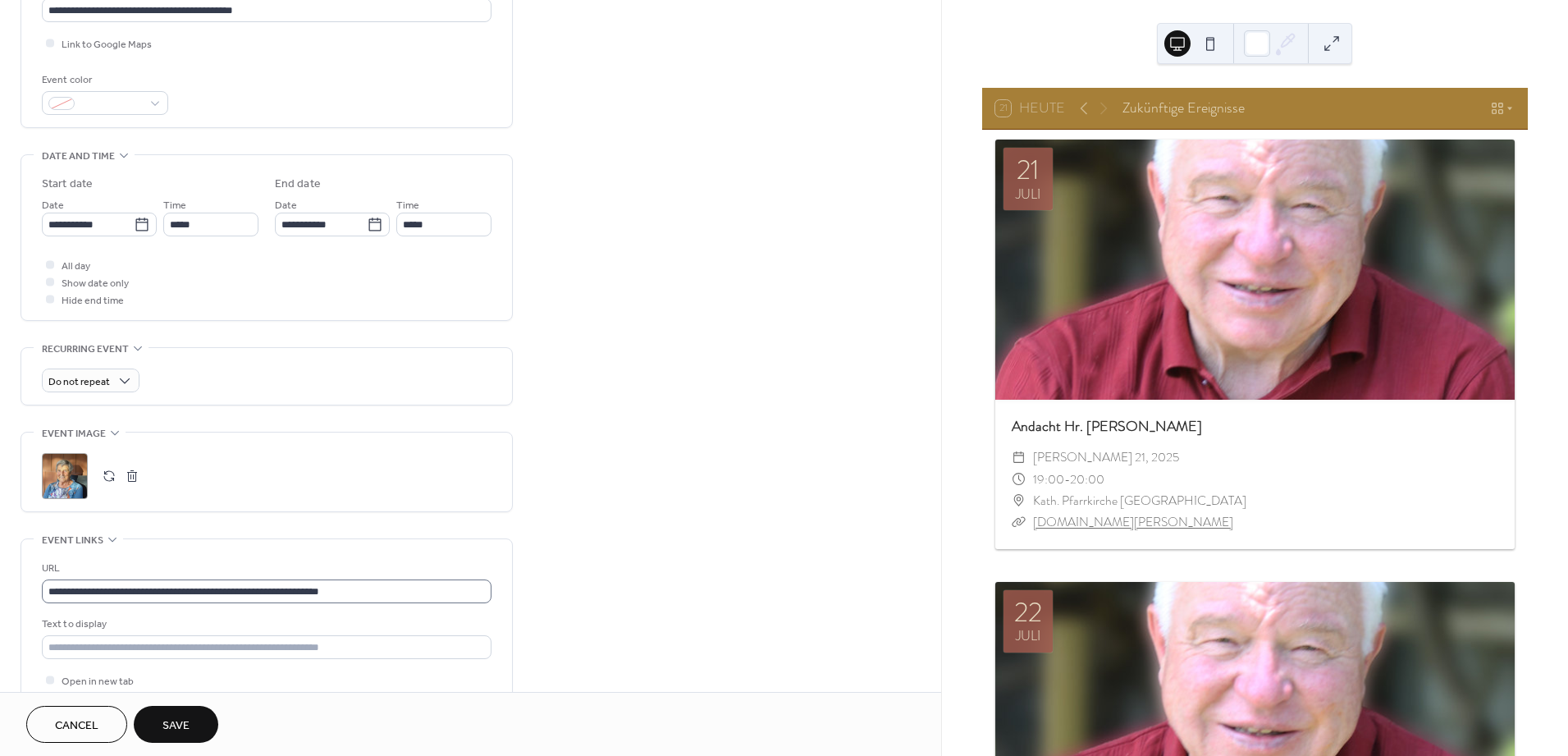 scroll, scrollTop: 456, scrollLeft: 0, axis: vertical 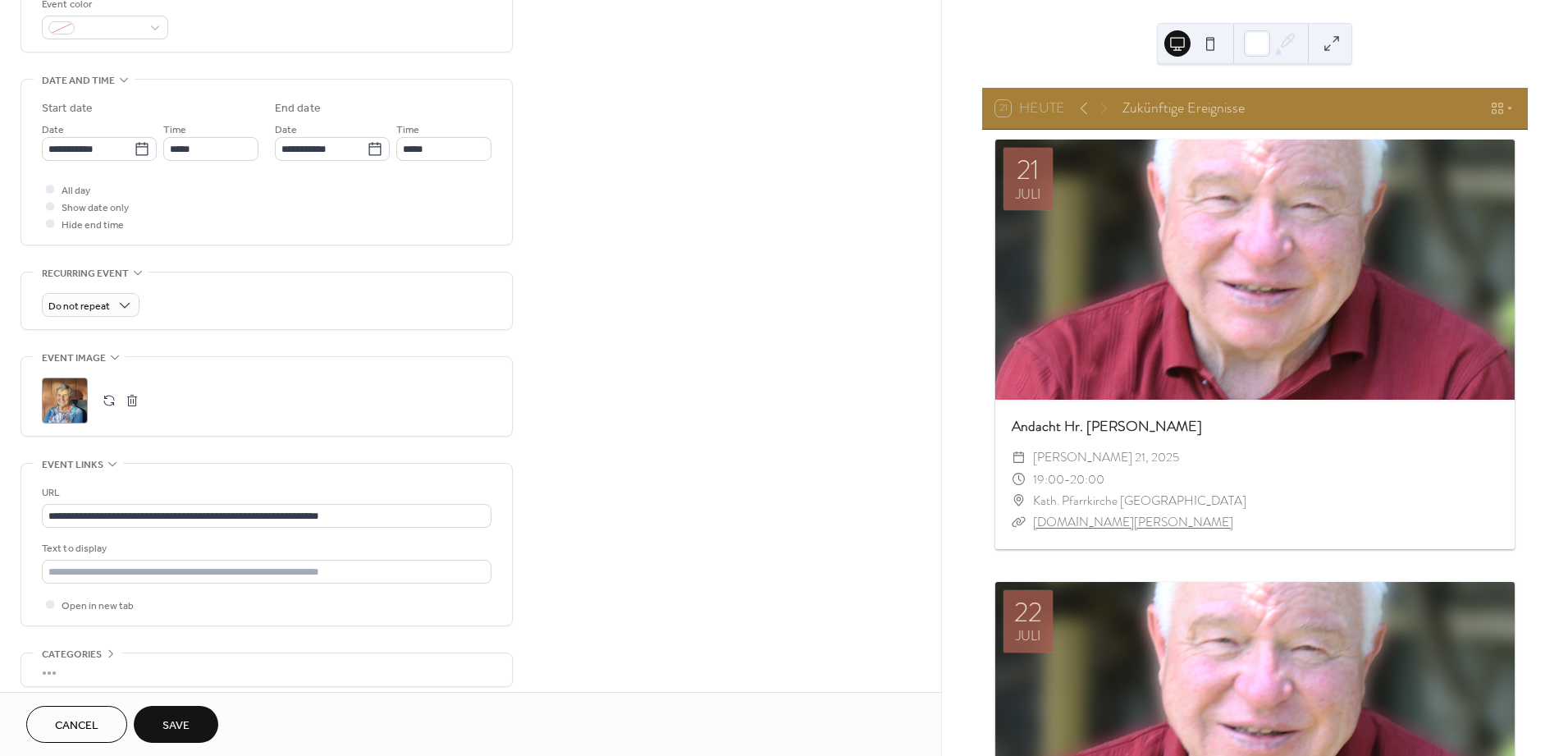 click on "Save" at bounding box center [176, 726] 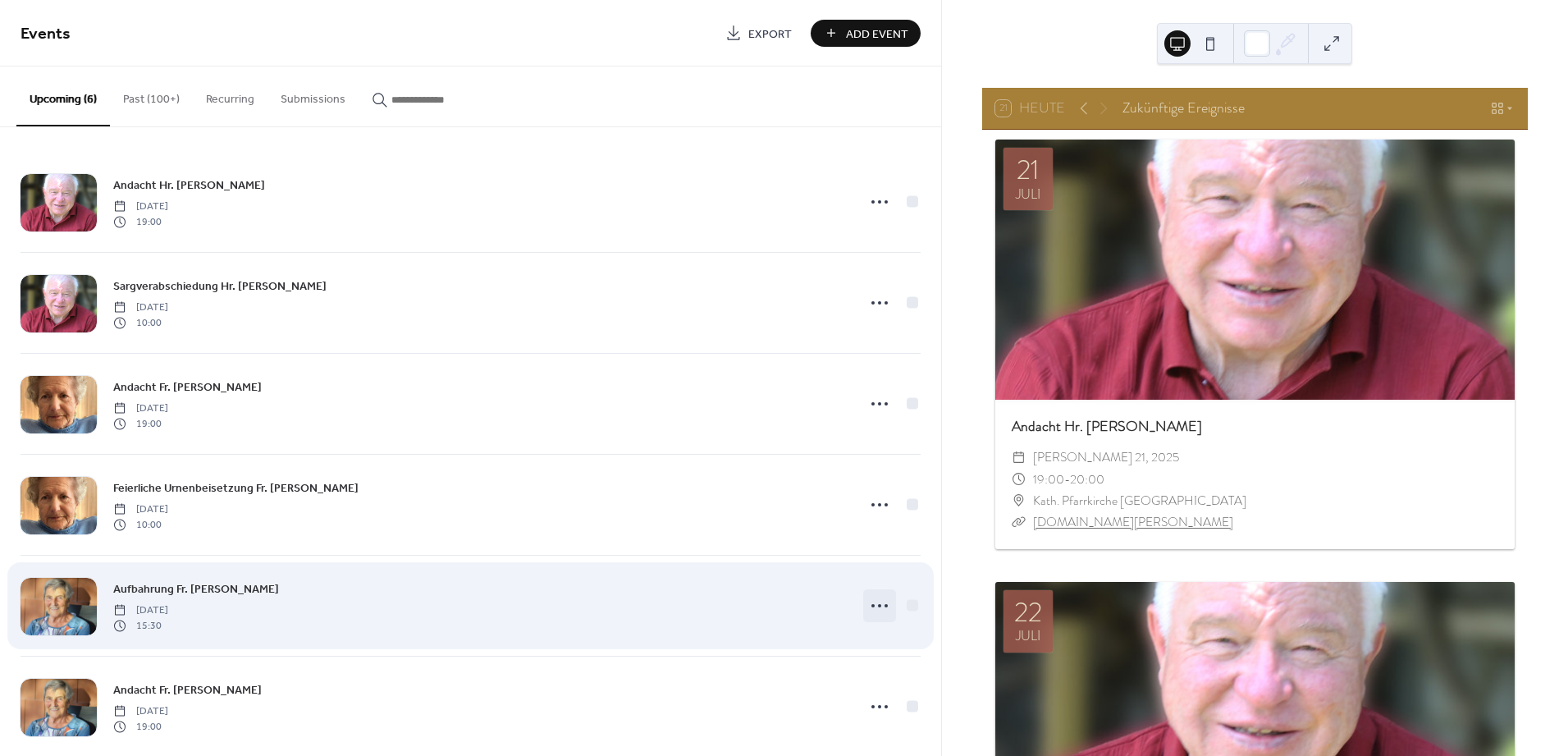click 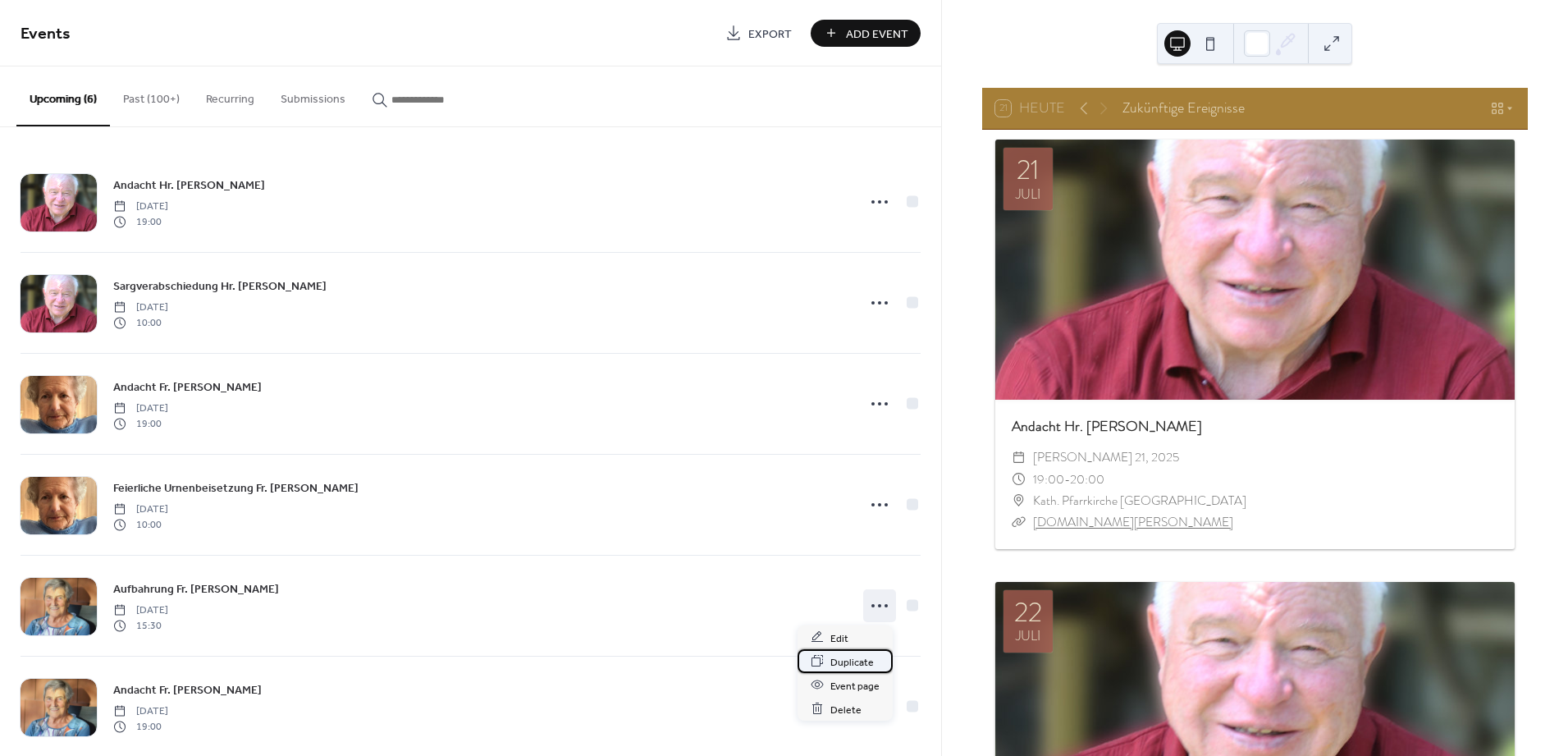 click on "Duplicate" at bounding box center [852, 662] 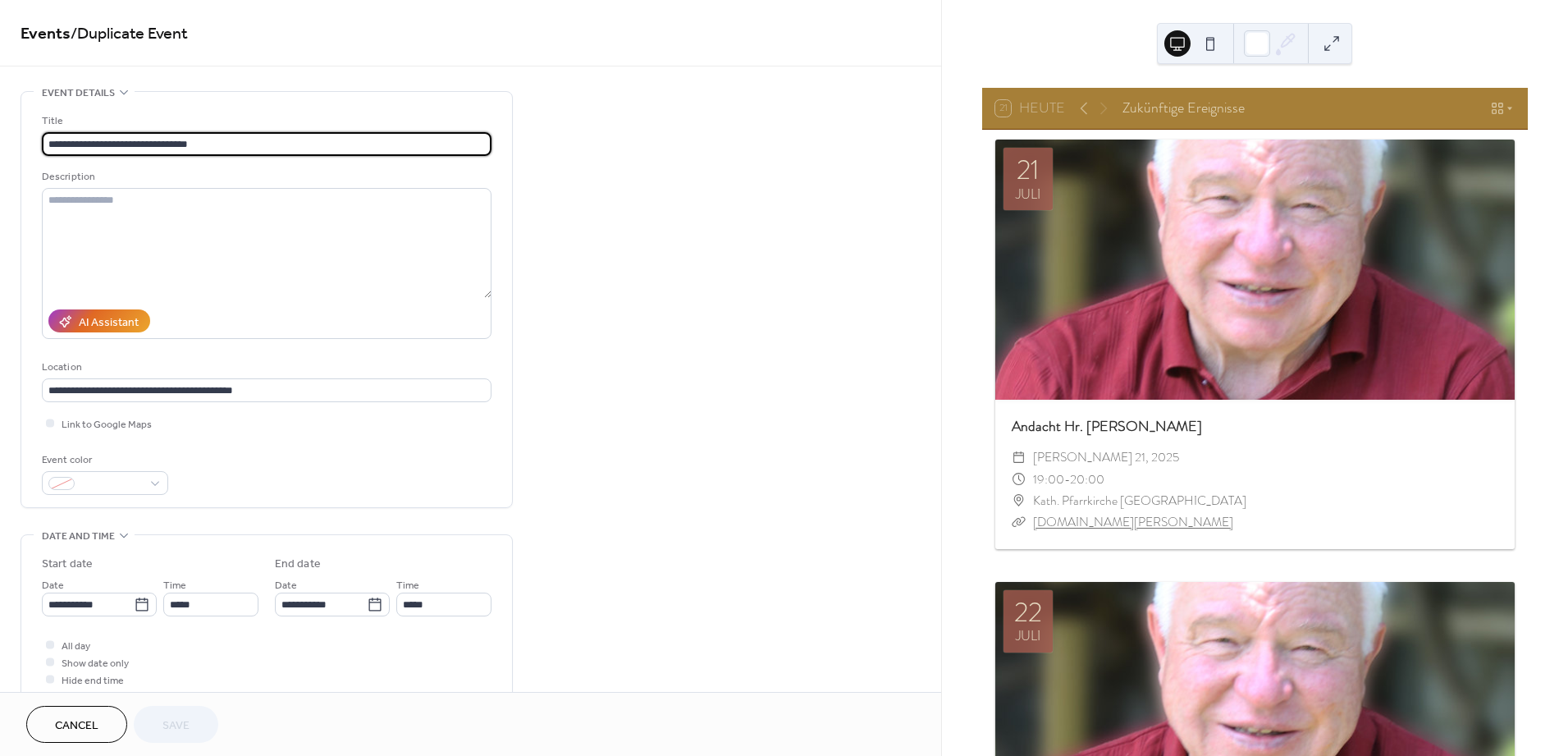 drag, startPoint x: 99, startPoint y: 147, endPoint x: -42, endPoint y: 156, distance: 141.28694 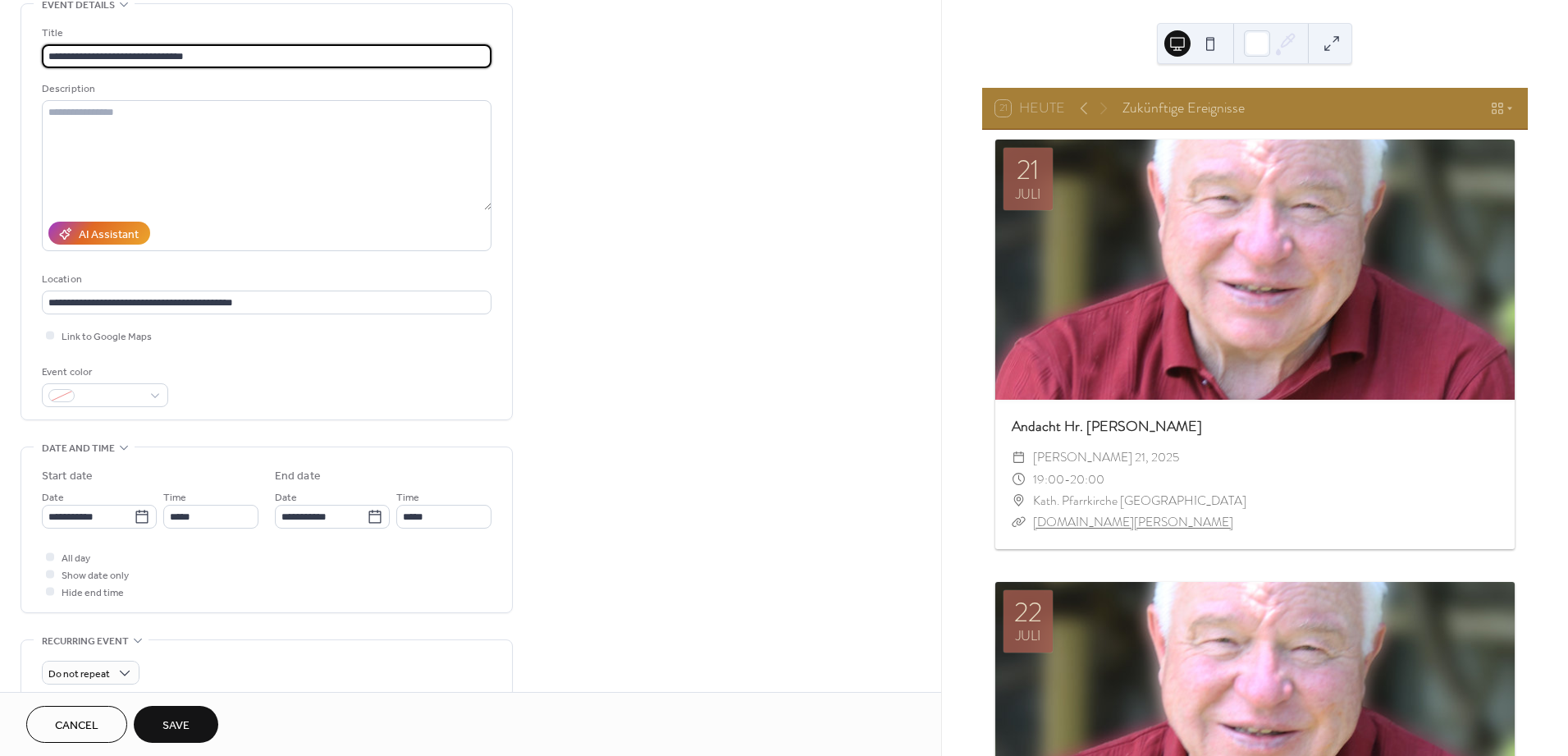 scroll, scrollTop: 91, scrollLeft: 0, axis: vertical 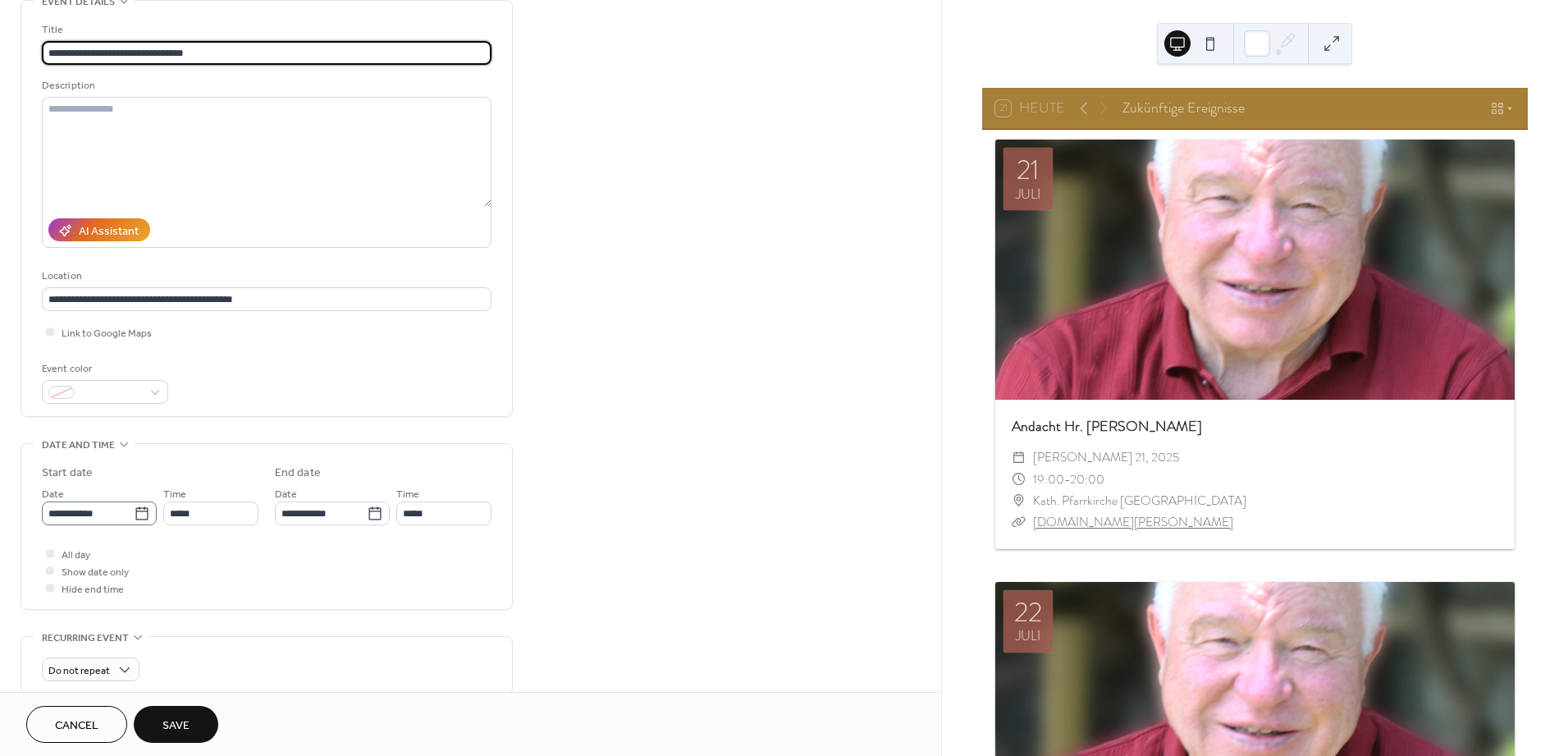 type on "**********" 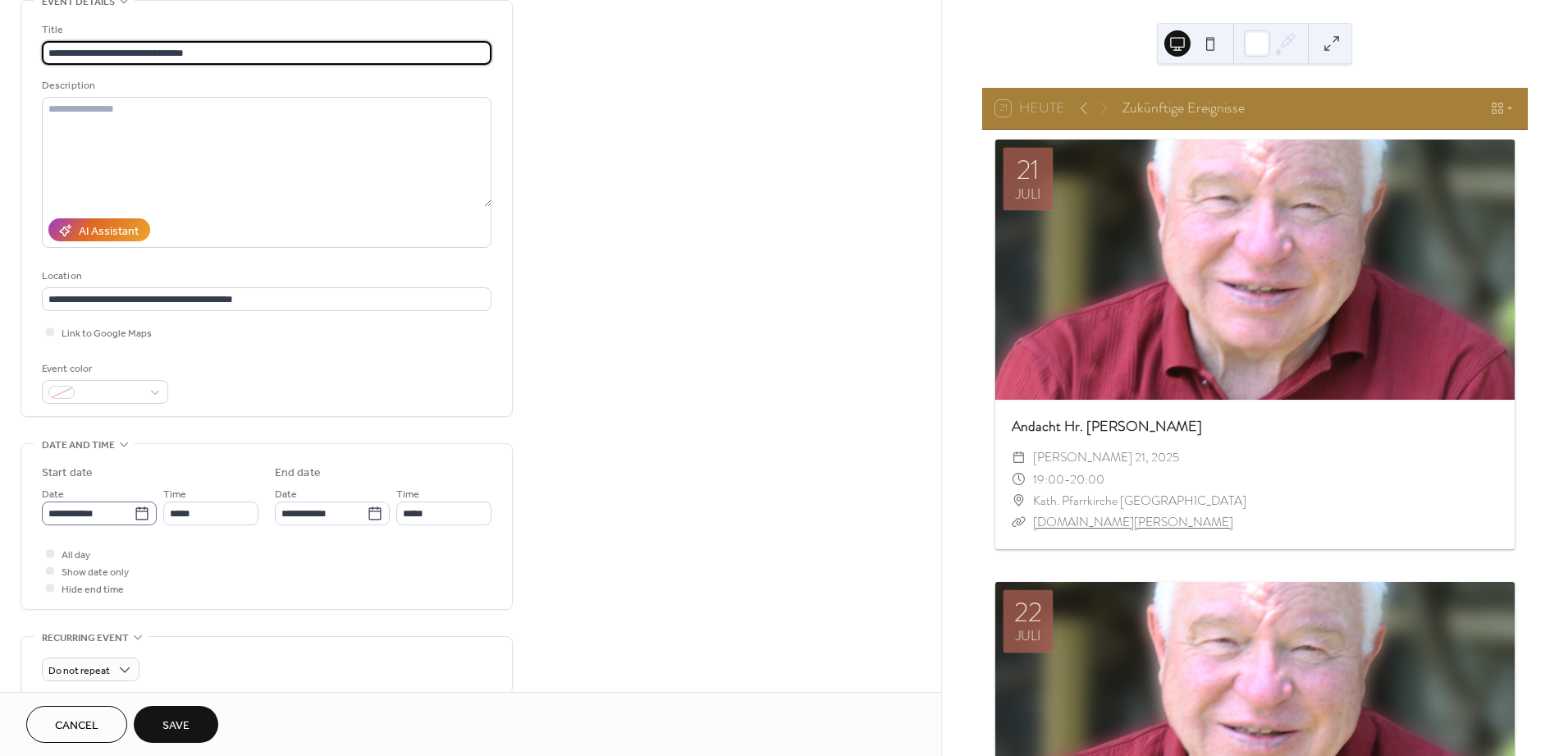 click 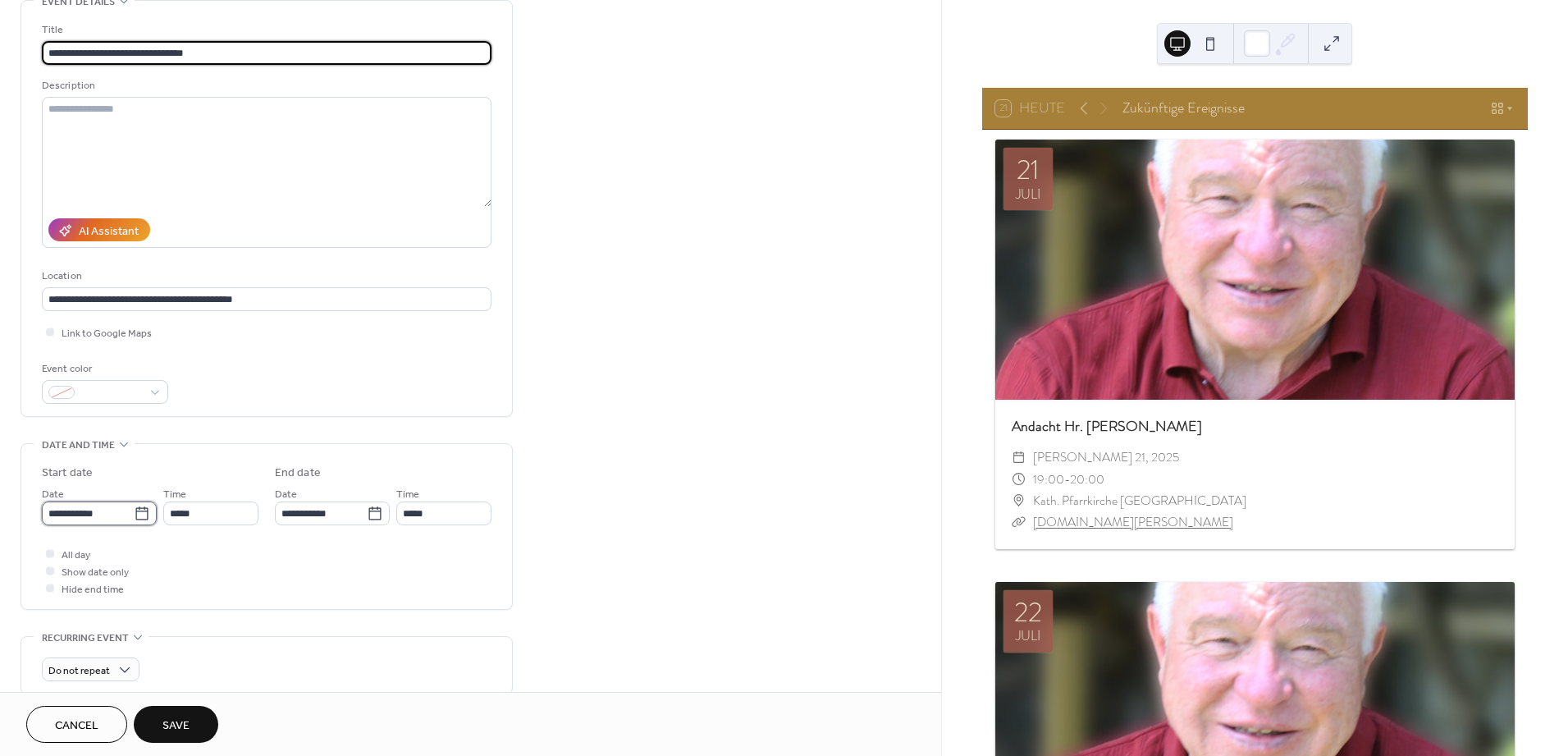 click on "**********" at bounding box center (88, 513) 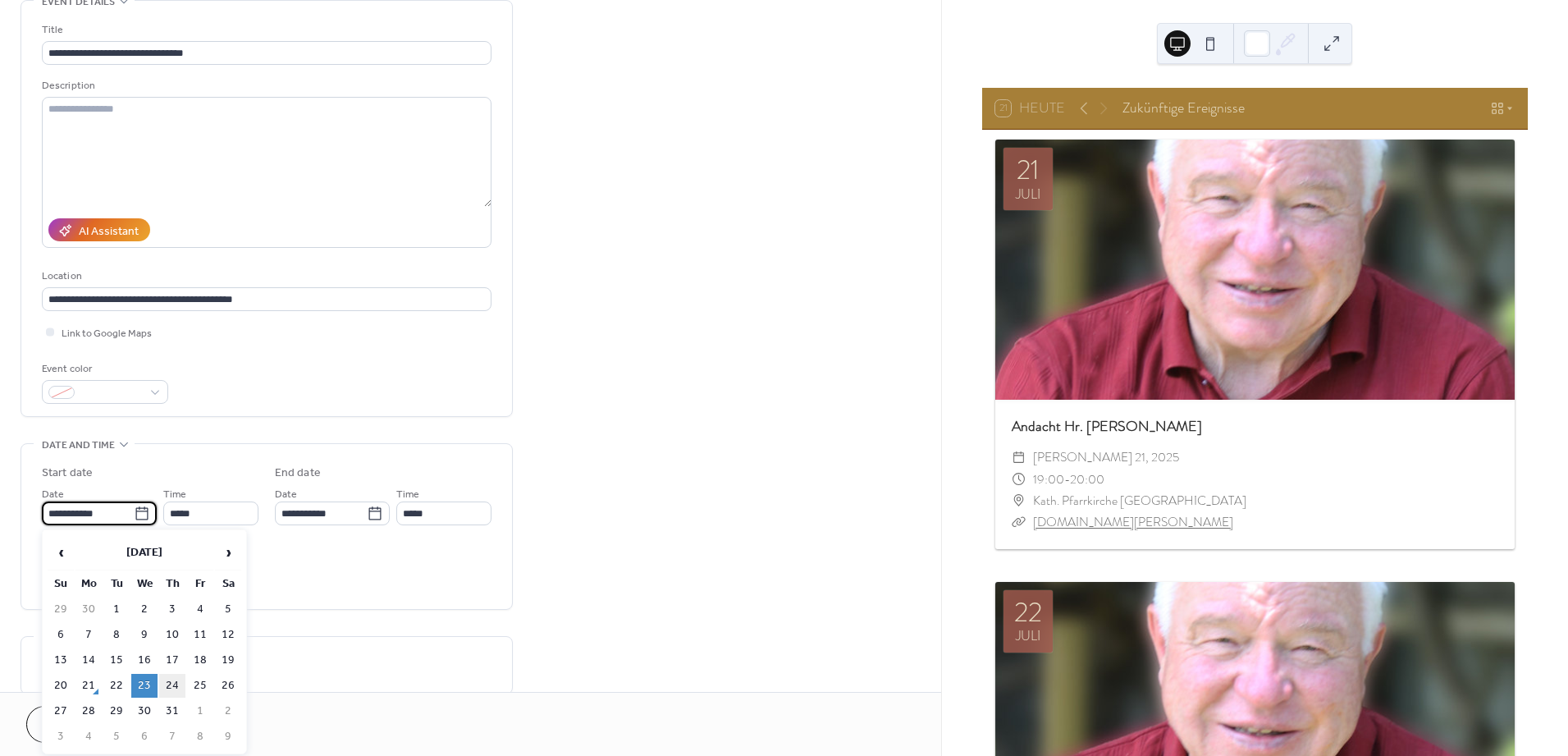 click on "24" at bounding box center (172, 685) 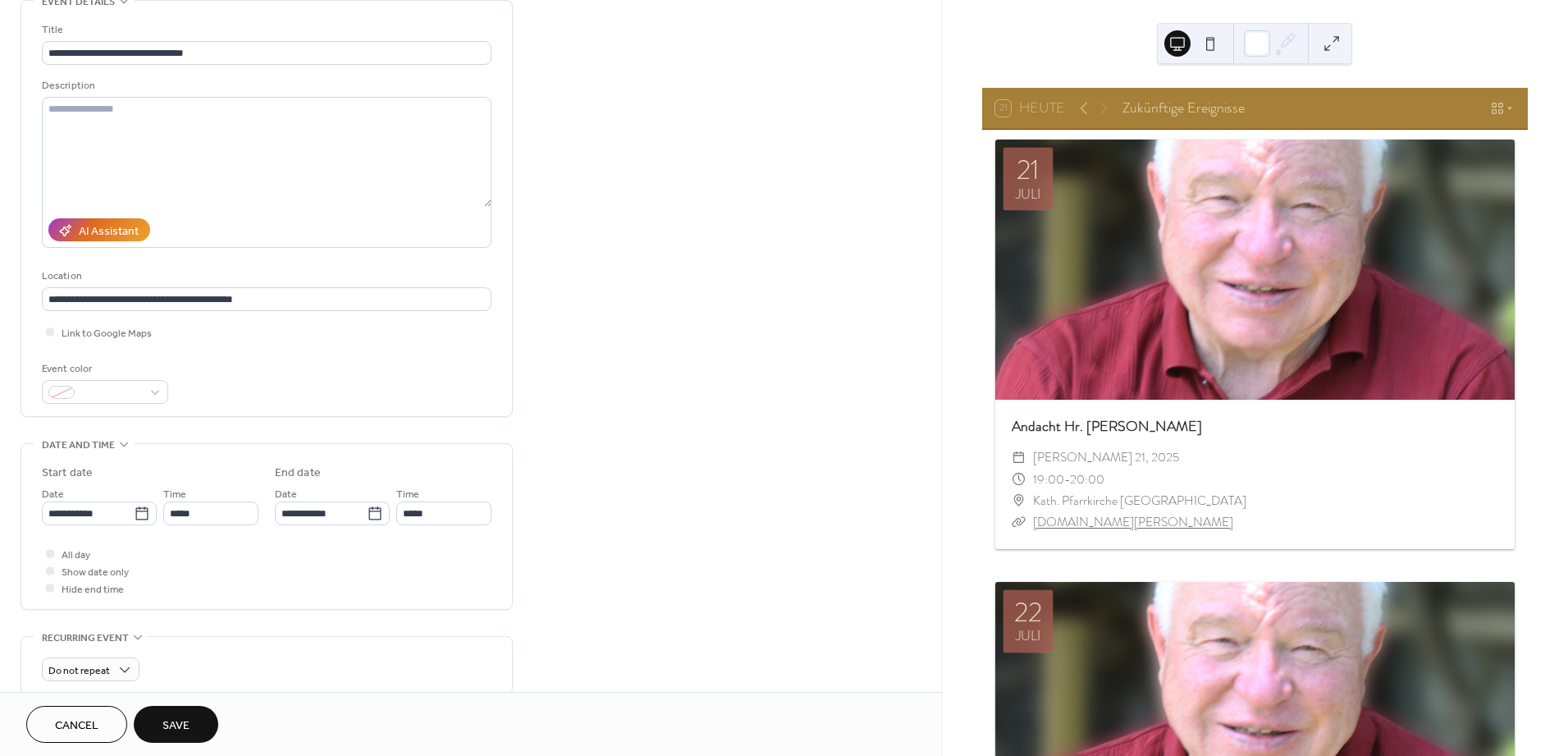 click on "**********" at bounding box center [267, 530] 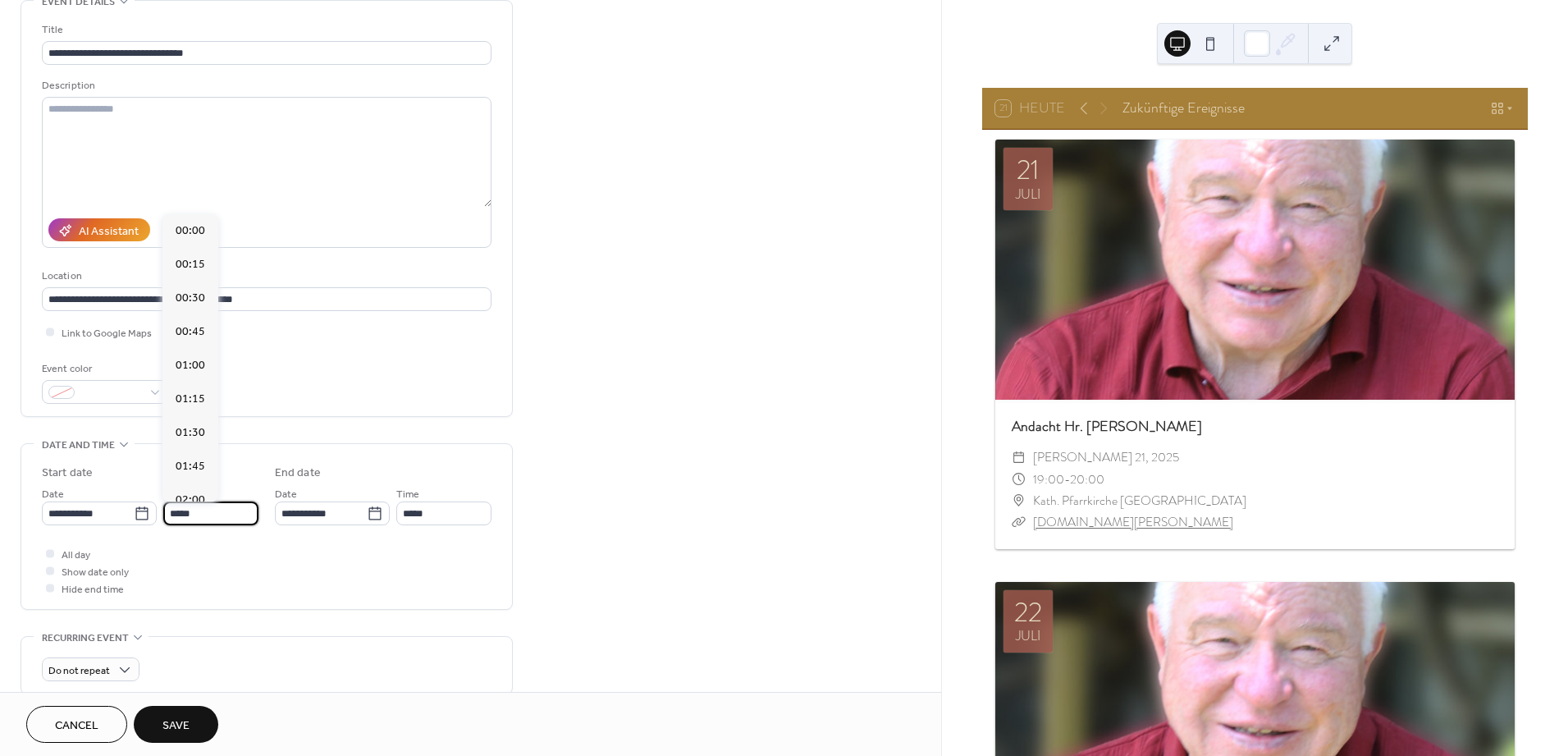 click on "*****" at bounding box center [211, 513] 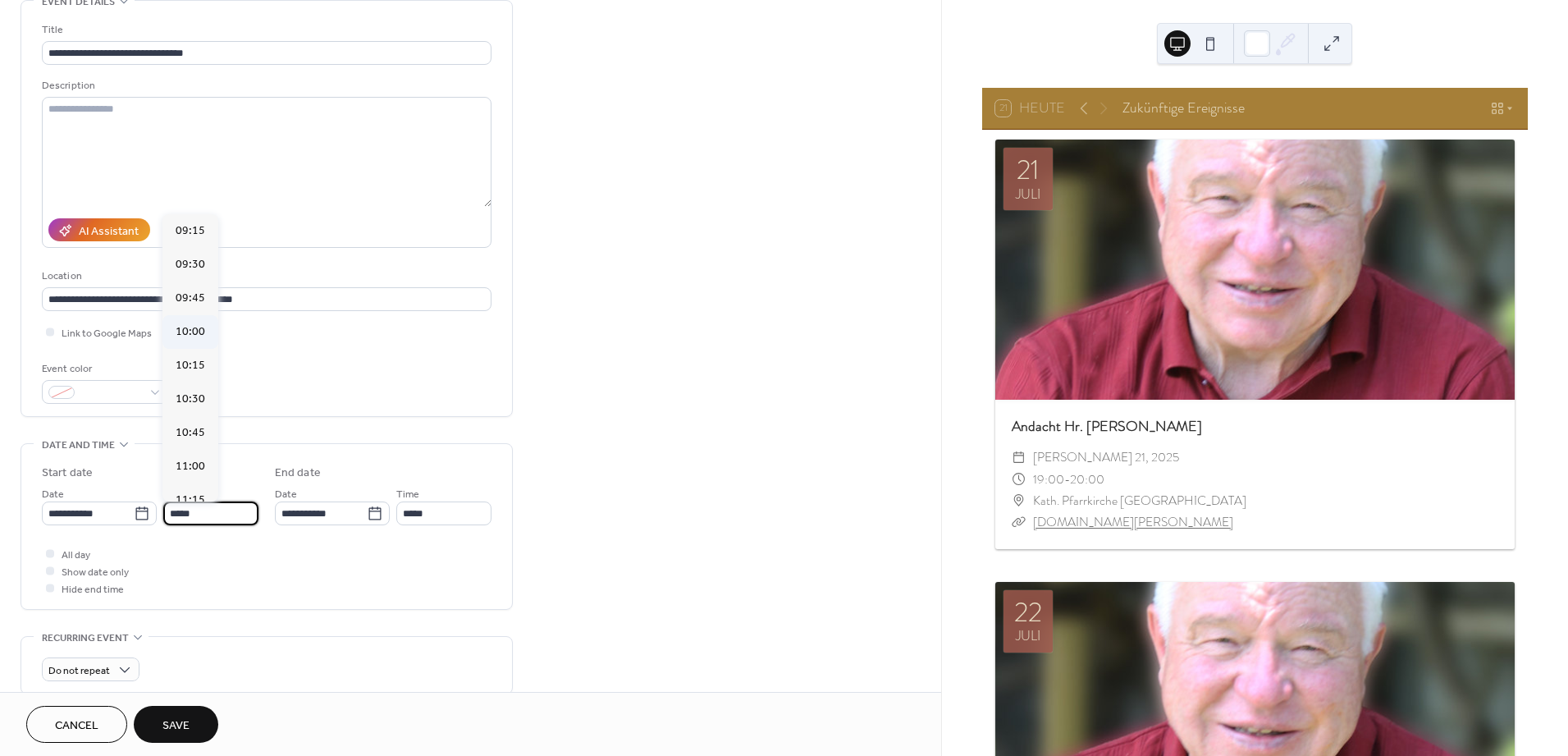 scroll, scrollTop: 1195, scrollLeft: 0, axis: vertical 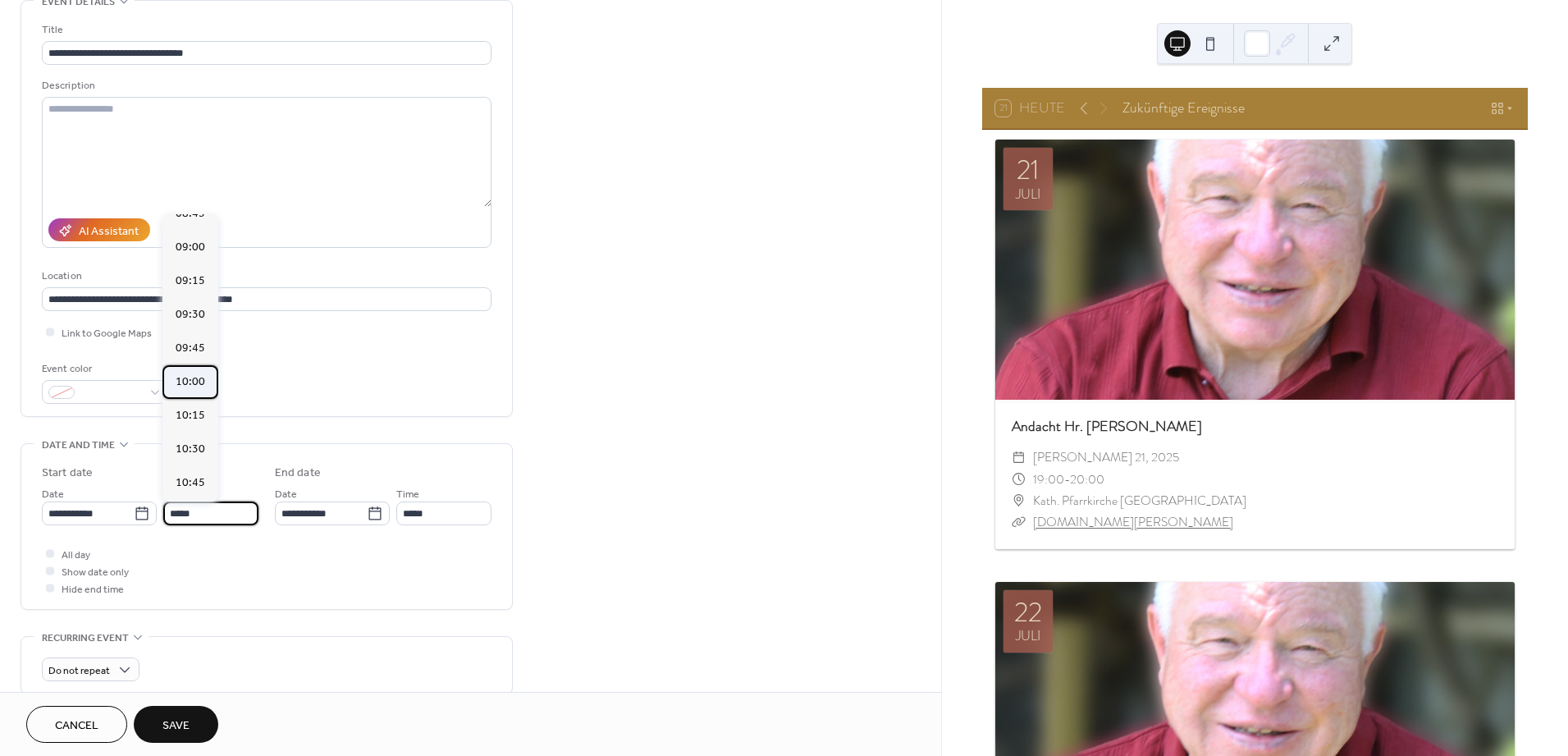 click on "10:00" at bounding box center [190, 382] 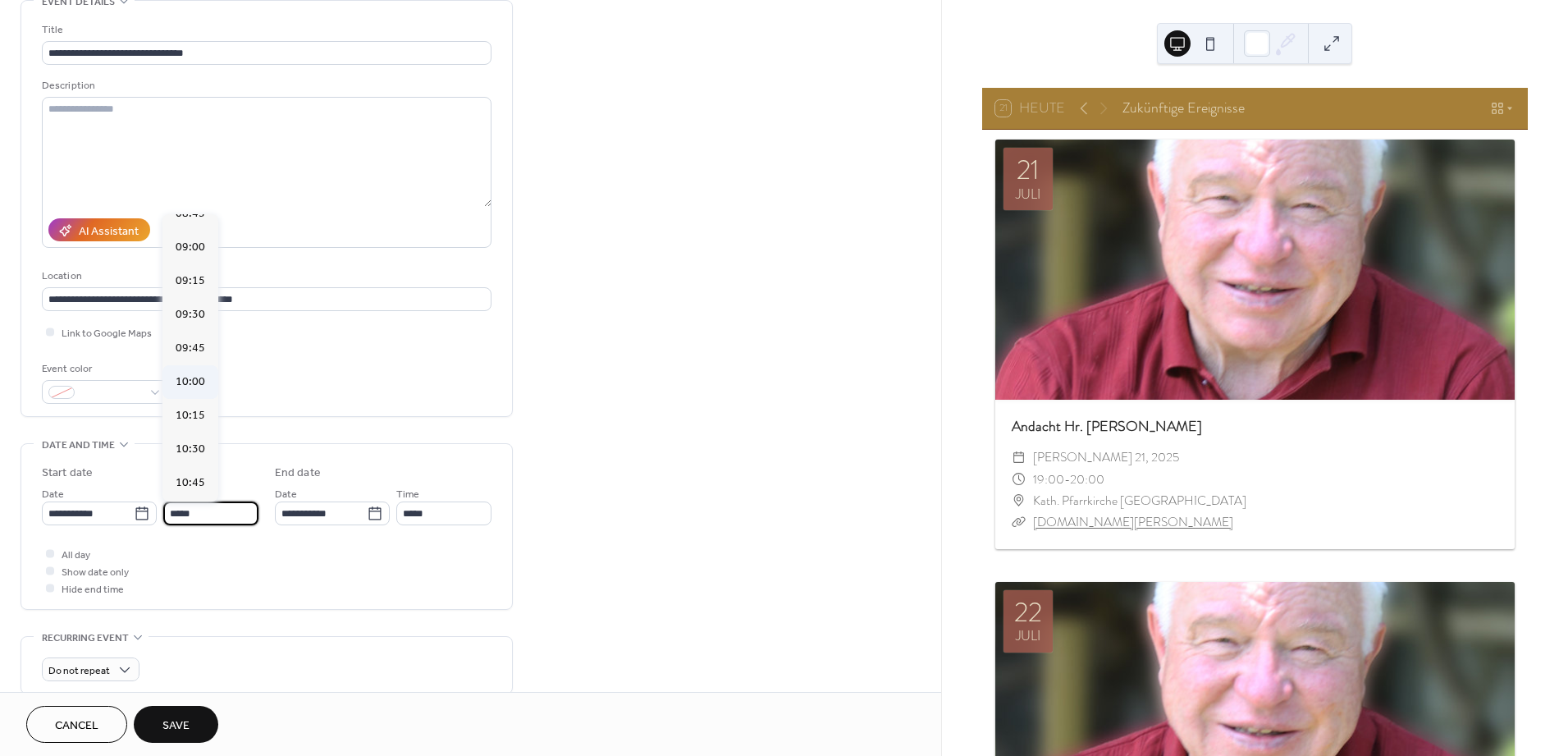 type on "*****" 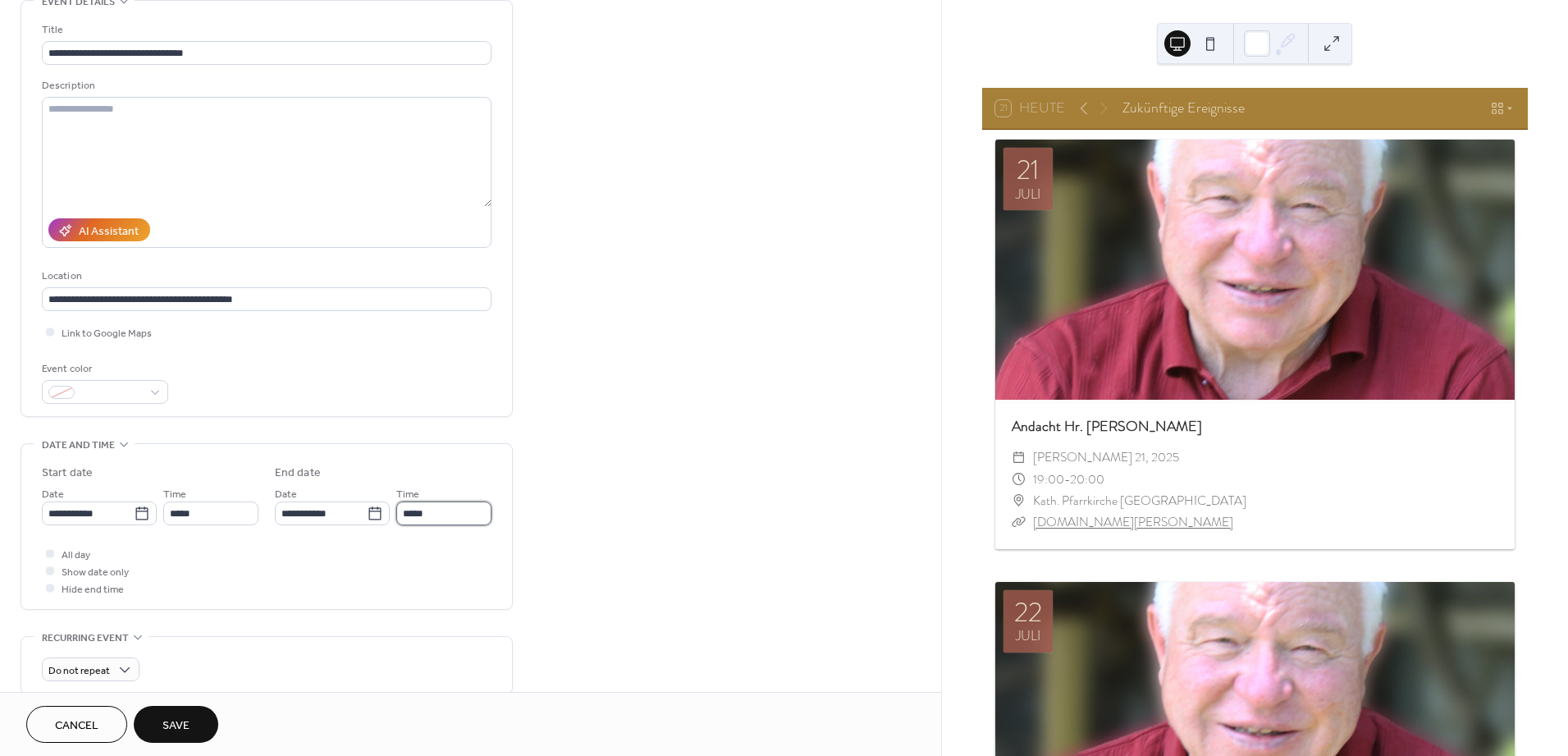 click on "*****" at bounding box center (444, 513) 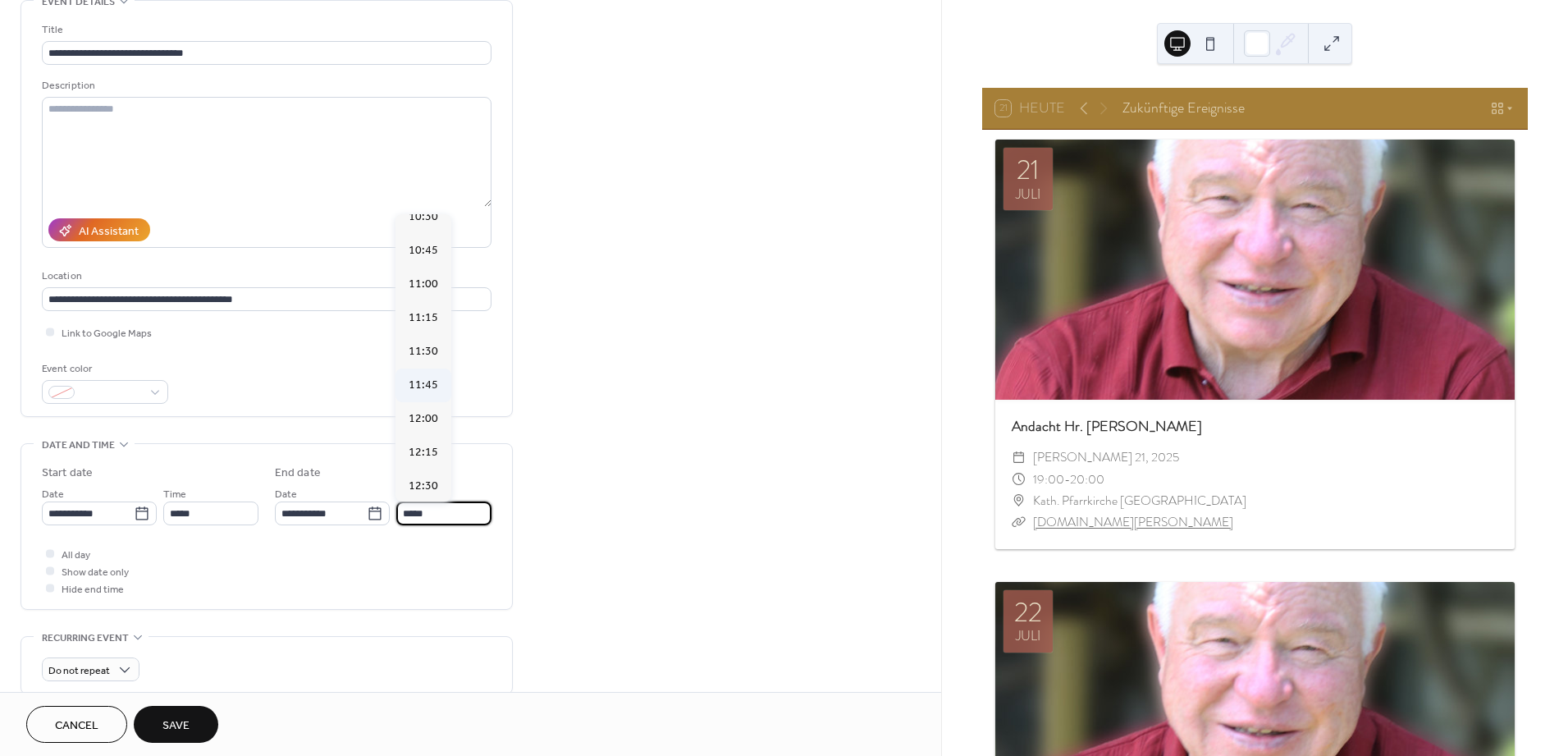 scroll, scrollTop: 0, scrollLeft: 0, axis: both 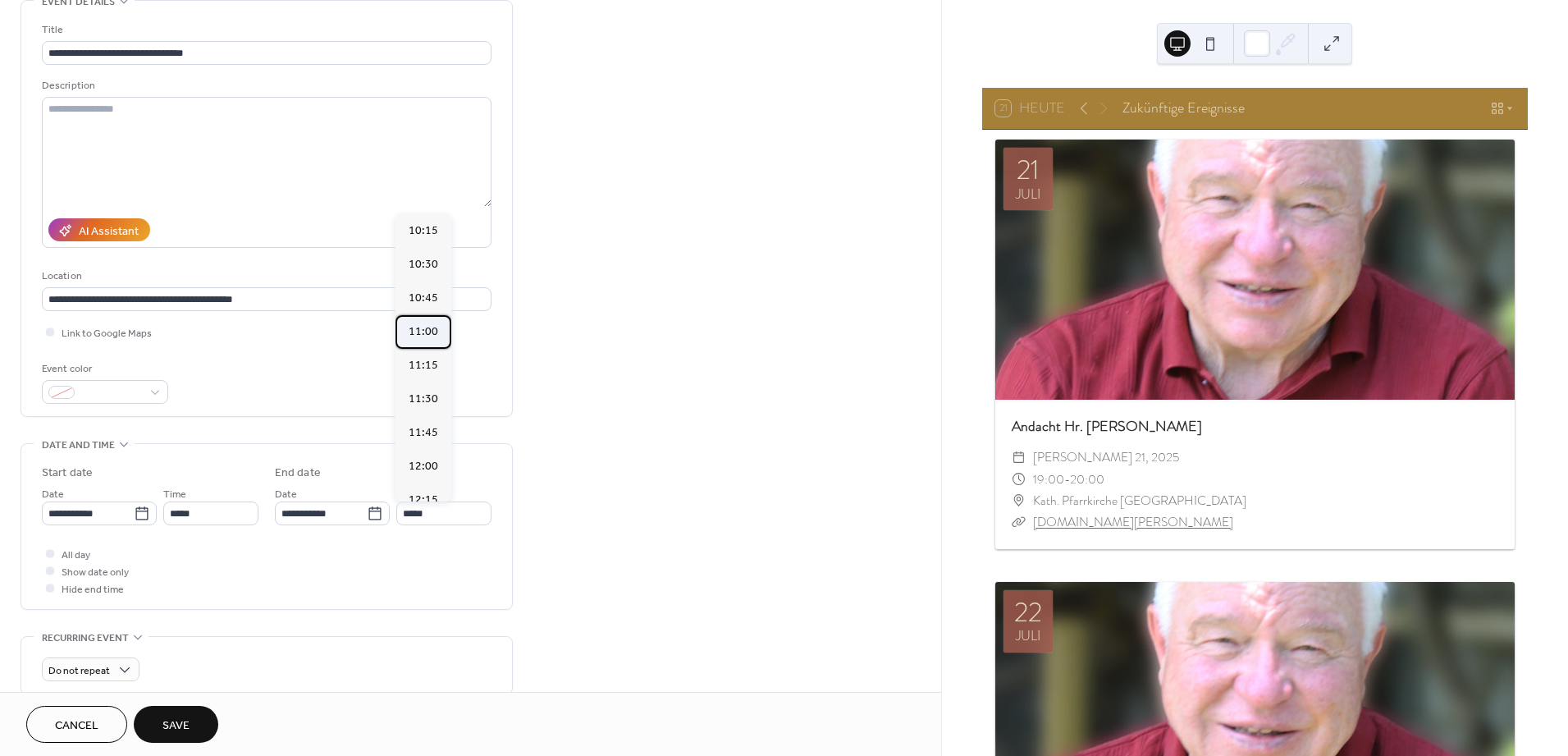 click on "11:00" at bounding box center [423, 332] 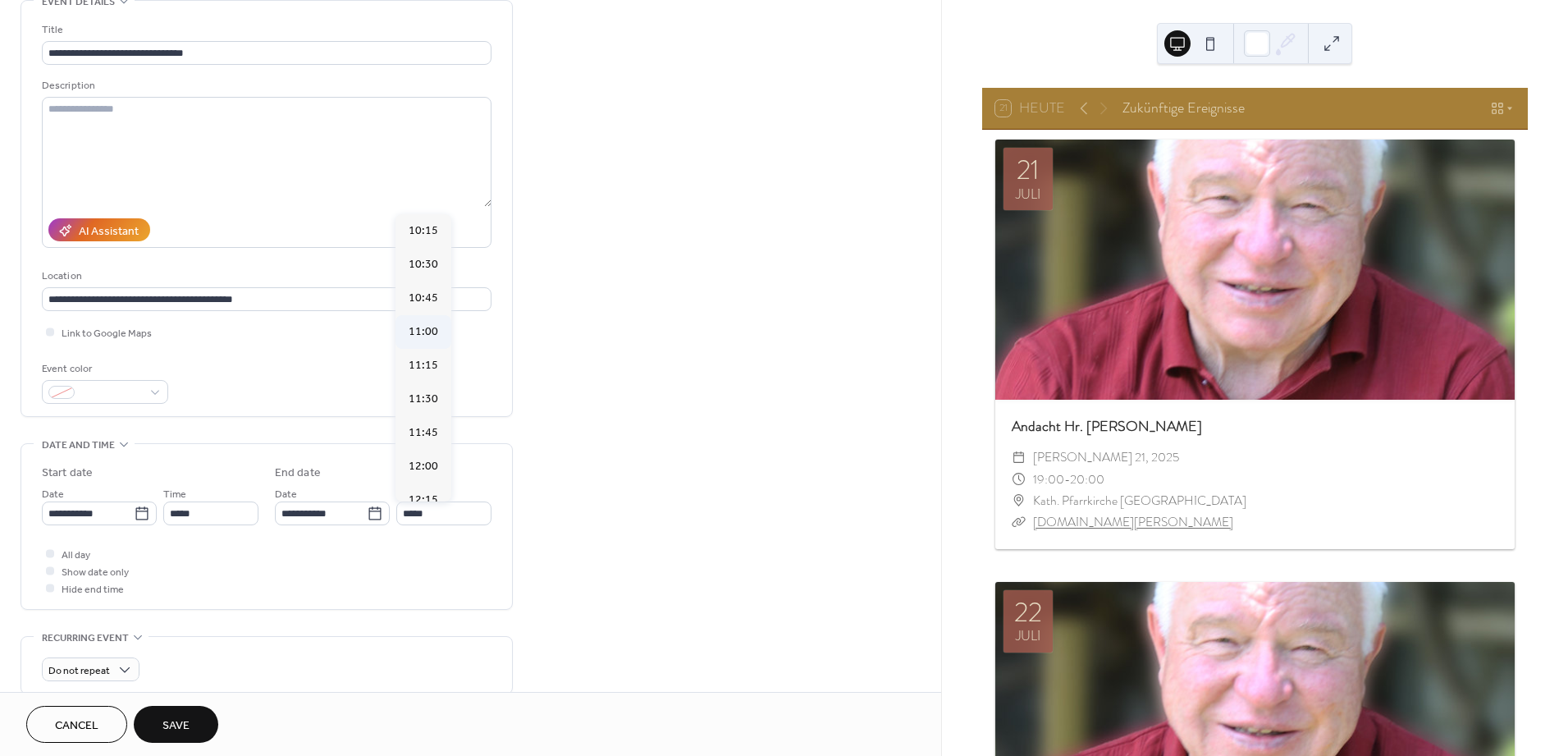 type on "*****" 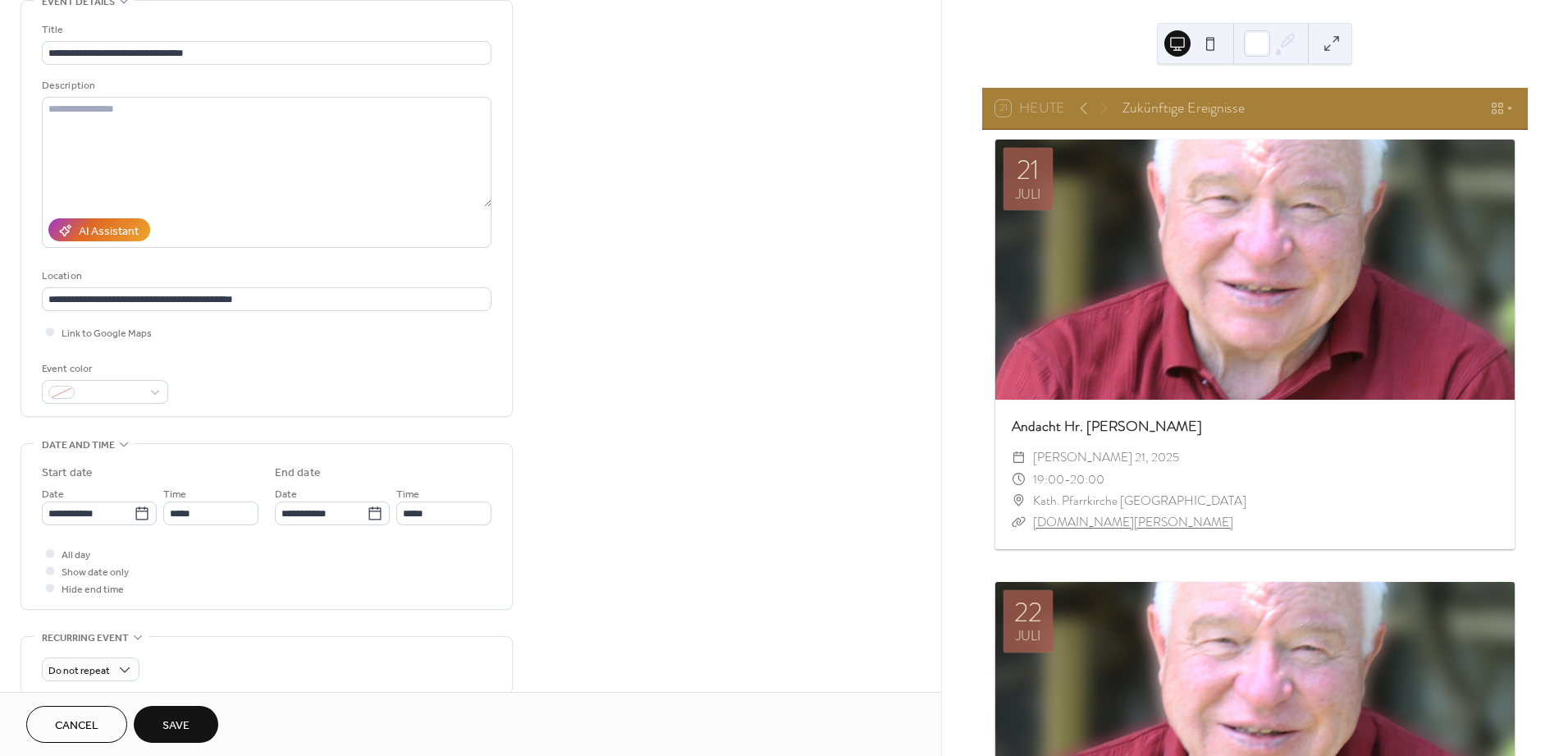 click on "All day Show date only Hide end time" at bounding box center [267, 570] 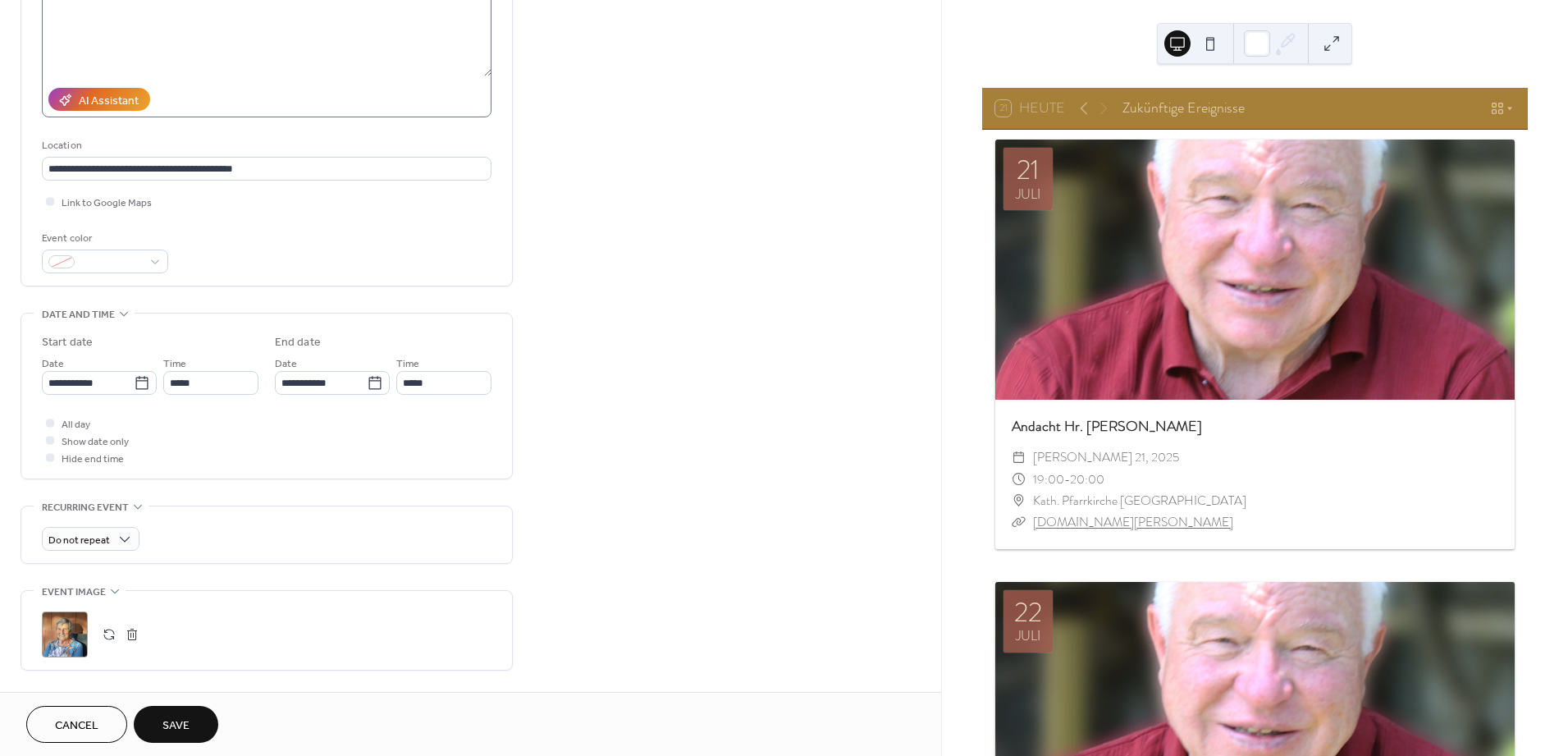 scroll, scrollTop: 0, scrollLeft: 0, axis: both 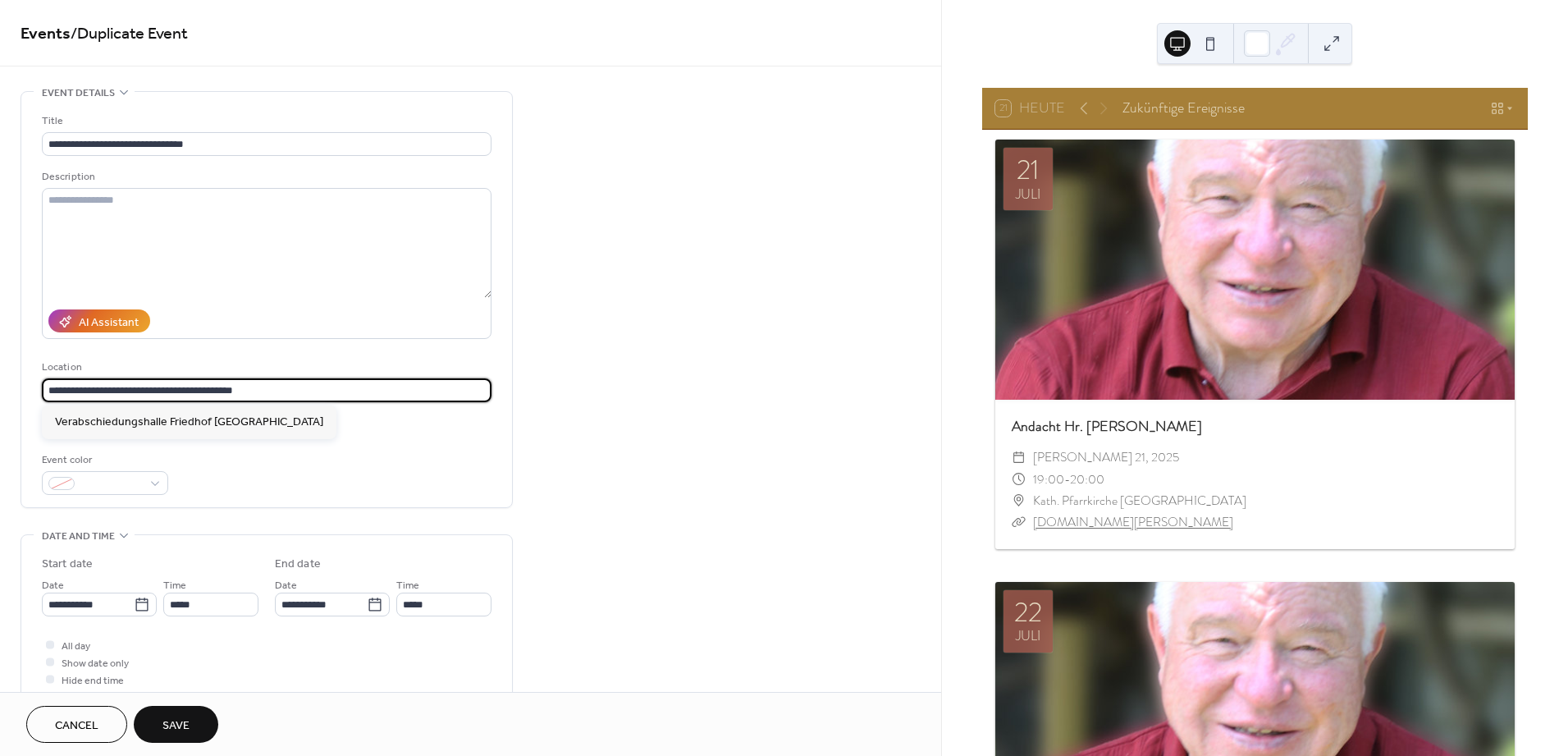 drag, startPoint x: 285, startPoint y: 399, endPoint x: 16, endPoint y: 393, distance: 269.06691 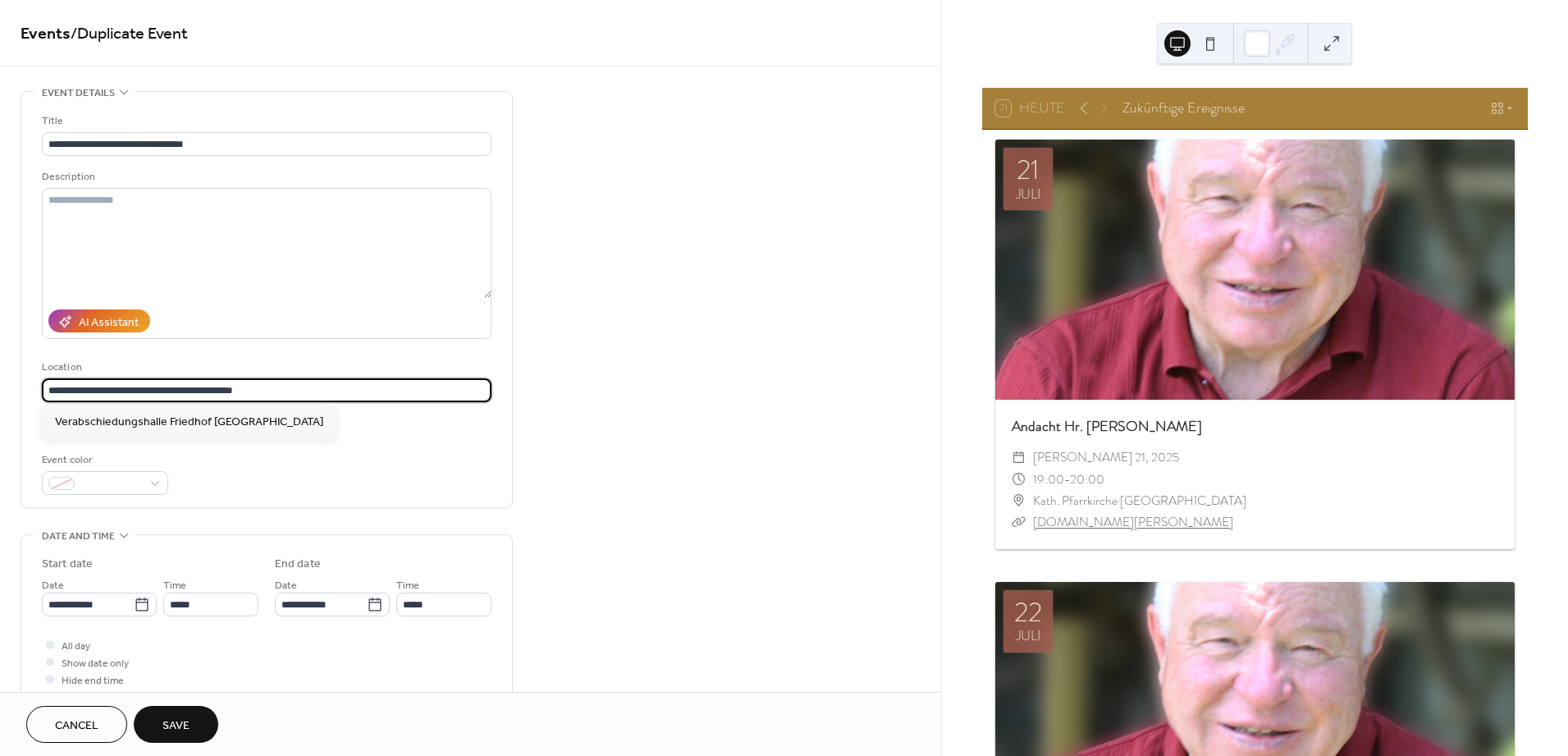 click on "**********" at bounding box center (470, 655) 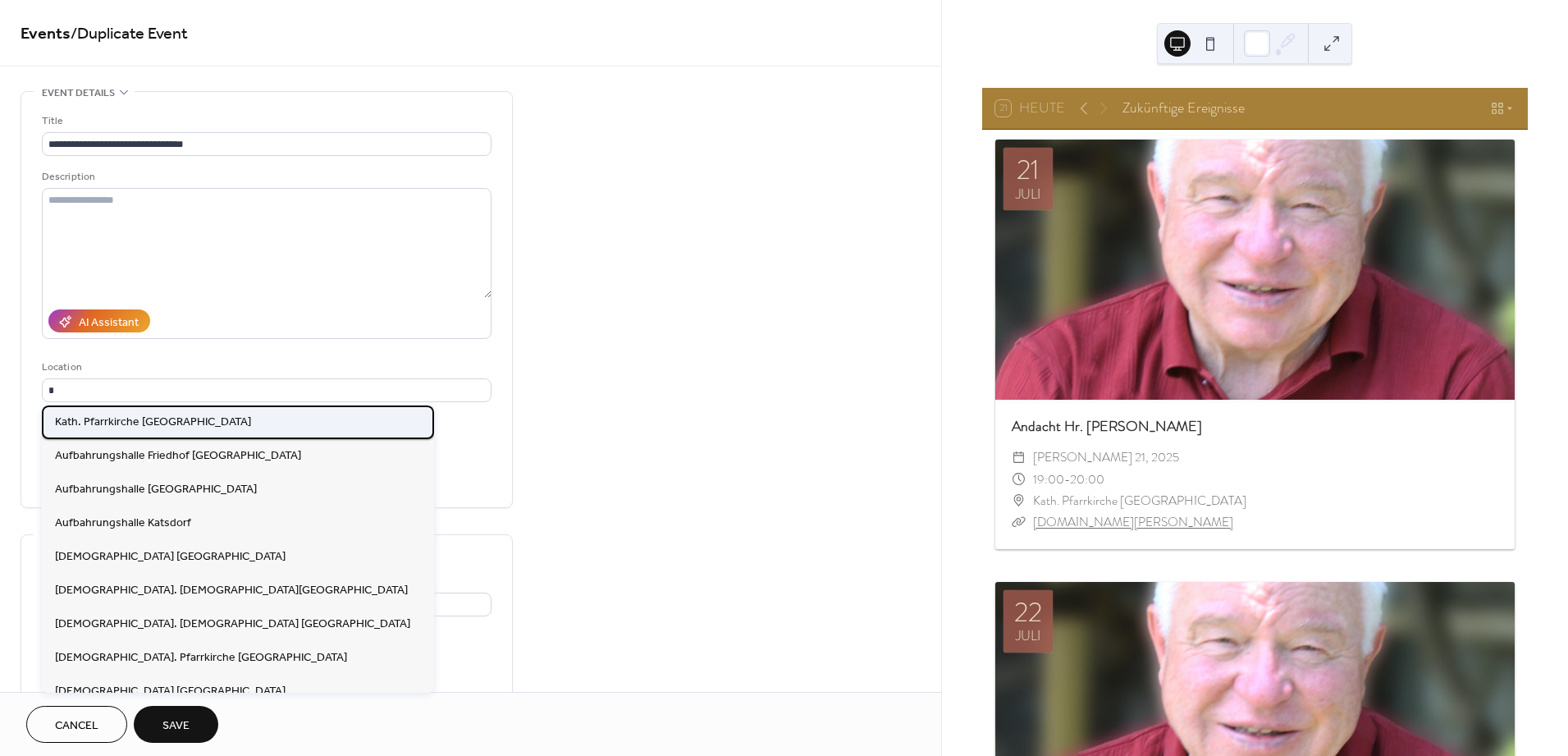 click on "Kath. Pfarrkirche [GEOGRAPHIC_DATA]" at bounding box center [153, 422] 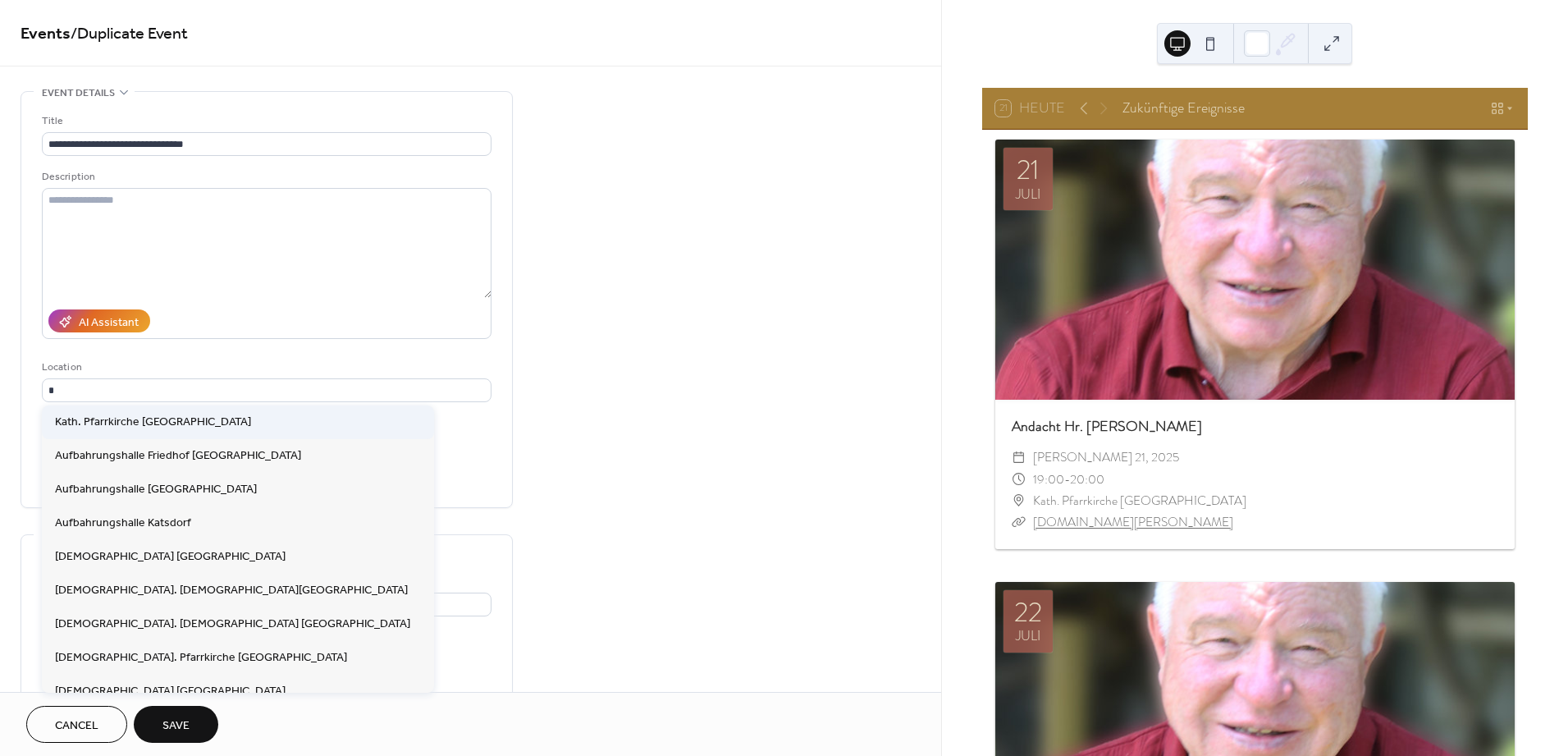 type on "**********" 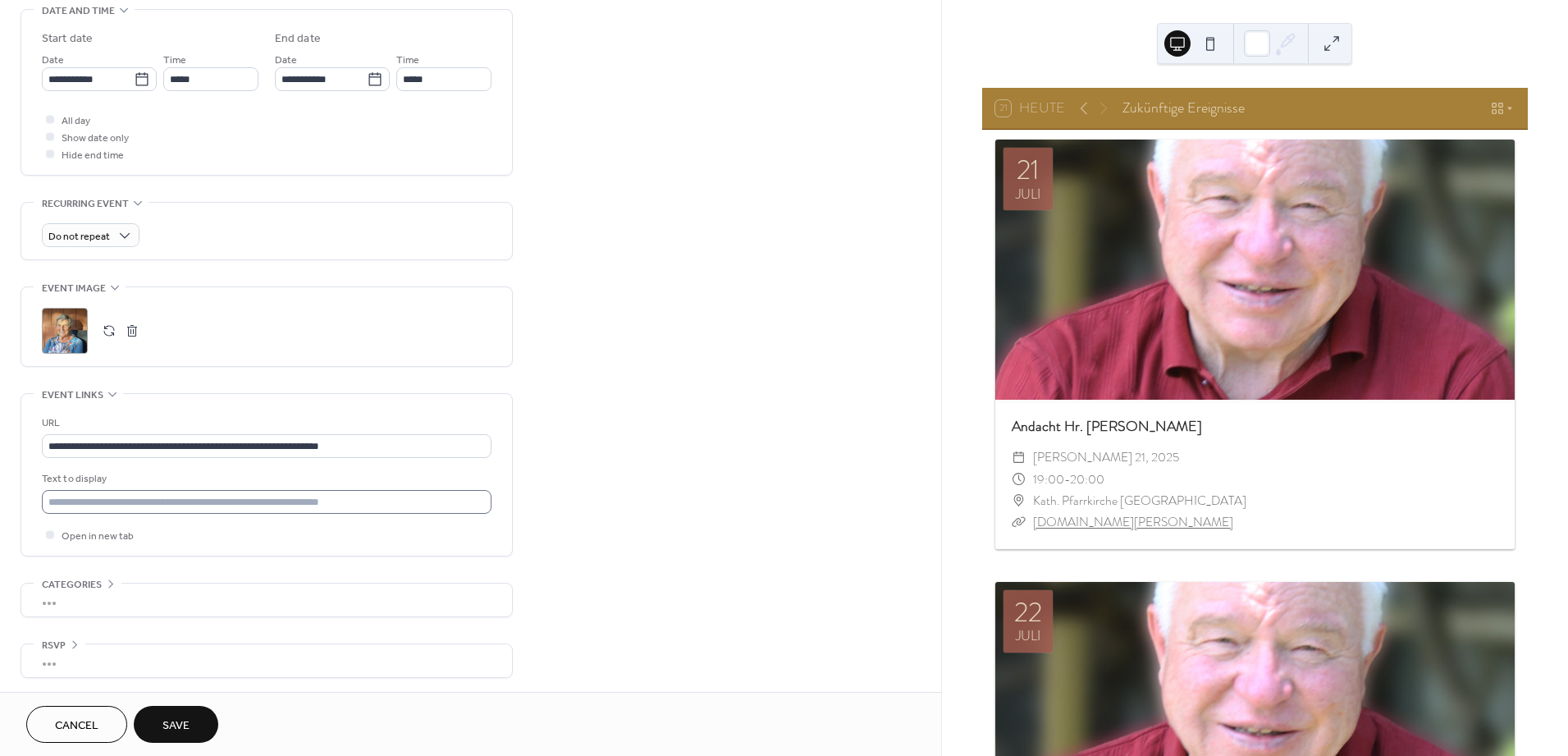 scroll, scrollTop: 529, scrollLeft: 0, axis: vertical 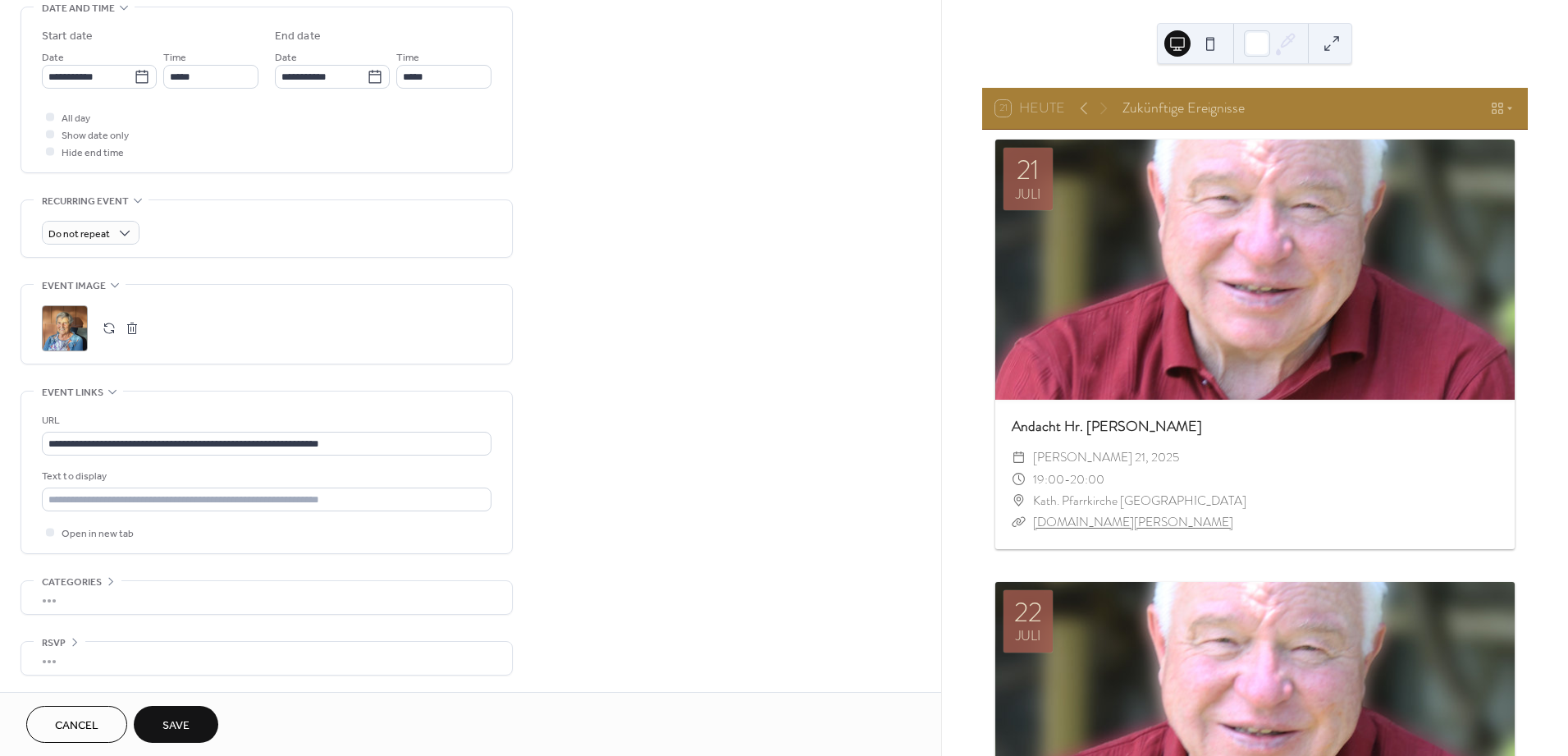 click on "Save" at bounding box center [176, 726] 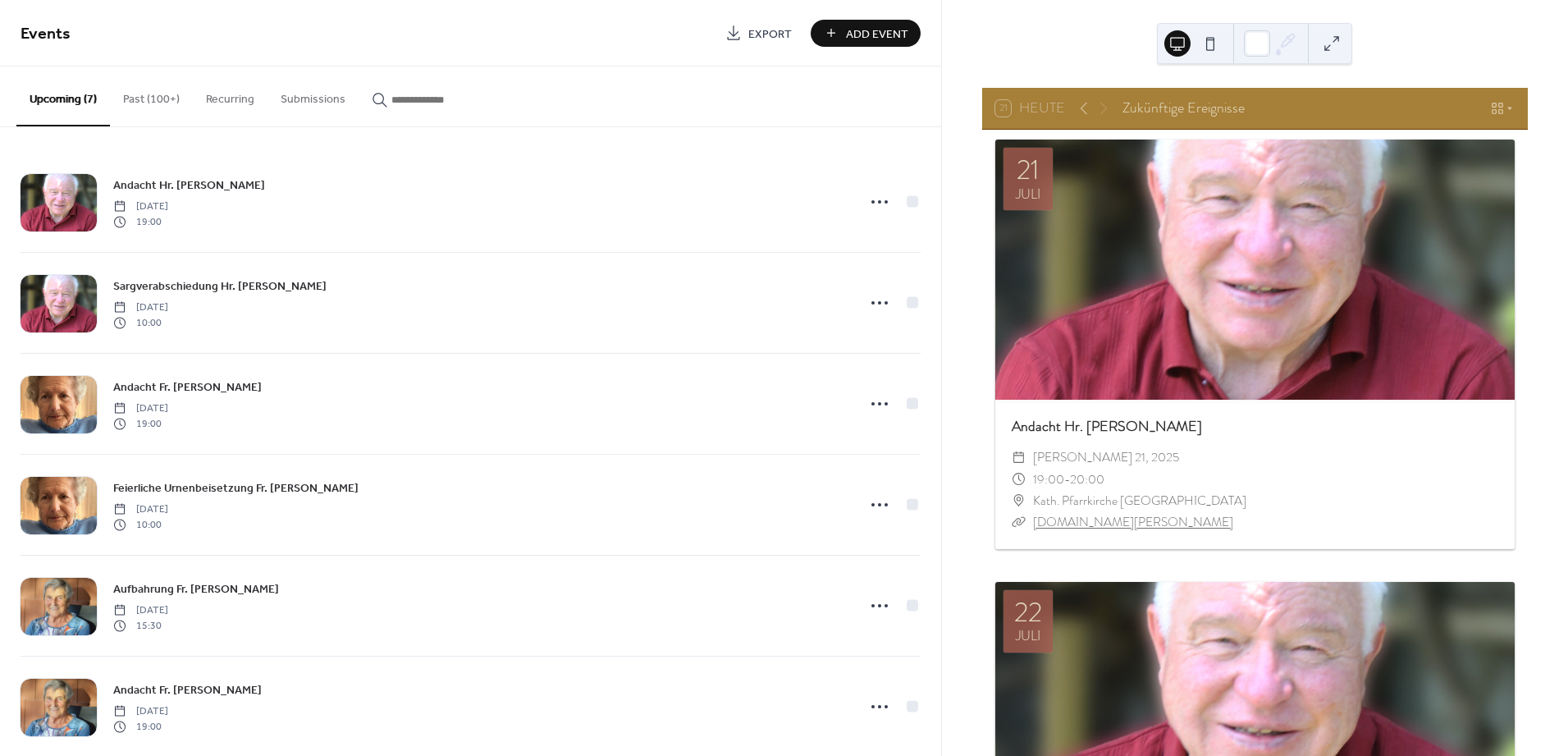 click on "Add Event" at bounding box center [877, 34] 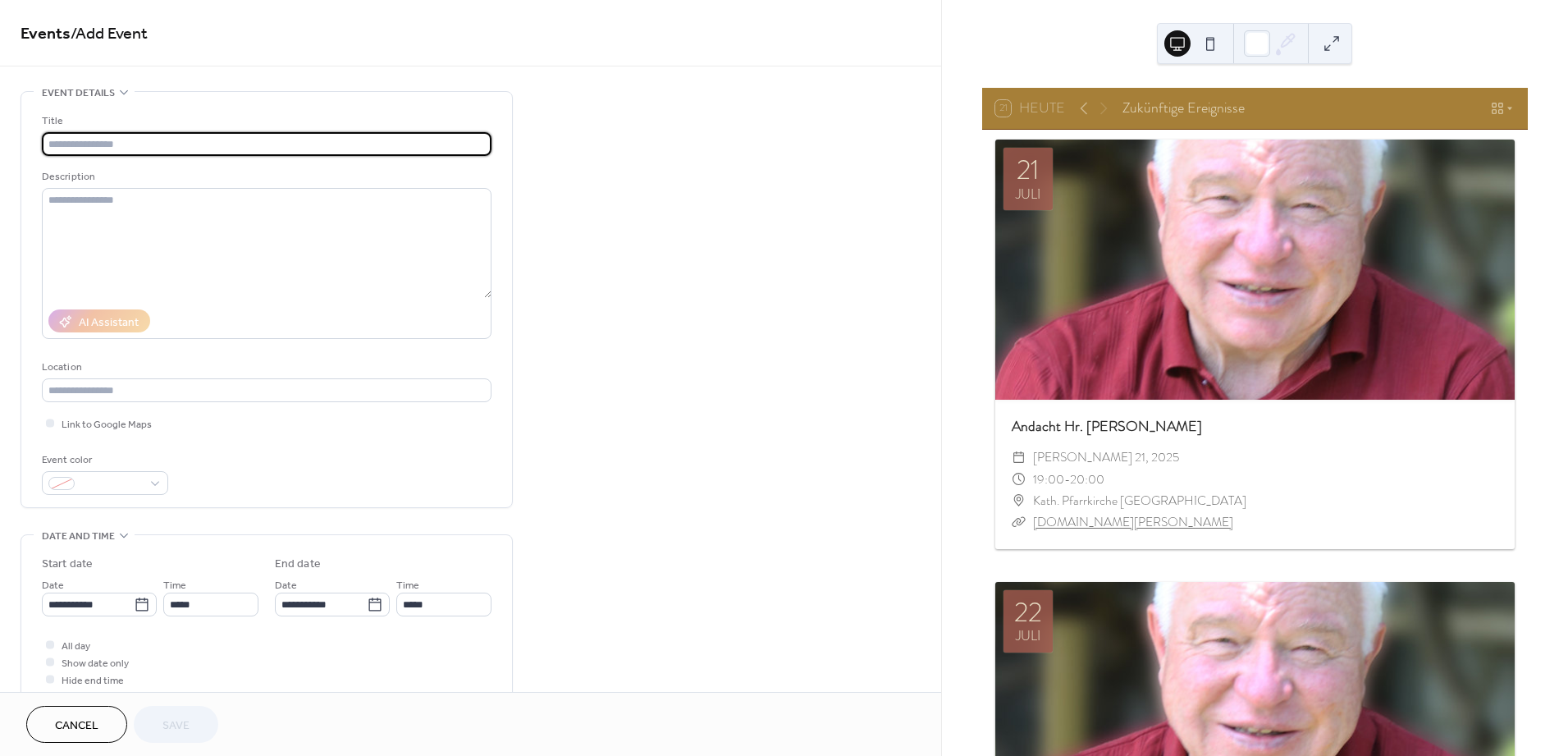 click at bounding box center (267, 144) 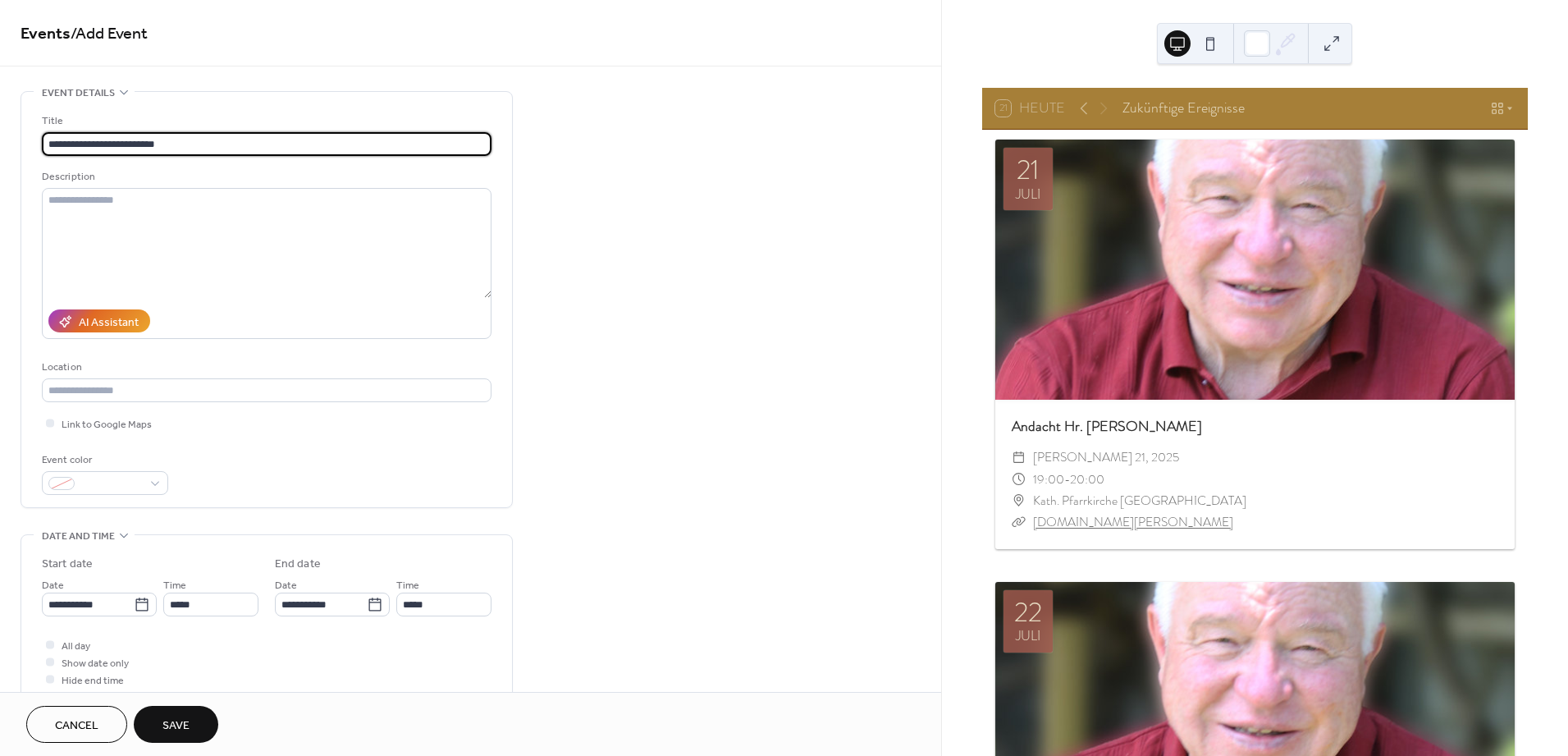 drag, startPoint x: 171, startPoint y: 141, endPoint x: 113, endPoint y: 131, distance: 58.855756 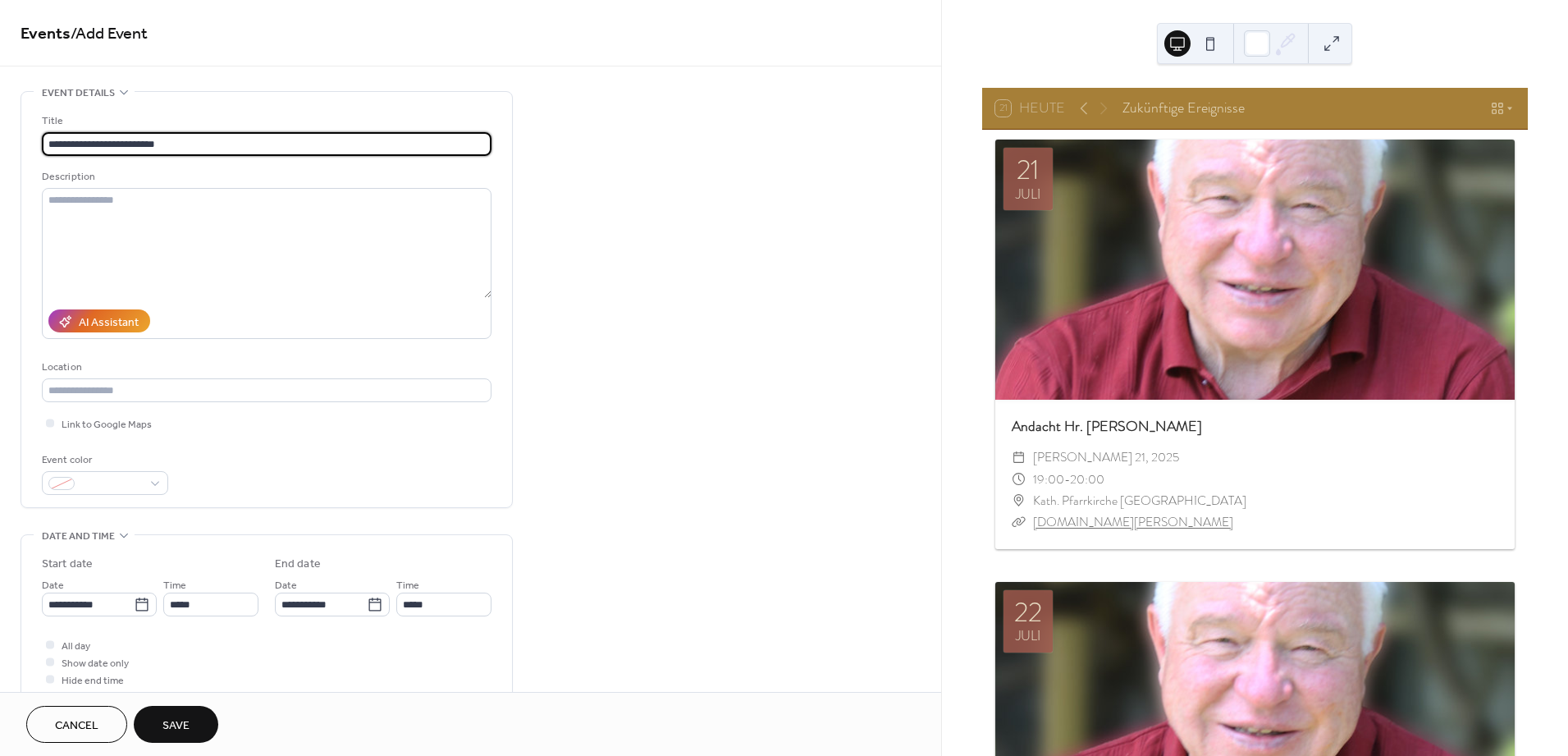click on "**********" at bounding box center (267, 134) 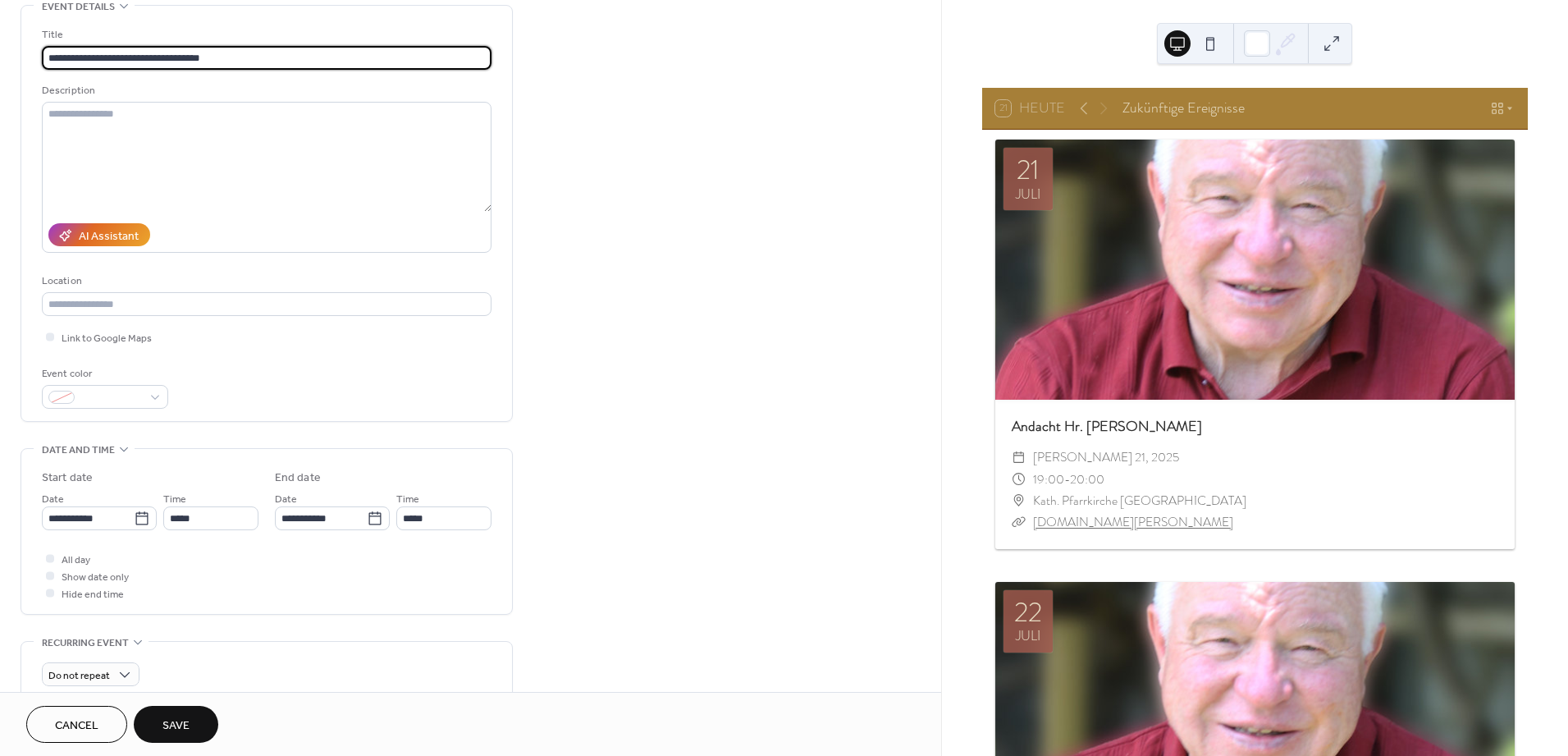 scroll, scrollTop: 91, scrollLeft: 0, axis: vertical 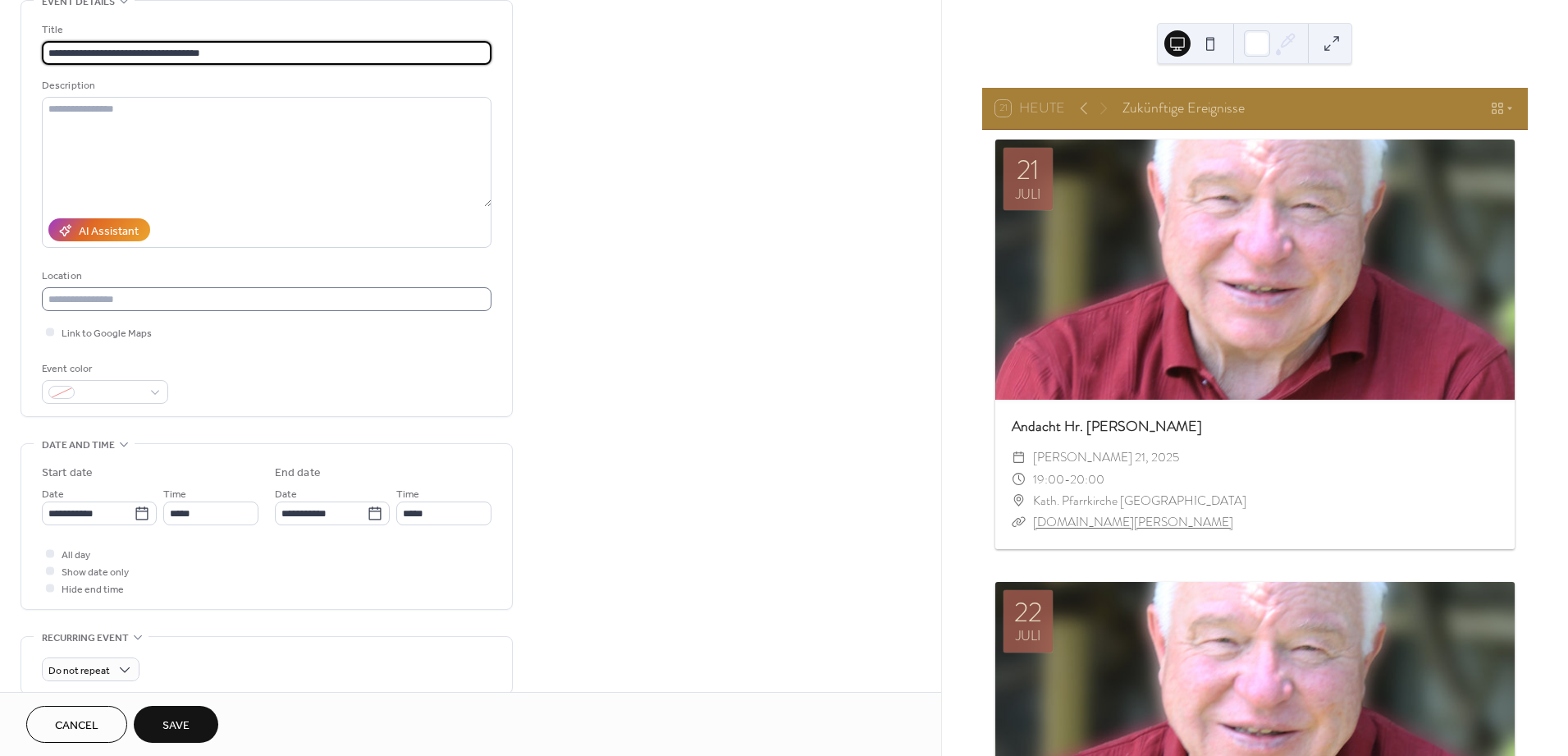 type on "**********" 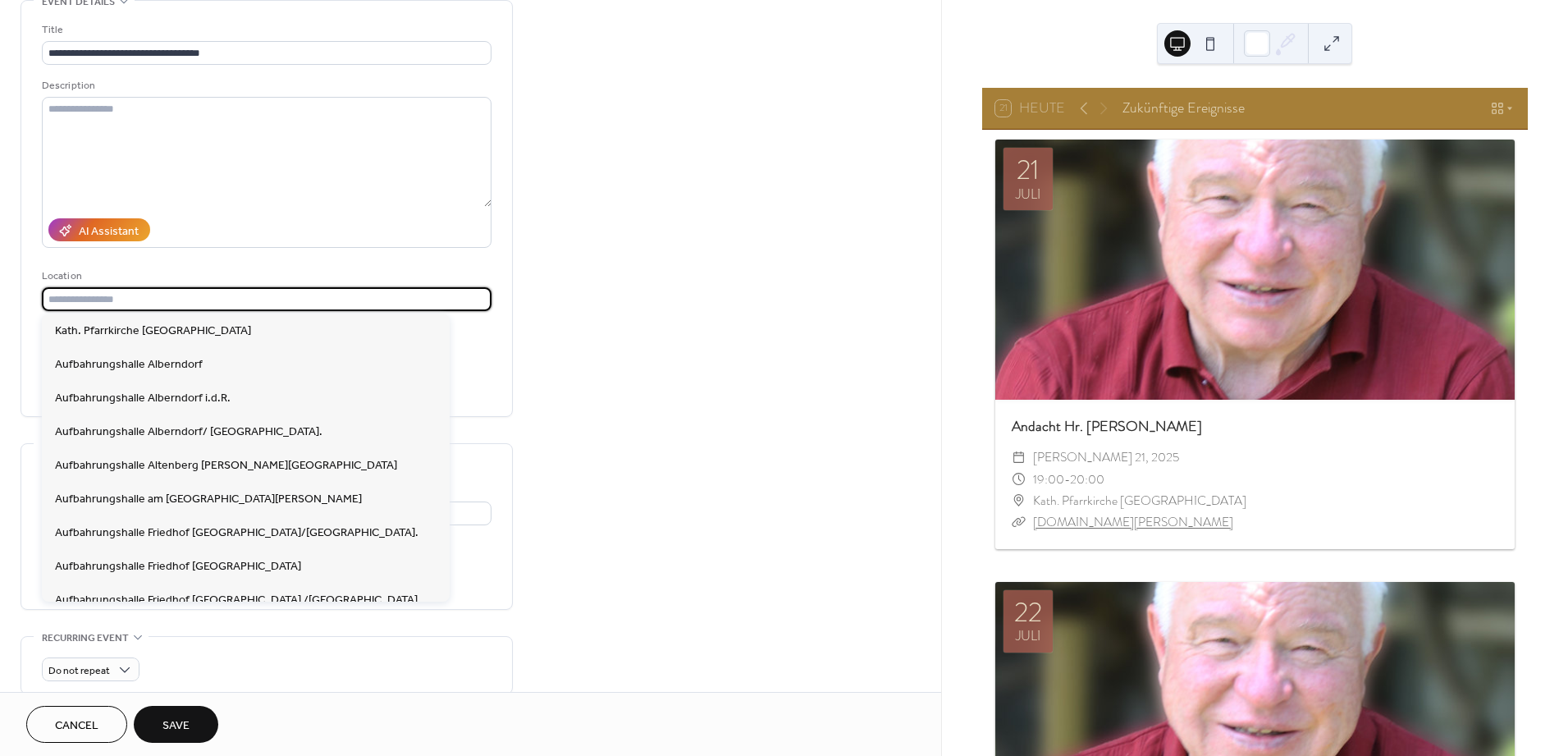 click at bounding box center [267, 299] 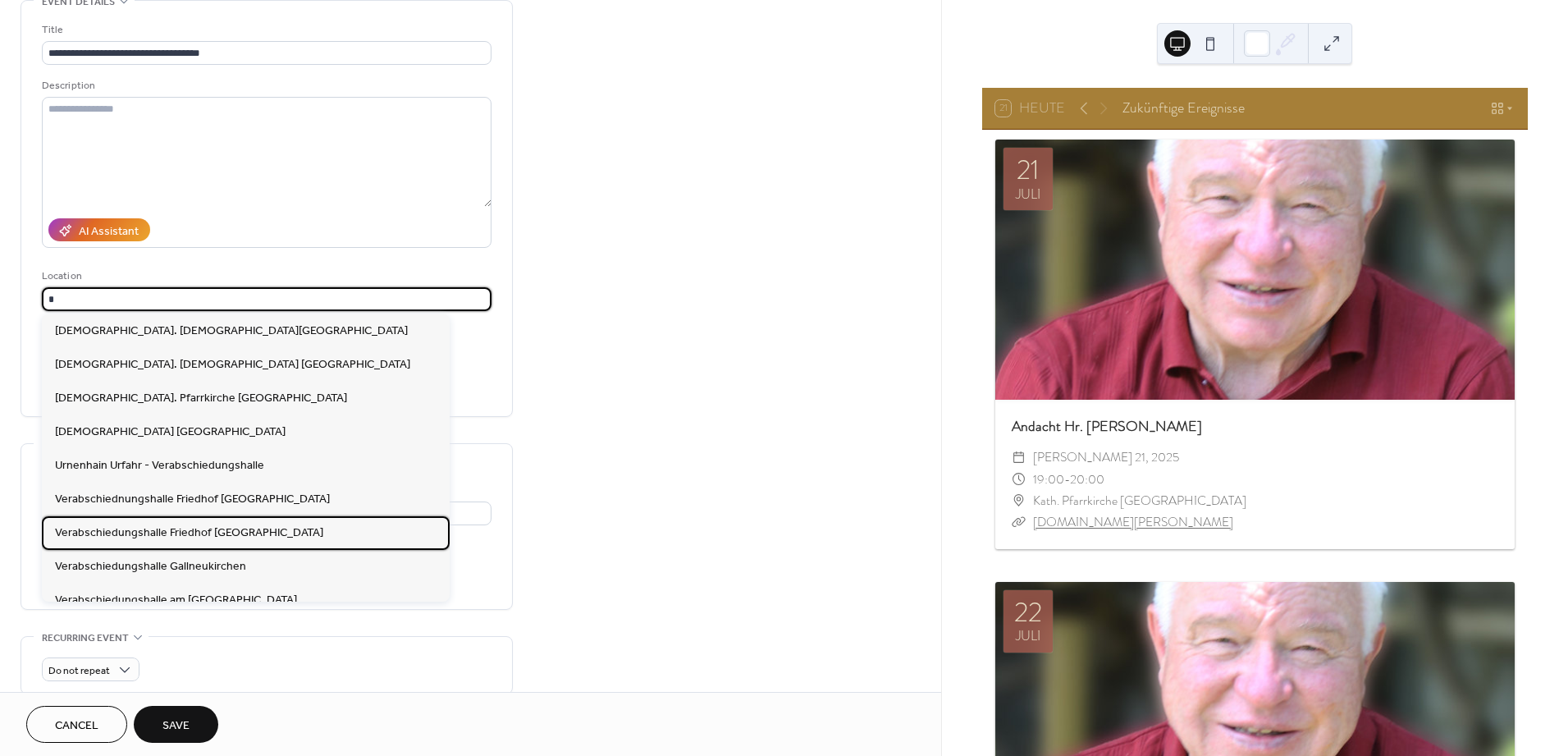 click on "Verabschiedungshalle  Friedhof [GEOGRAPHIC_DATA]" at bounding box center [189, 532] 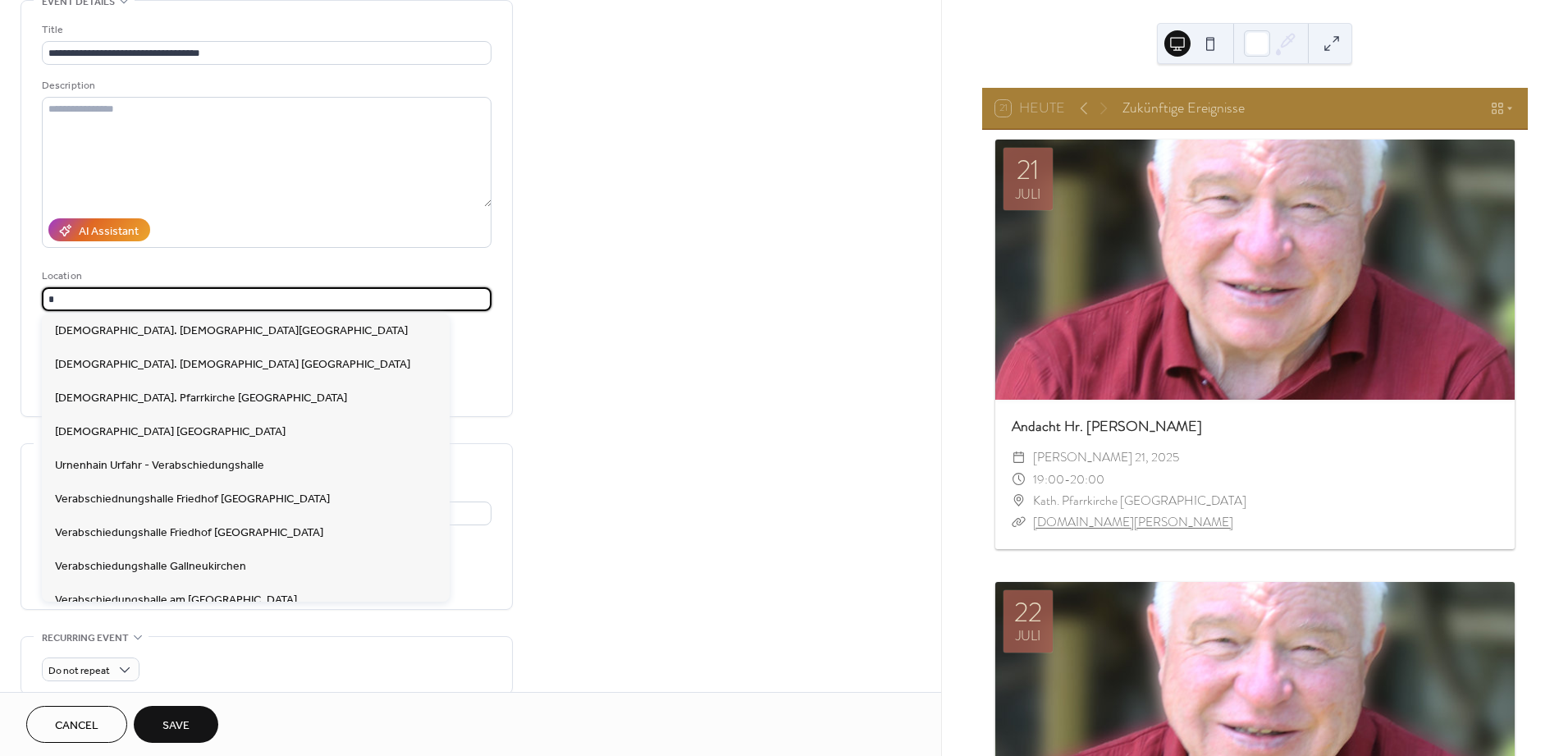 type on "**********" 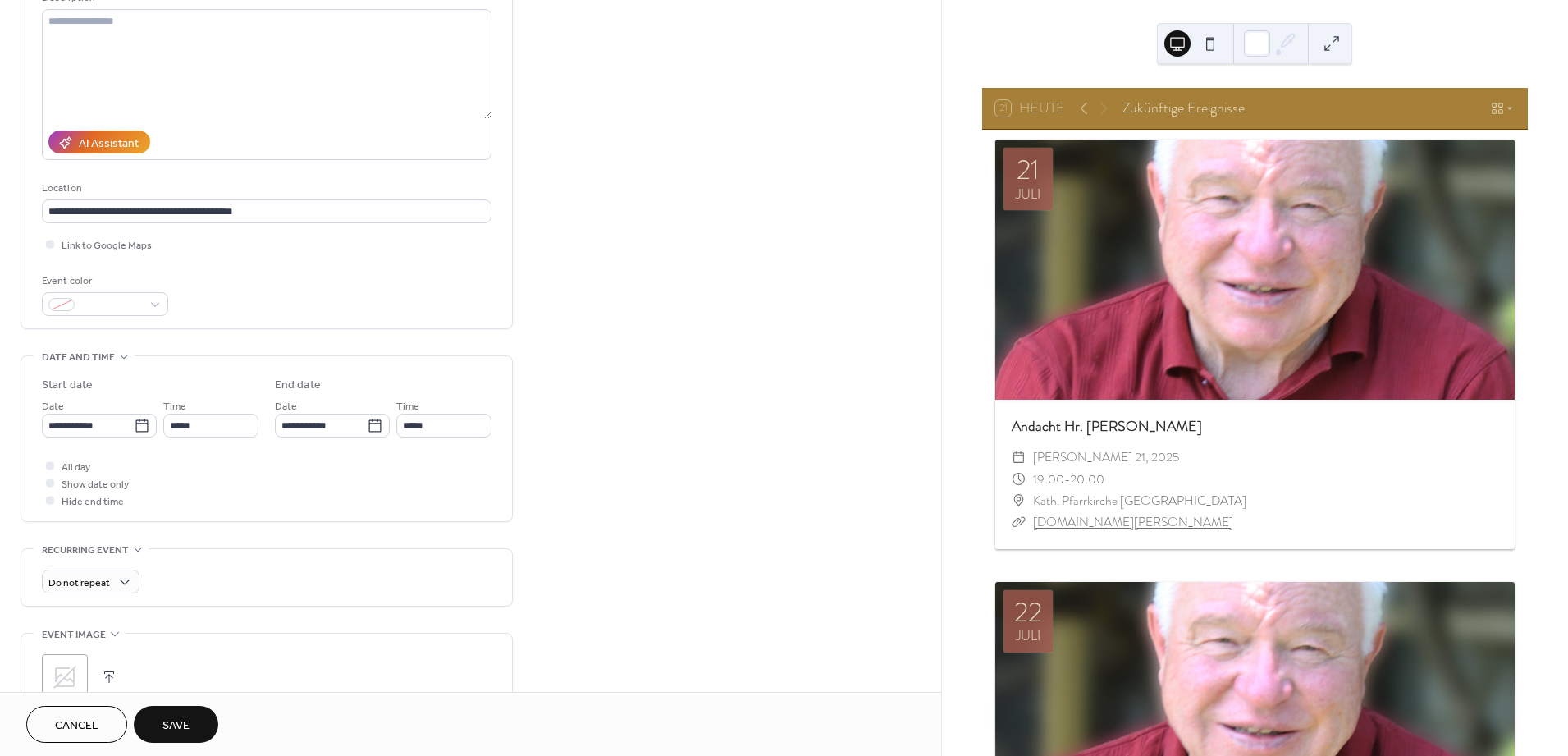 scroll, scrollTop: 182, scrollLeft: 0, axis: vertical 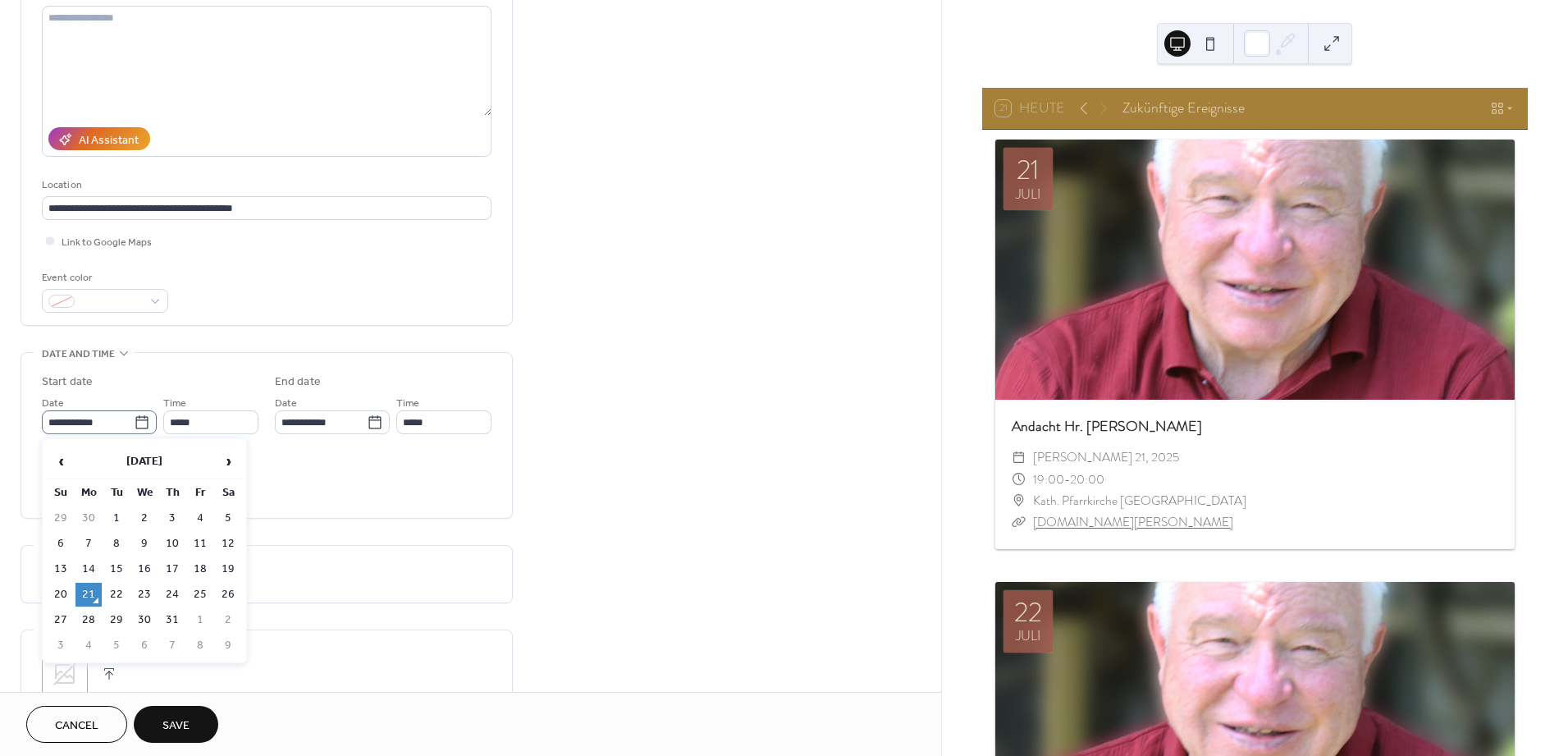 click 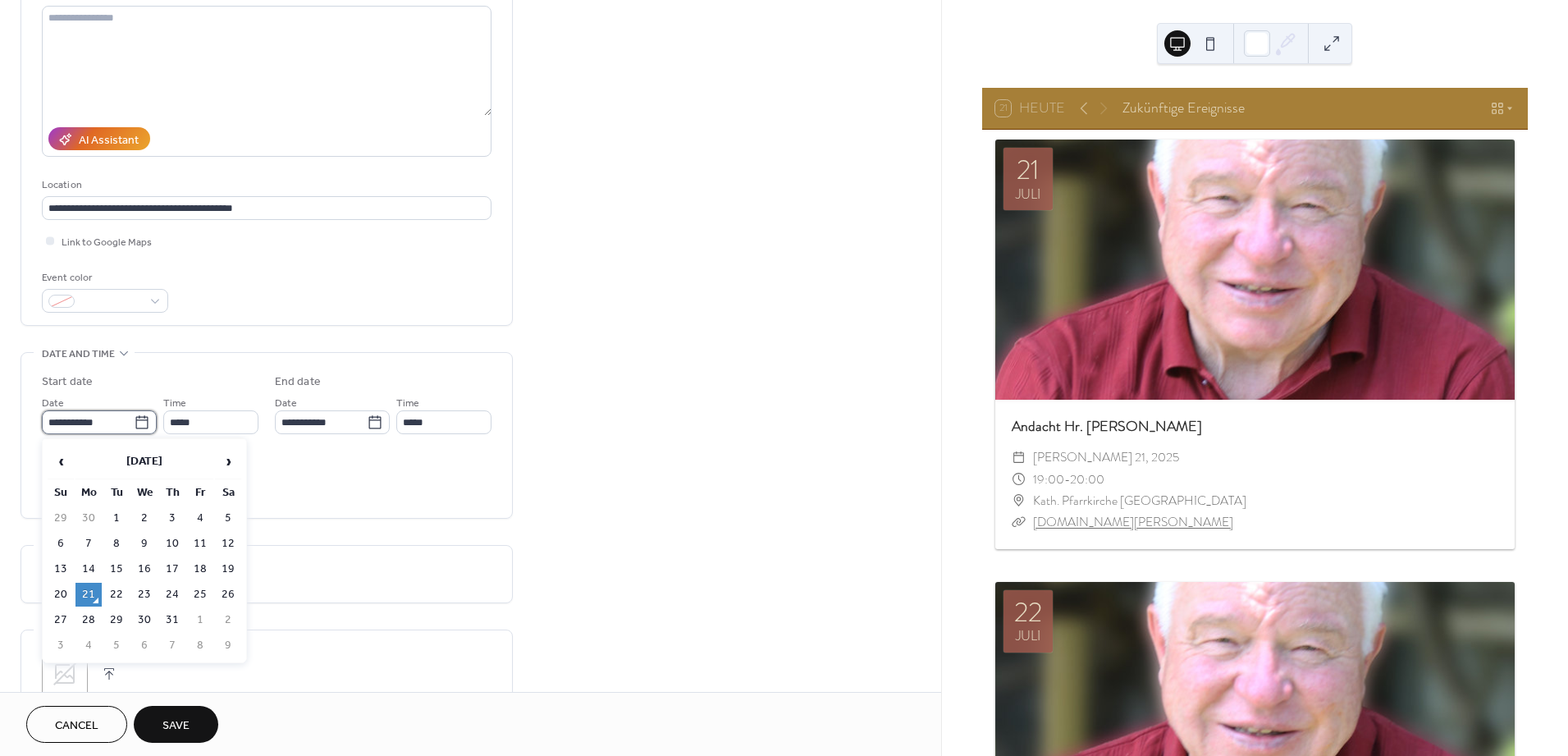 click on "**********" at bounding box center [88, 422] 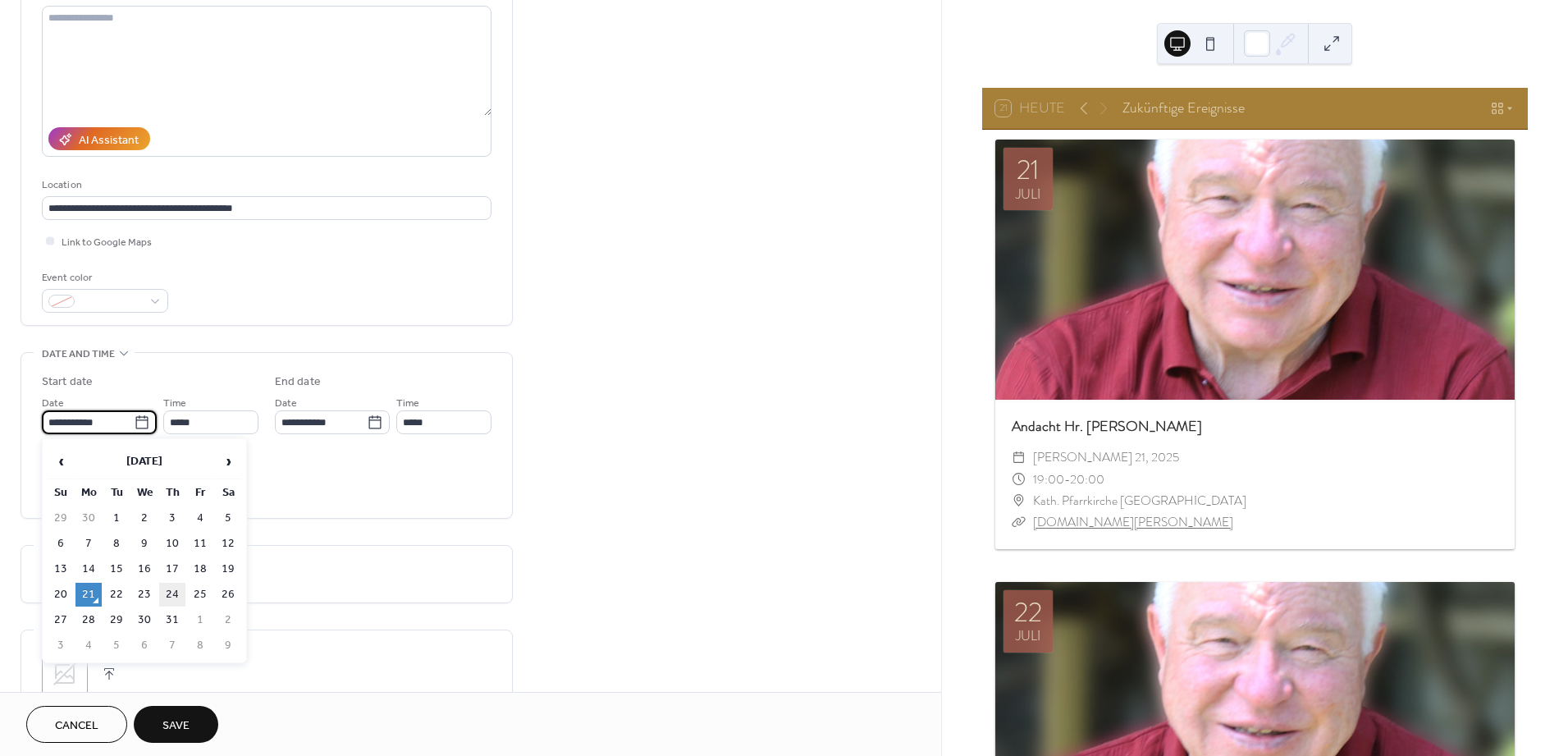 click on "24" at bounding box center [172, 594] 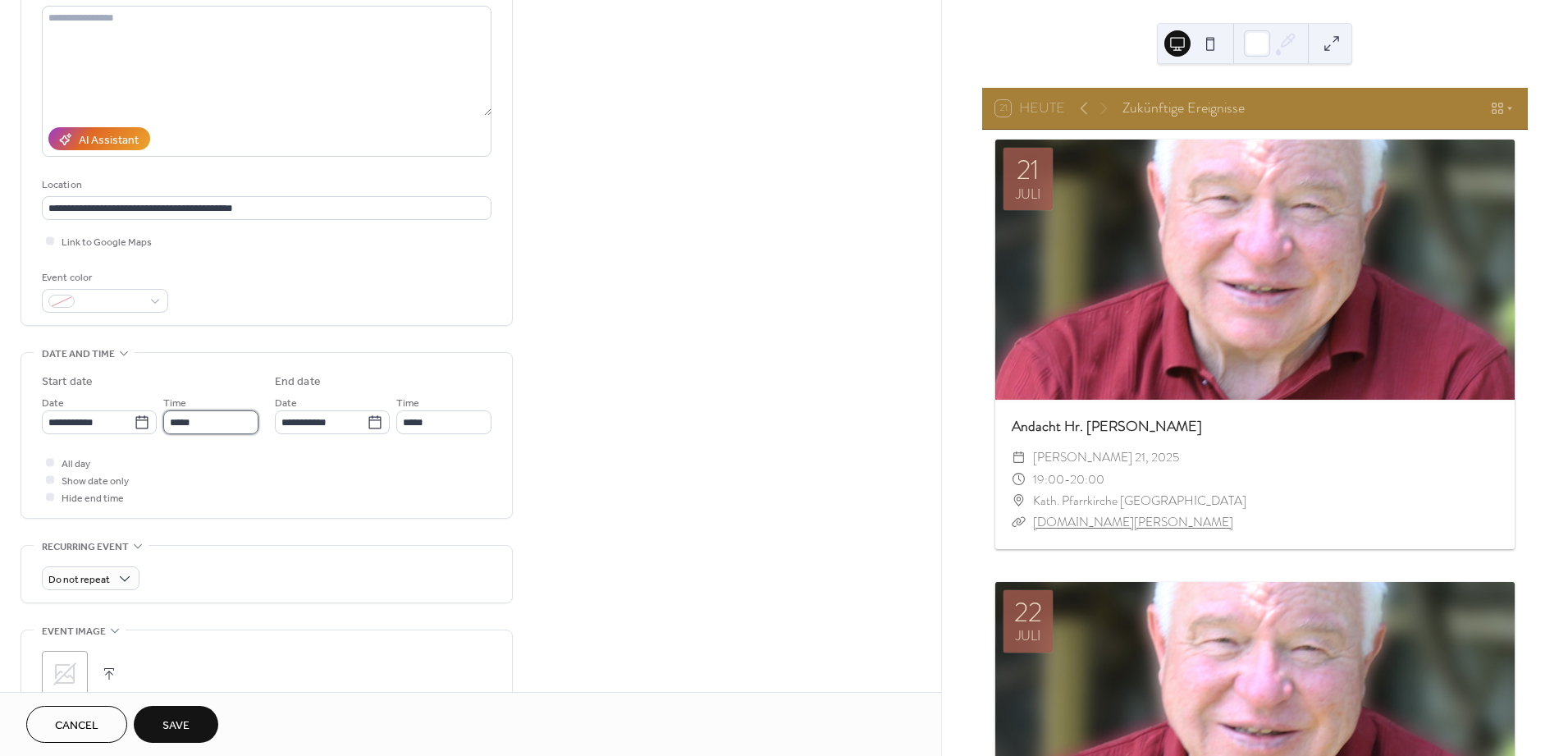 click on "*****" at bounding box center (211, 422) 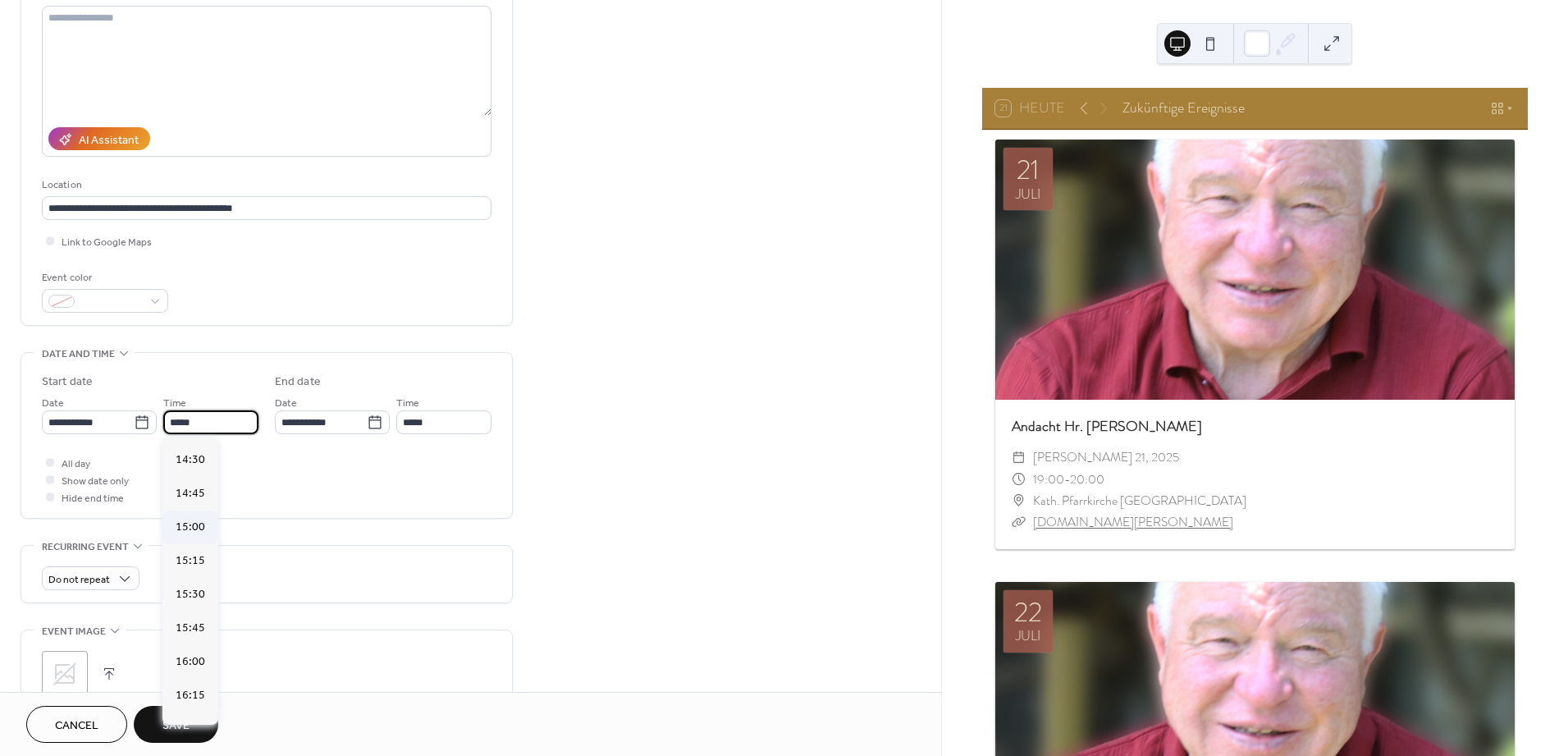 scroll, scrollTop: 1997, scrollLeft: 0, axis: vertical 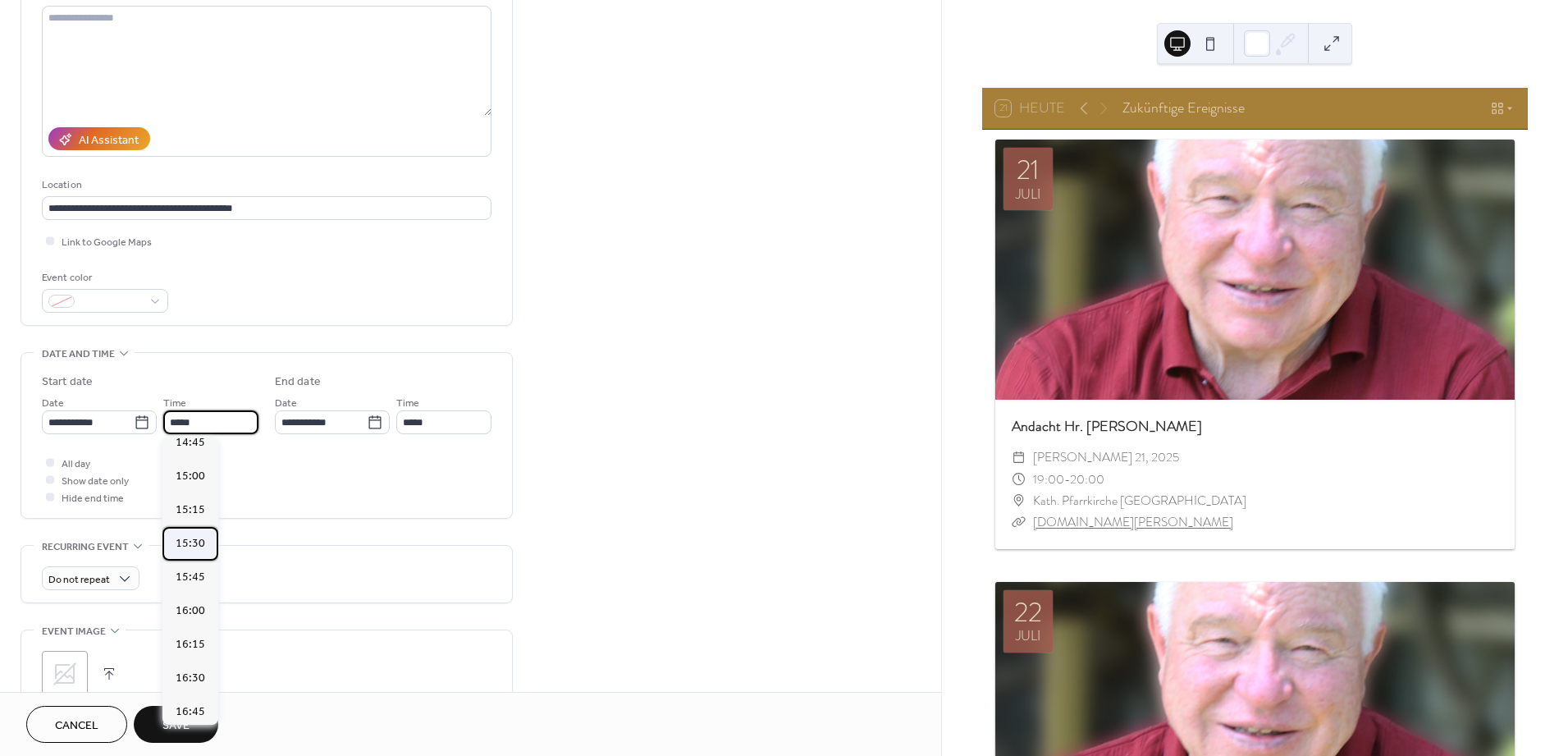 click on "15:30" at bounding box center (190, 543) 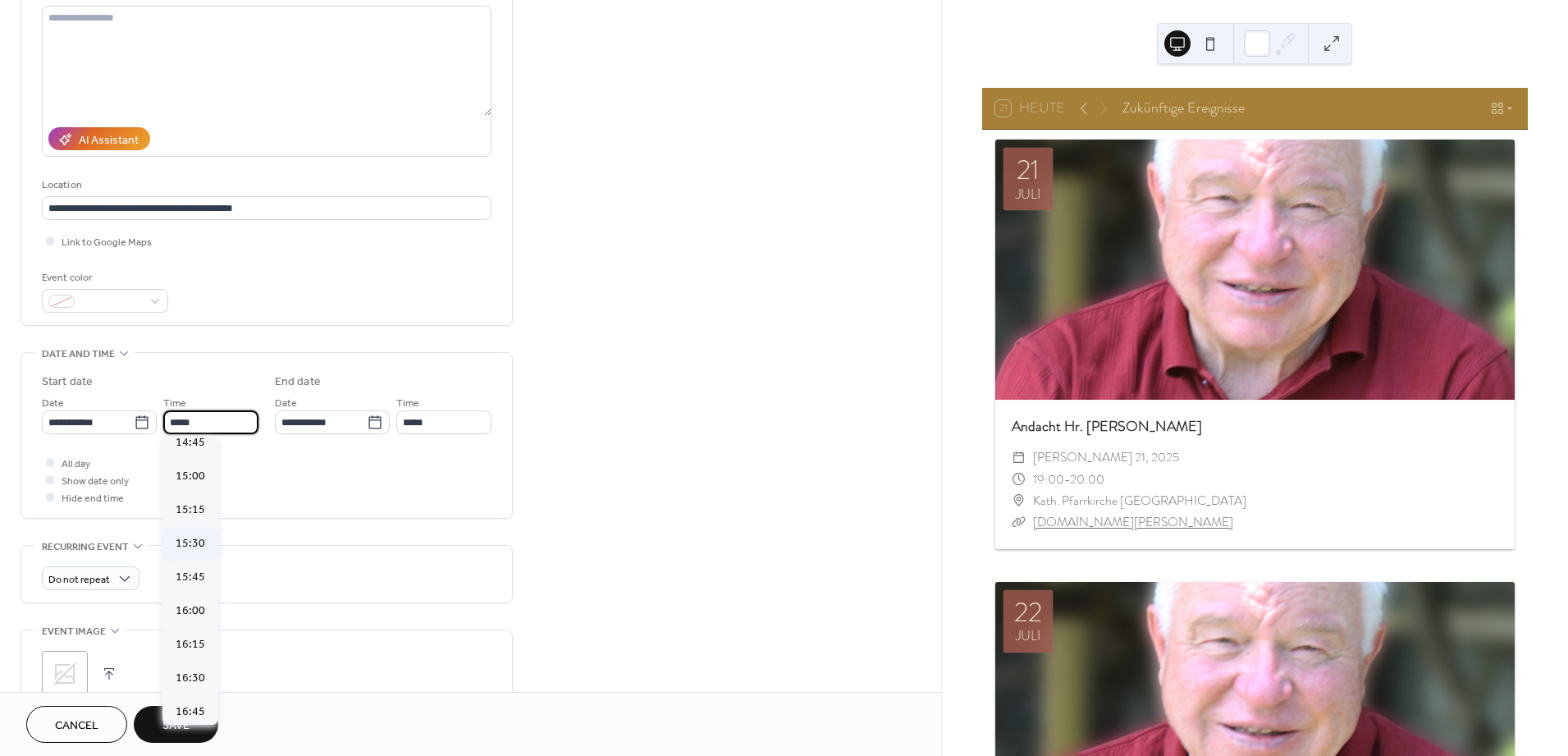 type on "*****" 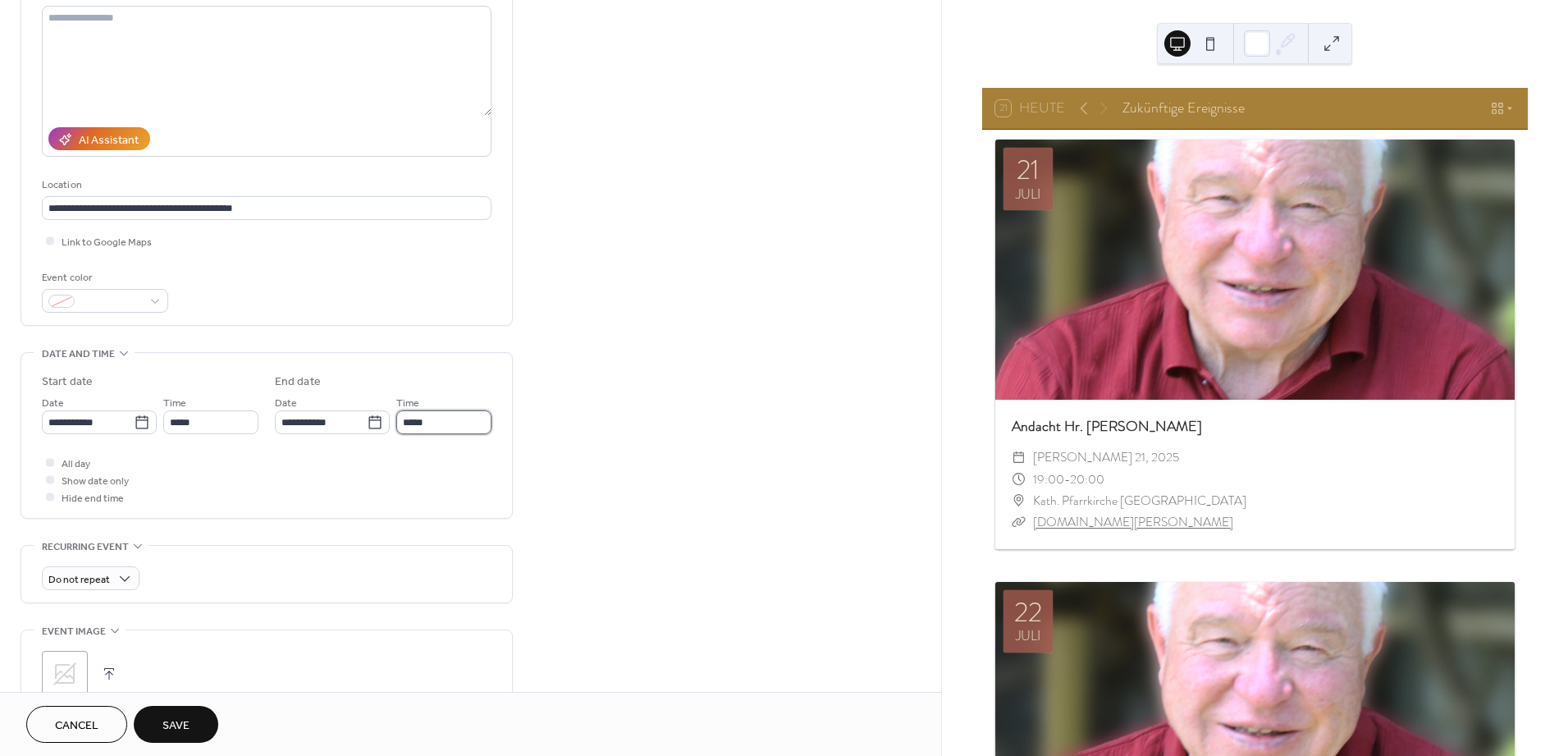 click on "*****" at bounding box center [444, 422] 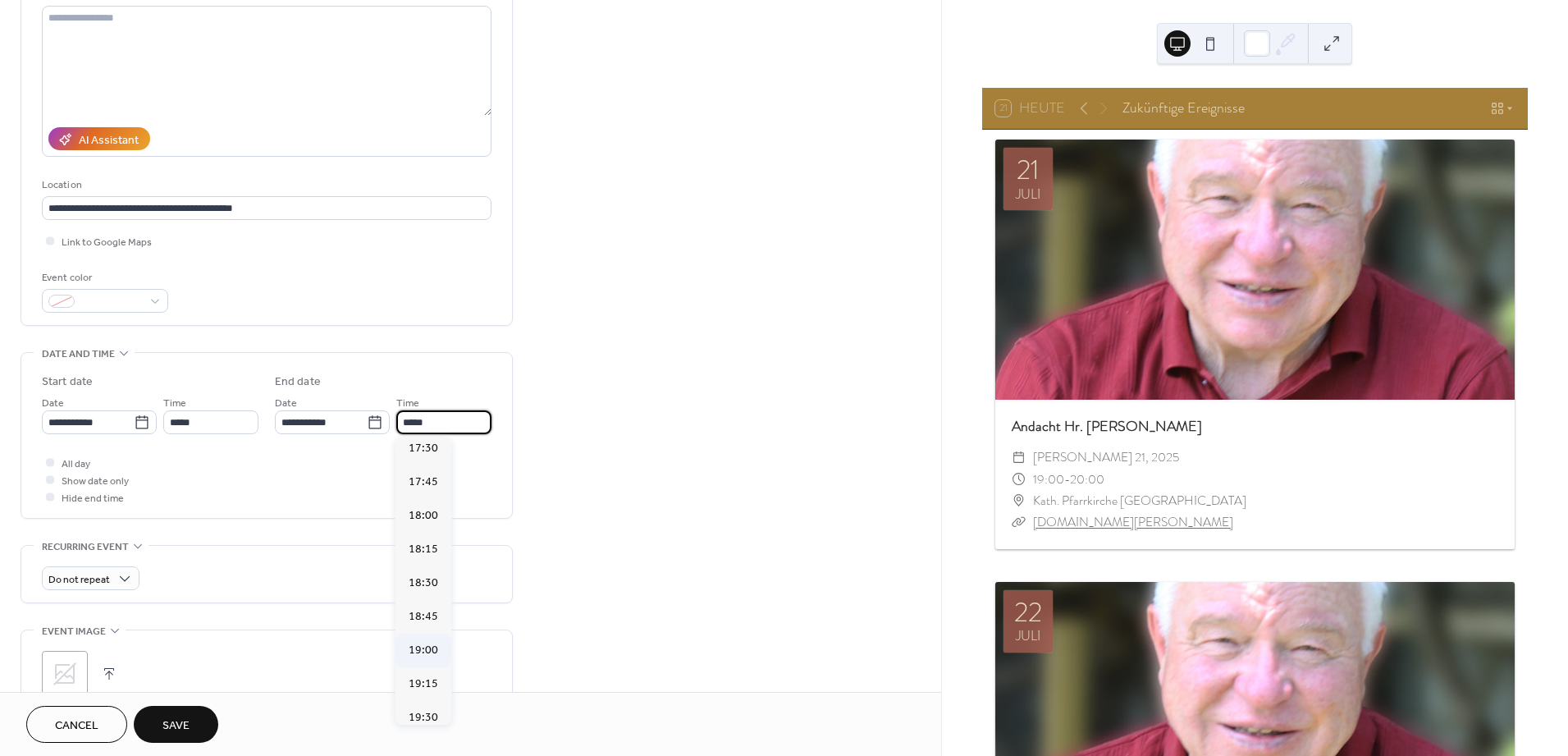 scroll, scrollTop: 273, scrollLeft: 0, axis: vertical 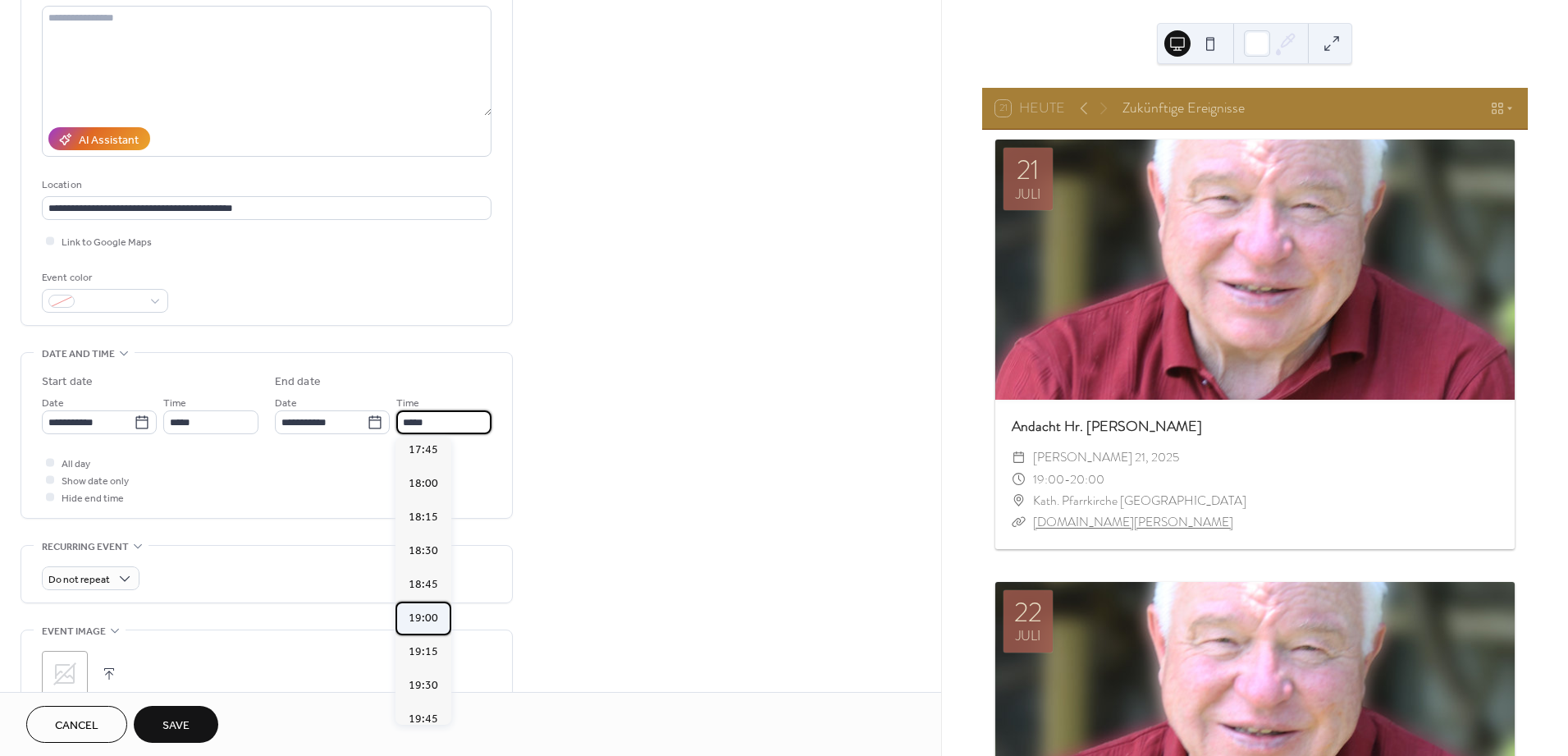 click on "19:00" at bounding box center (423, 618) 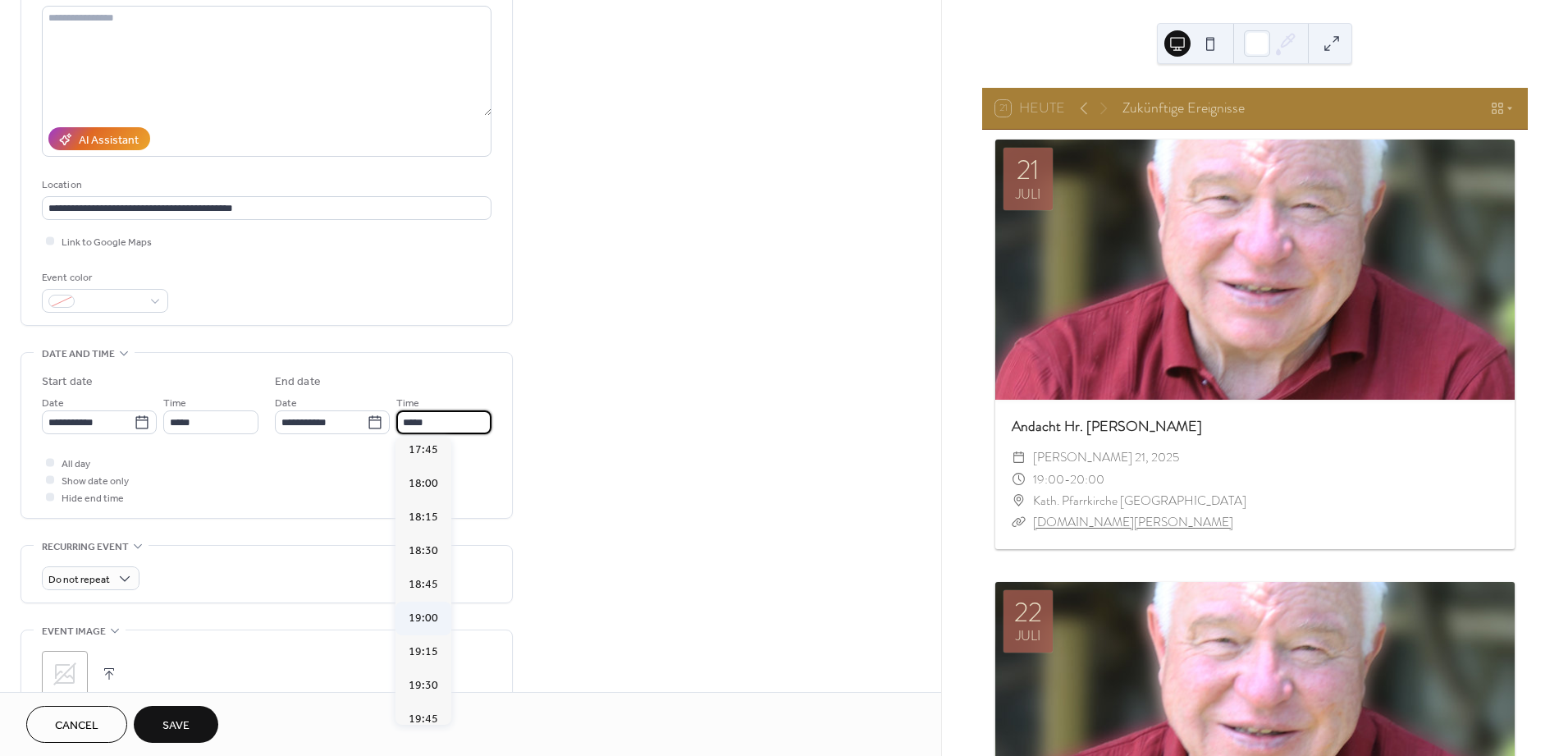 type on "*****" 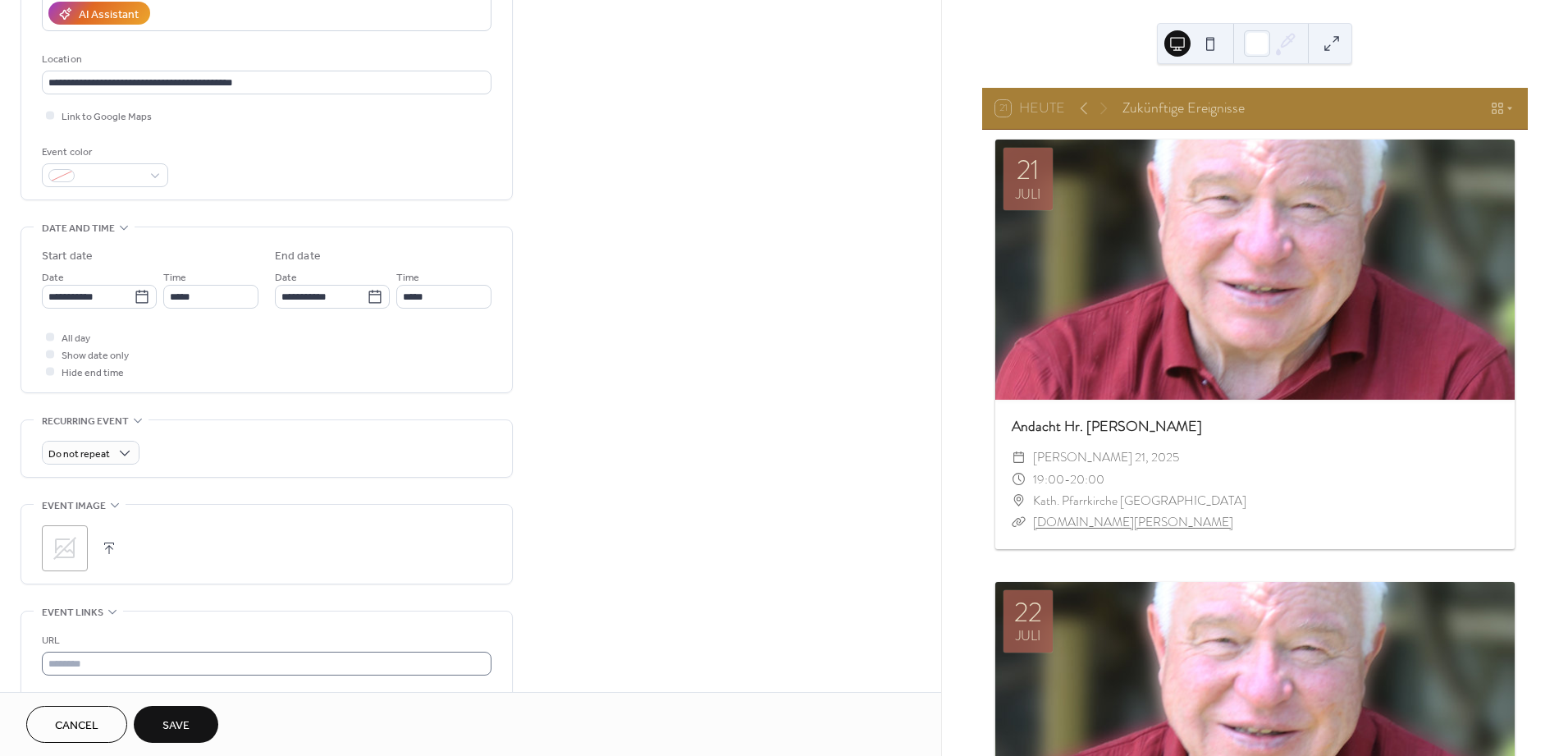 scroll, scrollTop: 364, scrollLeft: 0, axis: vertical 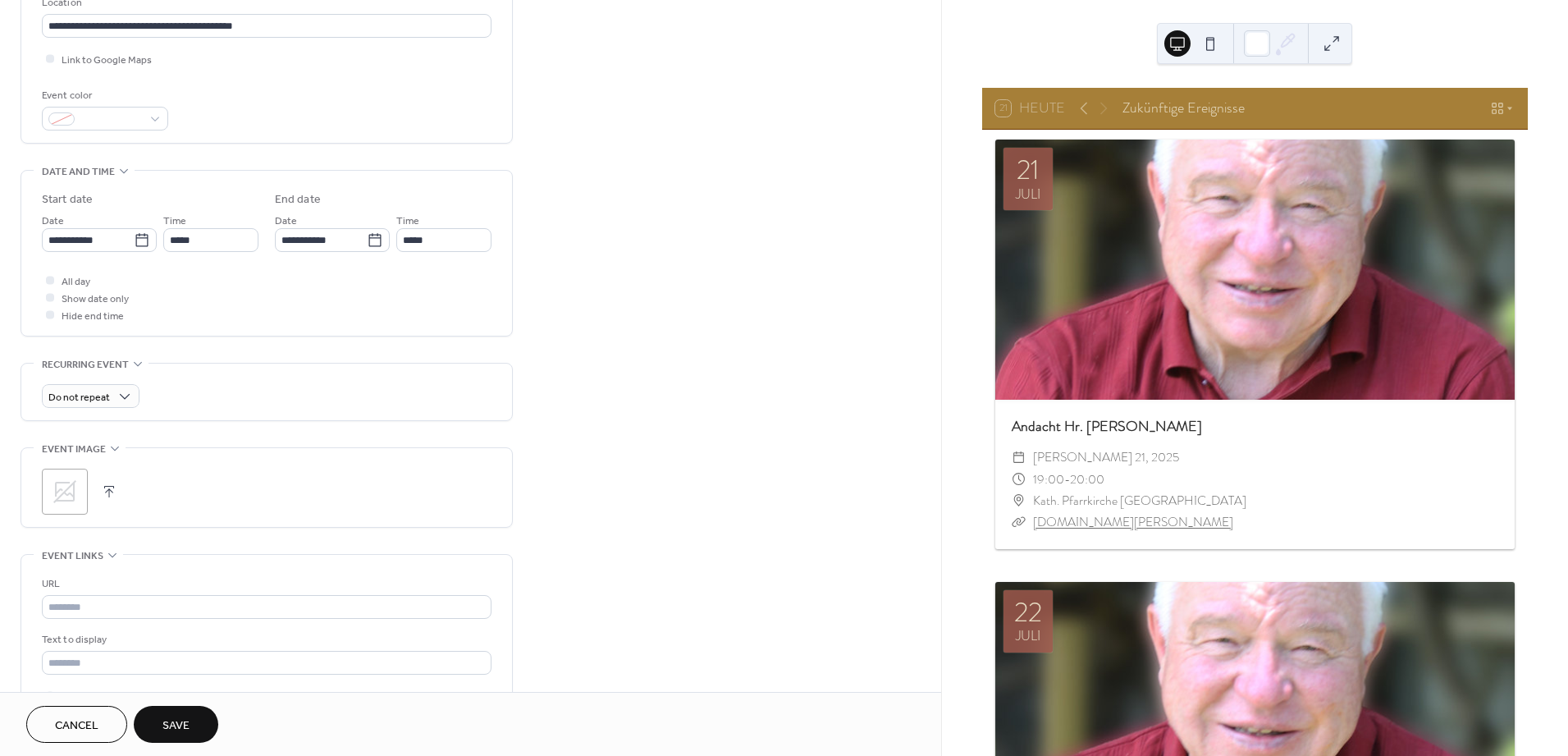 click 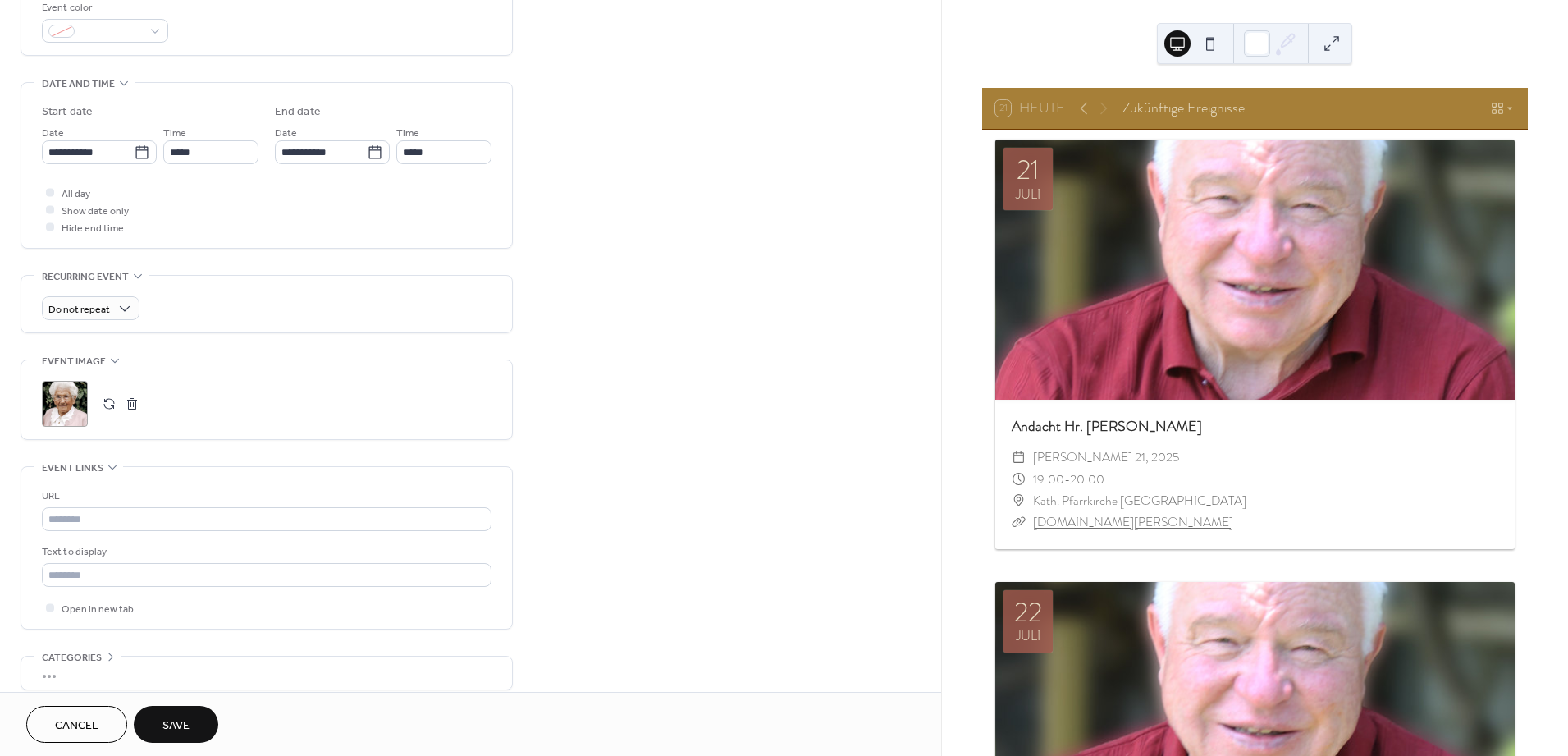 scroll, scrollTop: 456, scrollLeft: 0, axis: vertical 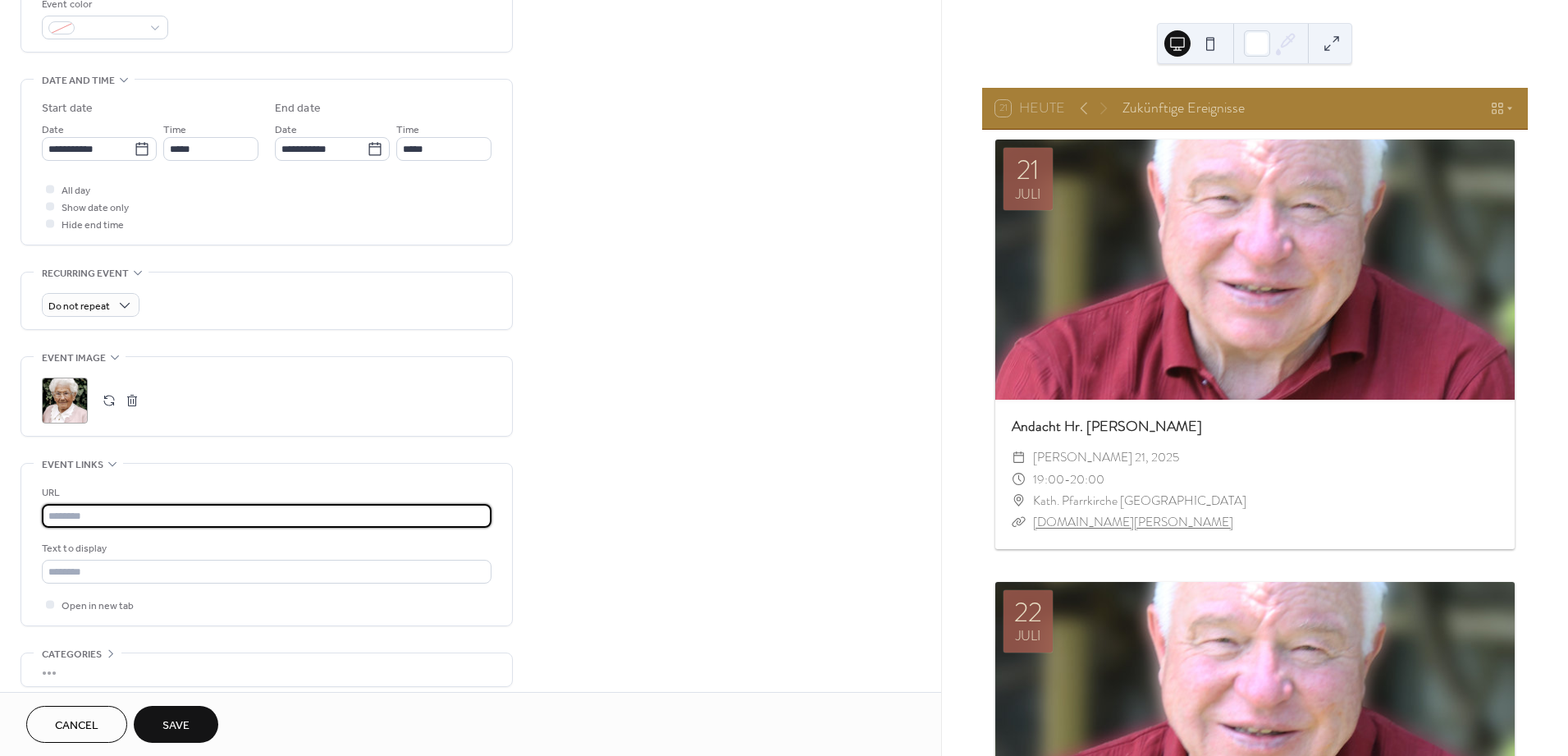 click at bounding box center [267, 515] 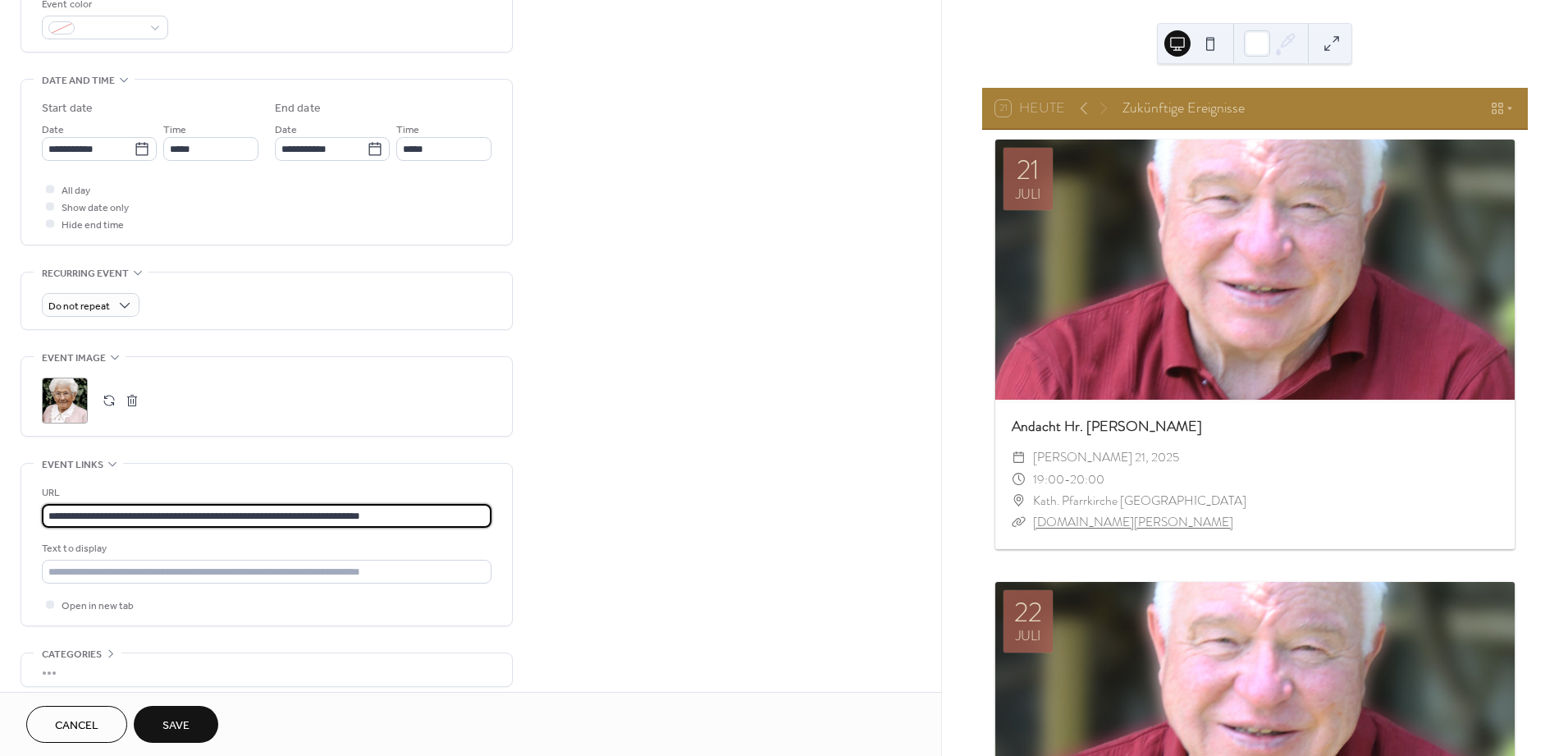 type on "**********" 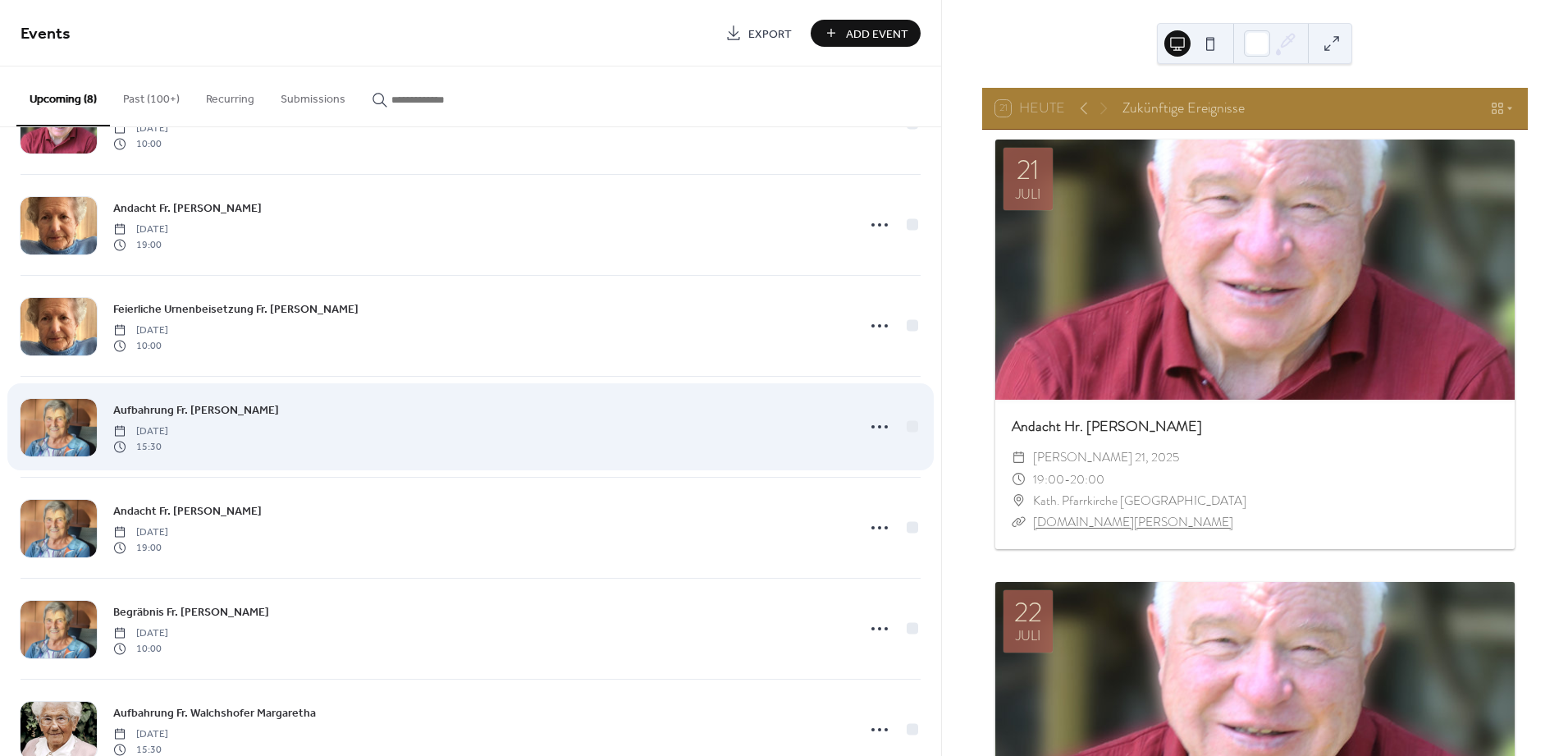 scroll, scrollTop: 227, scrollLeft: 0, axis: vertical 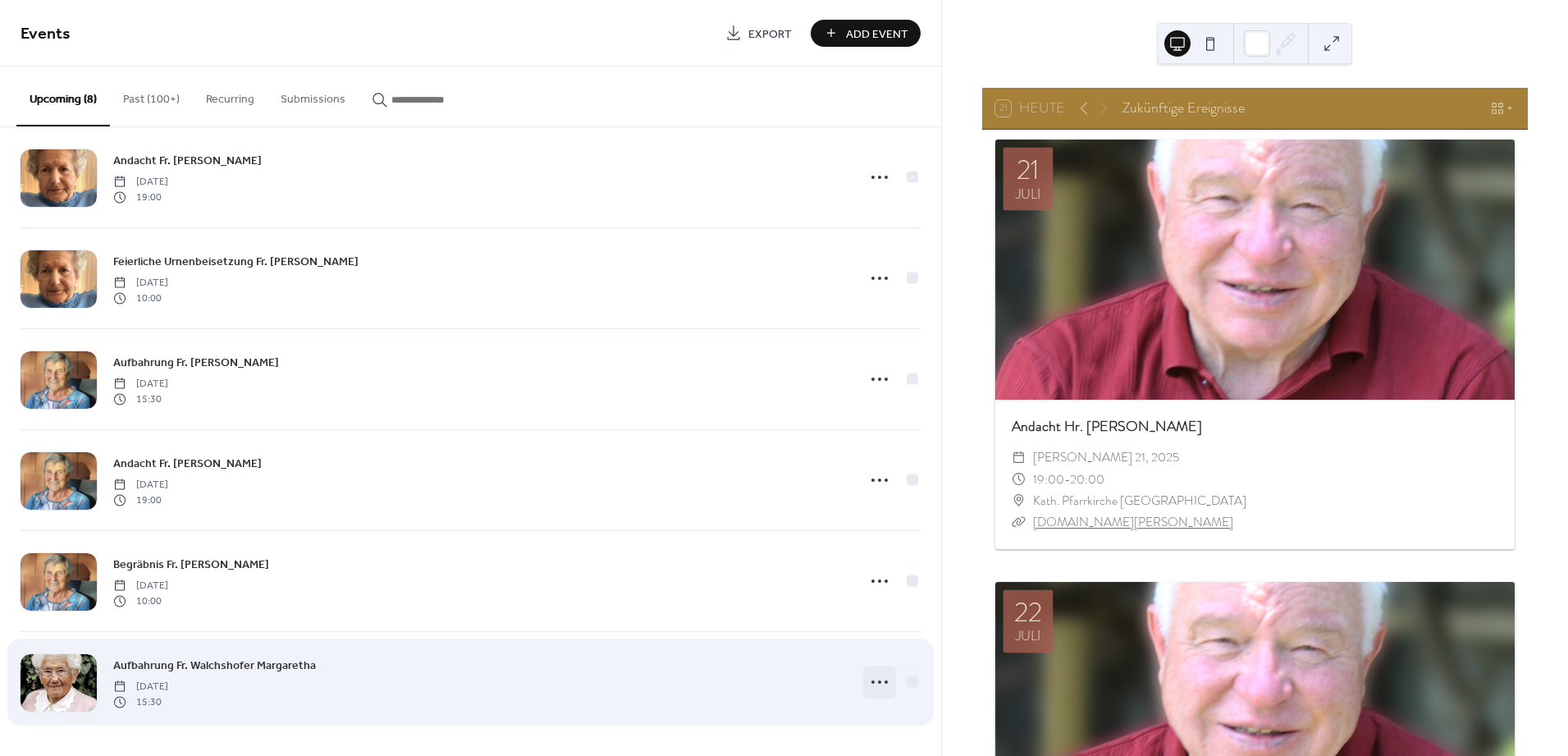 click 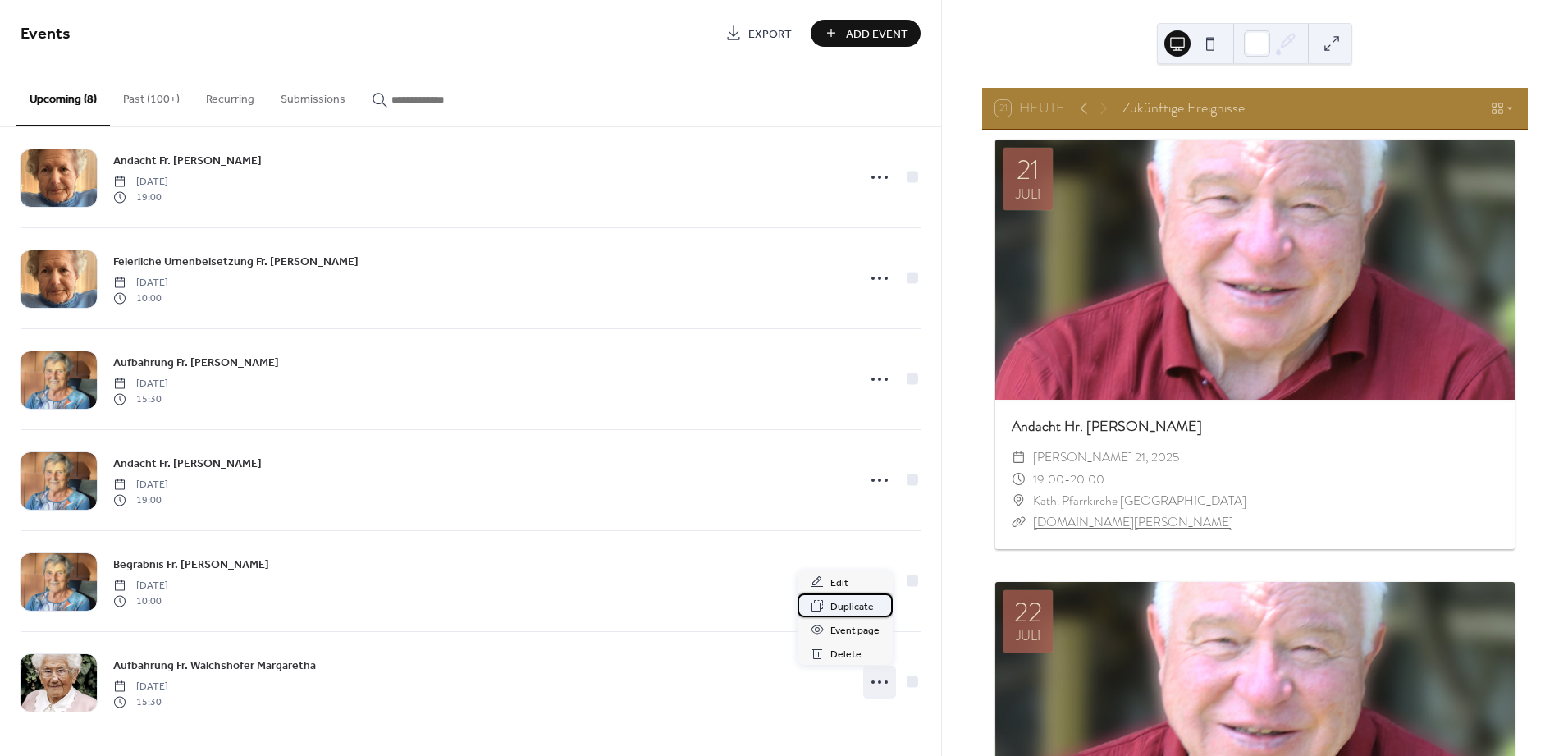 click on "Duplicate" at bounding box center [852, 607] 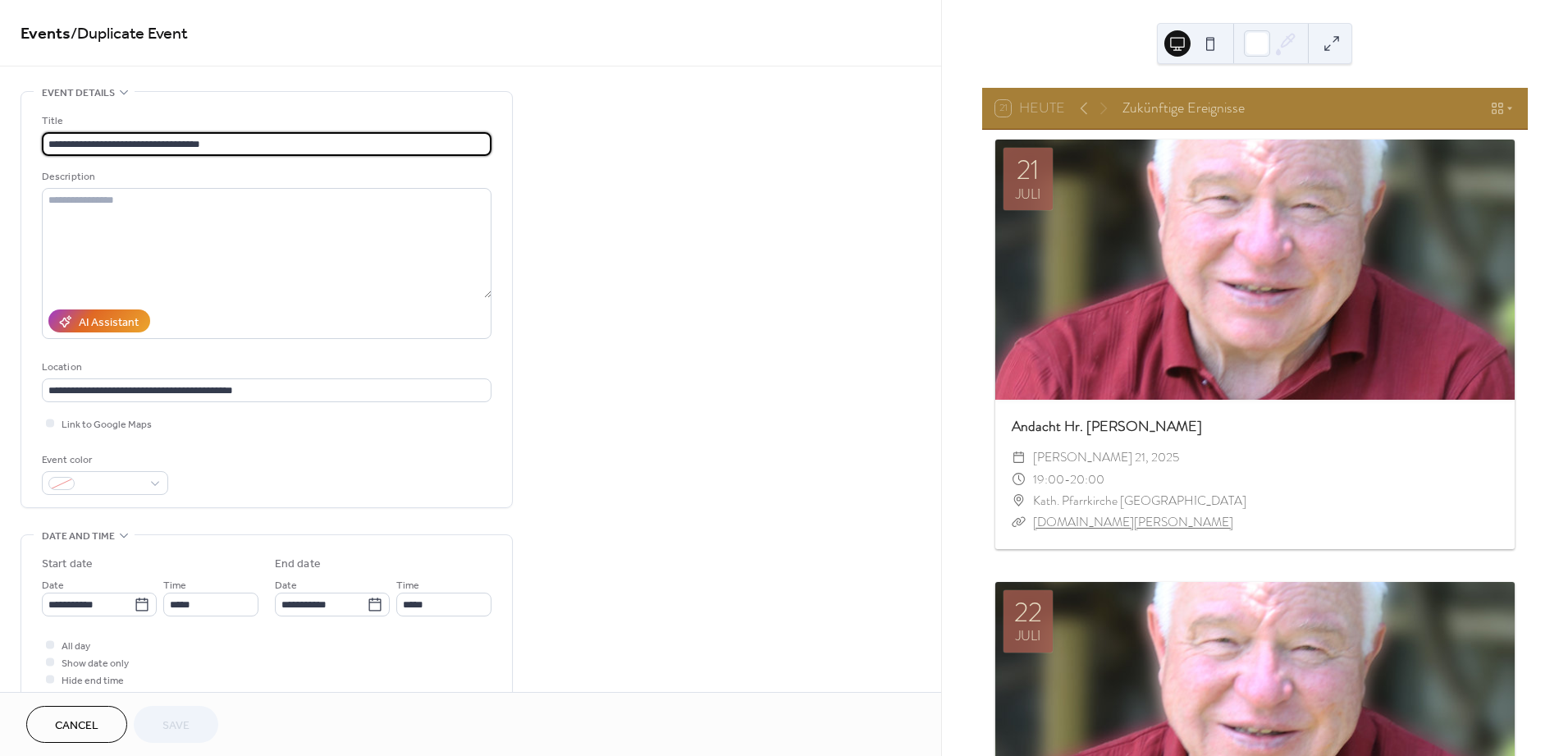 drag, startPoint x: 100, startPoint y: 142, endPoint x: -64, endPoint y: 144, distance: 164.01219 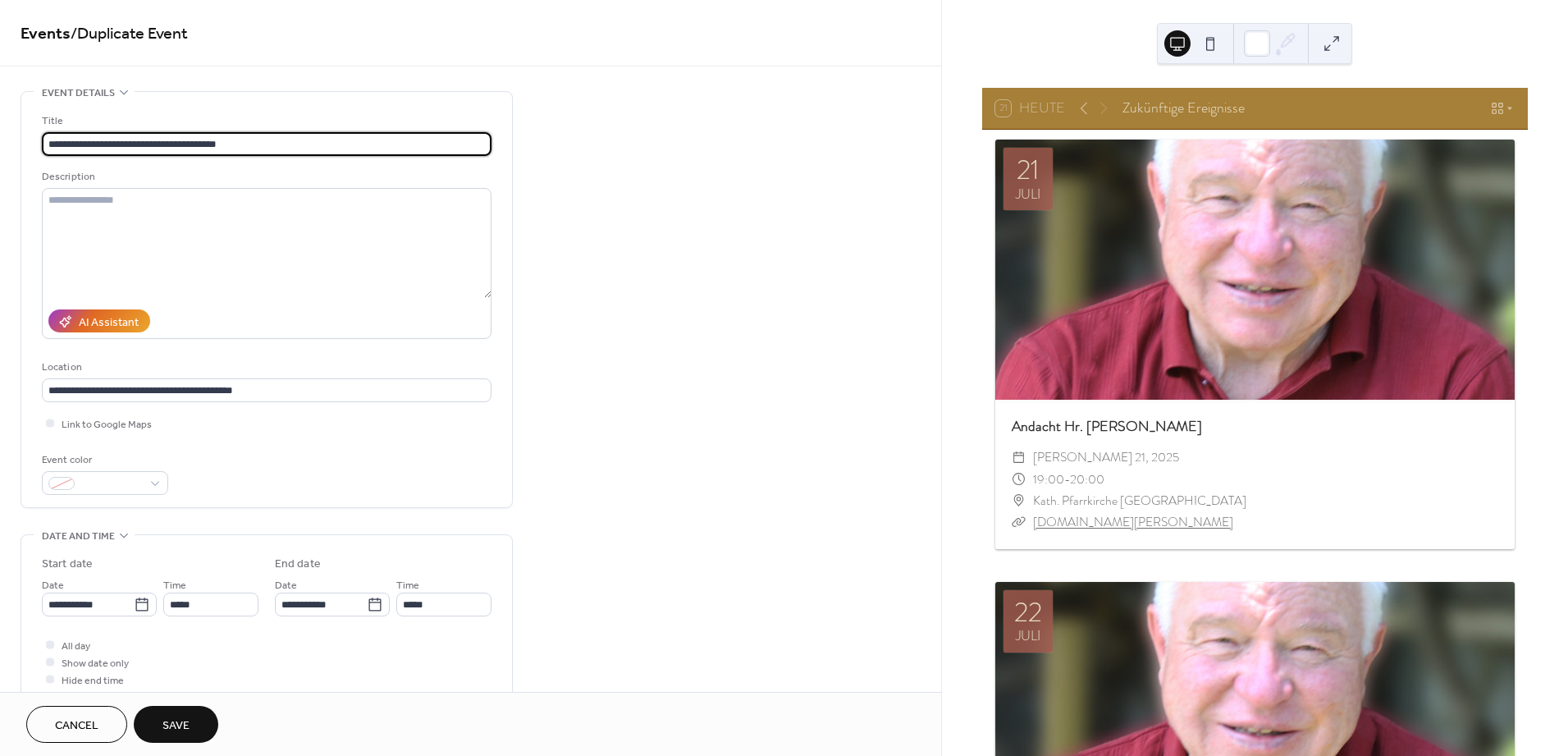 click on "**********" at bounding box center [267, 144] 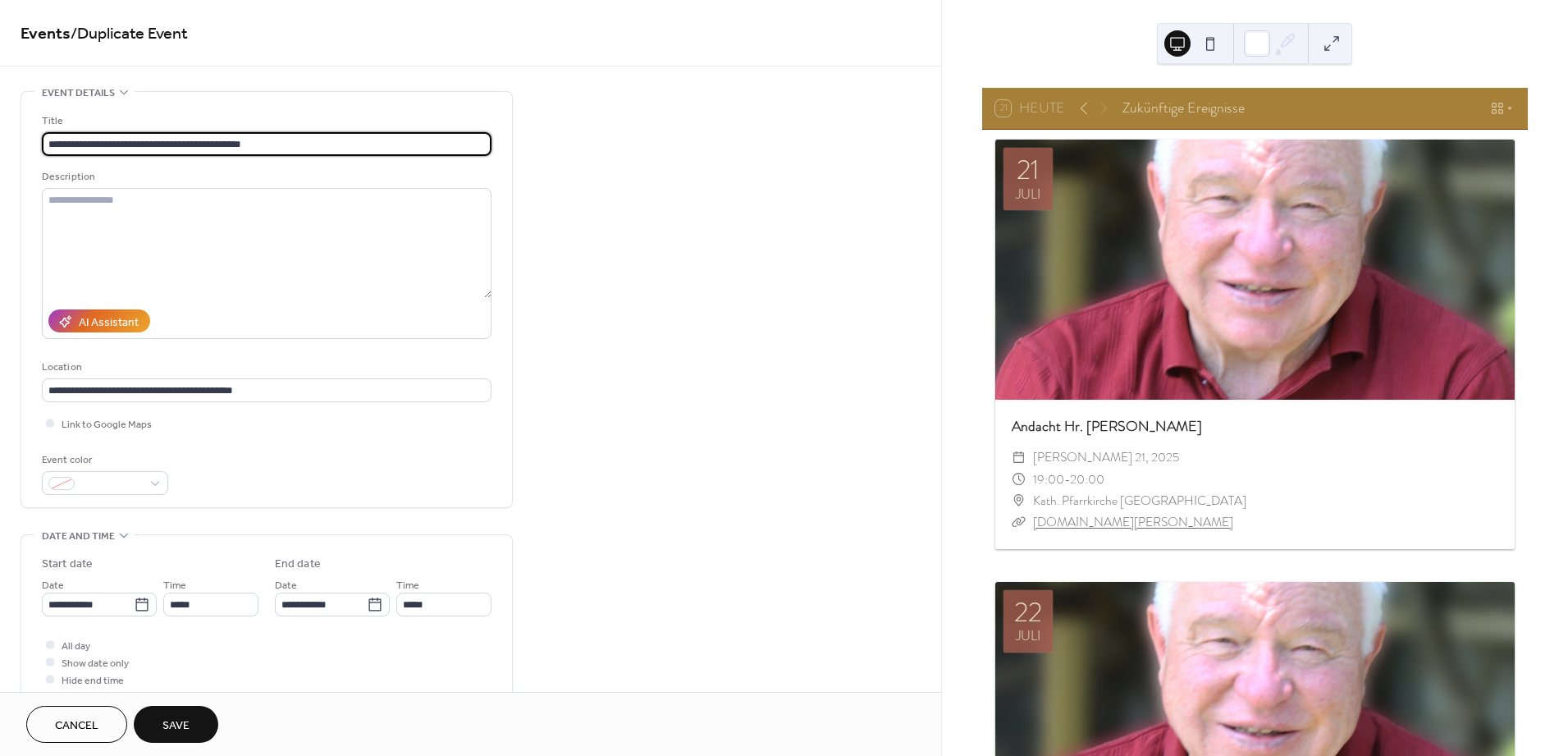 click on "**********" at bounding box center [267, 144] 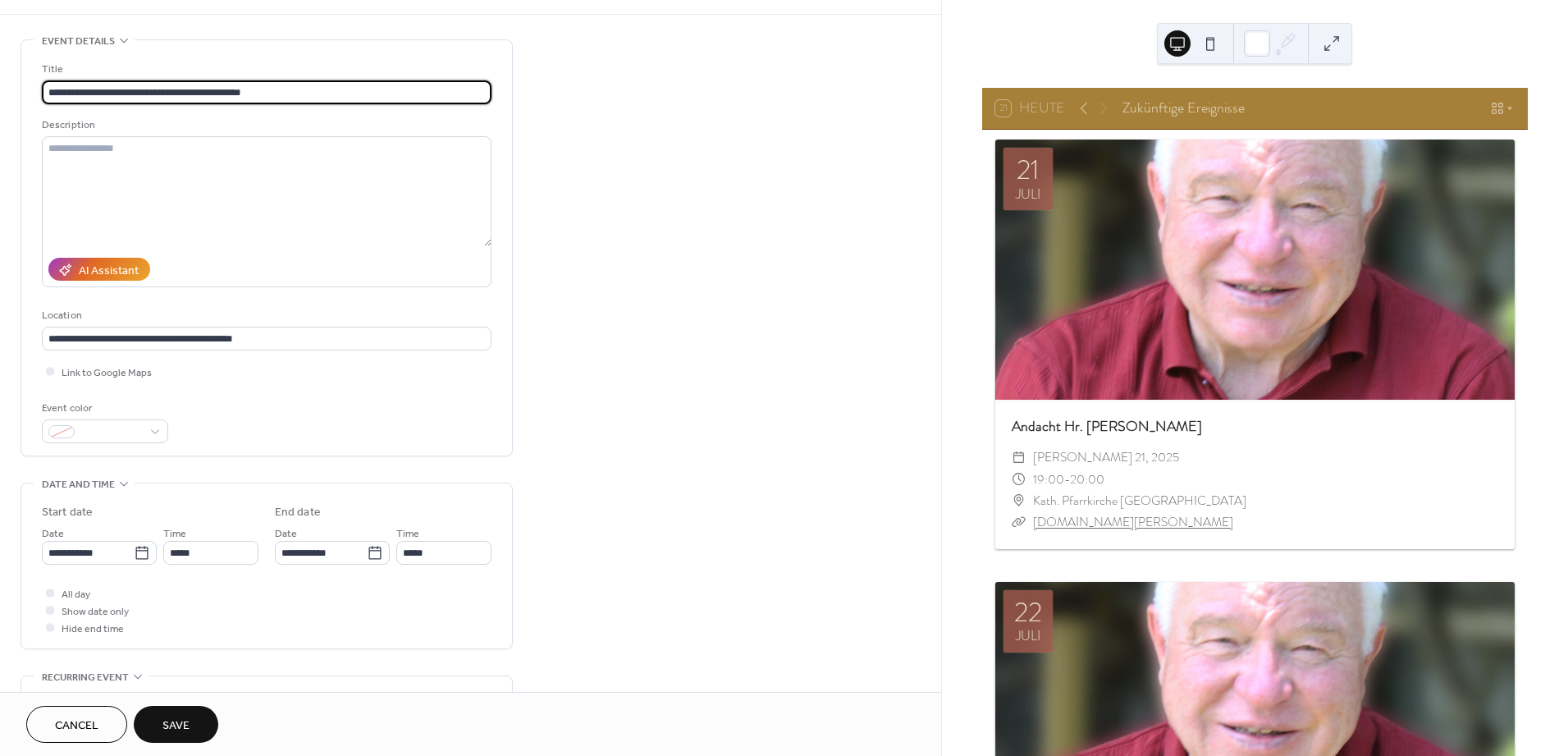 scroll, scrollTop: 273, scrollLeft: 0, axis: vertical 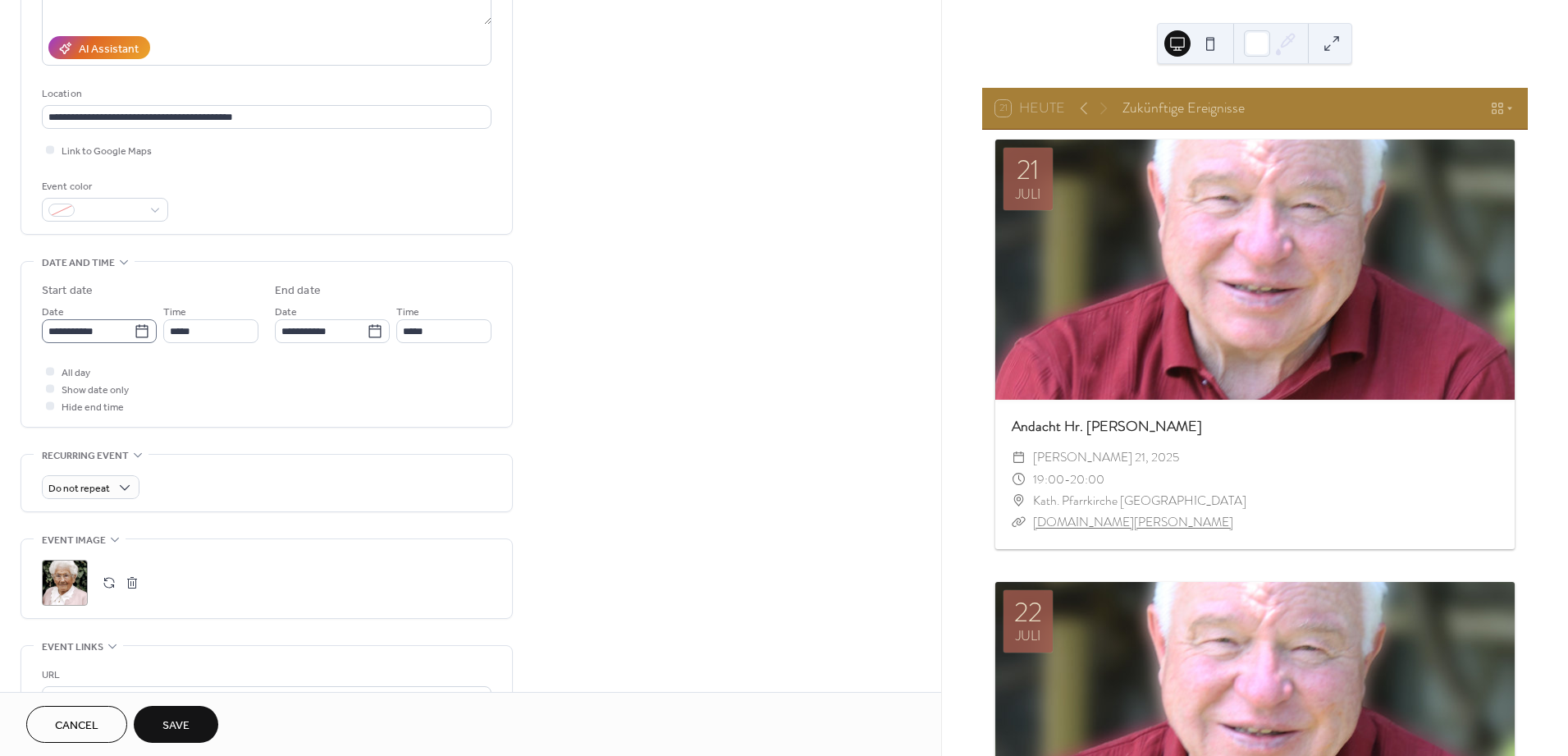 type on "**********" 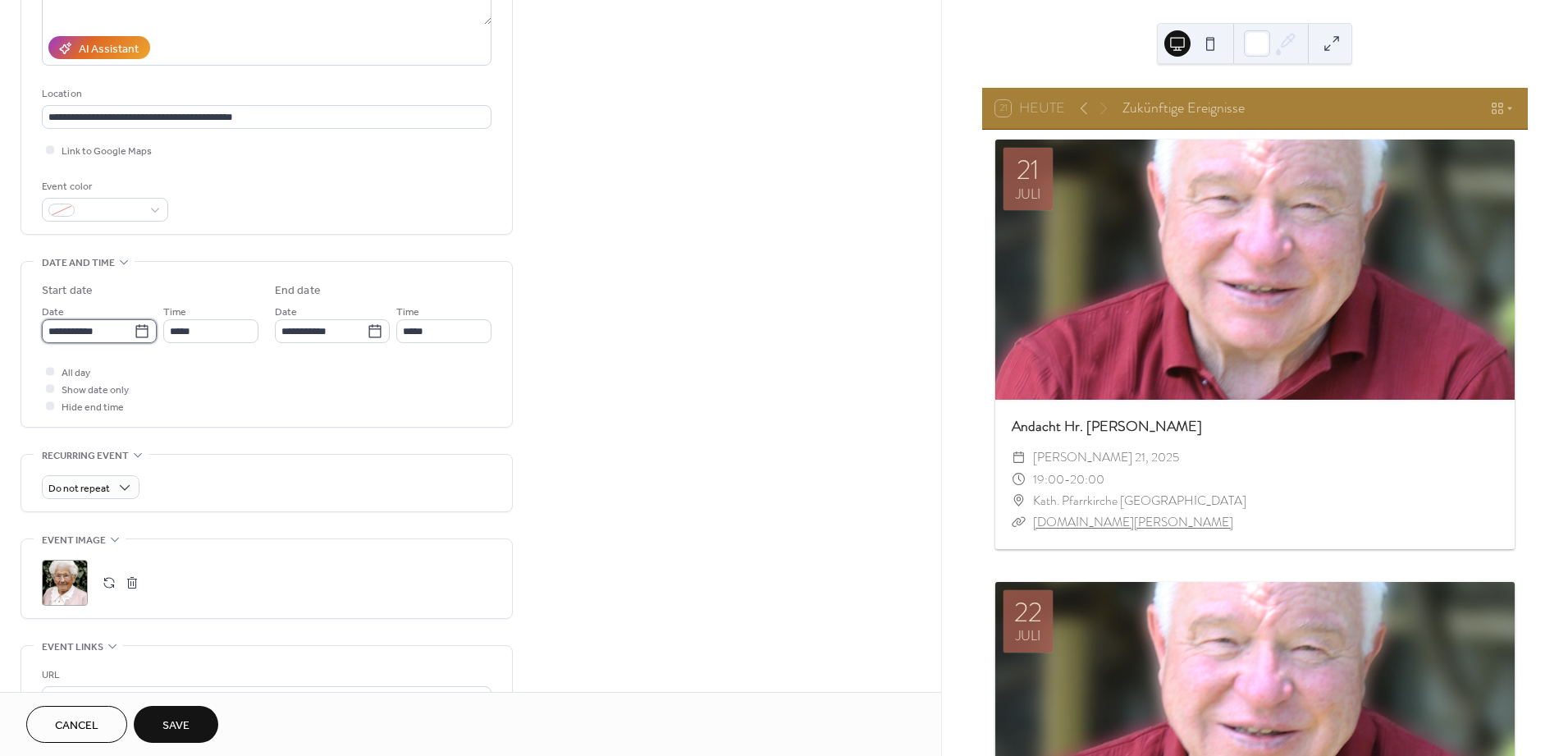 click on "**********" at bounding box center (88, 331) 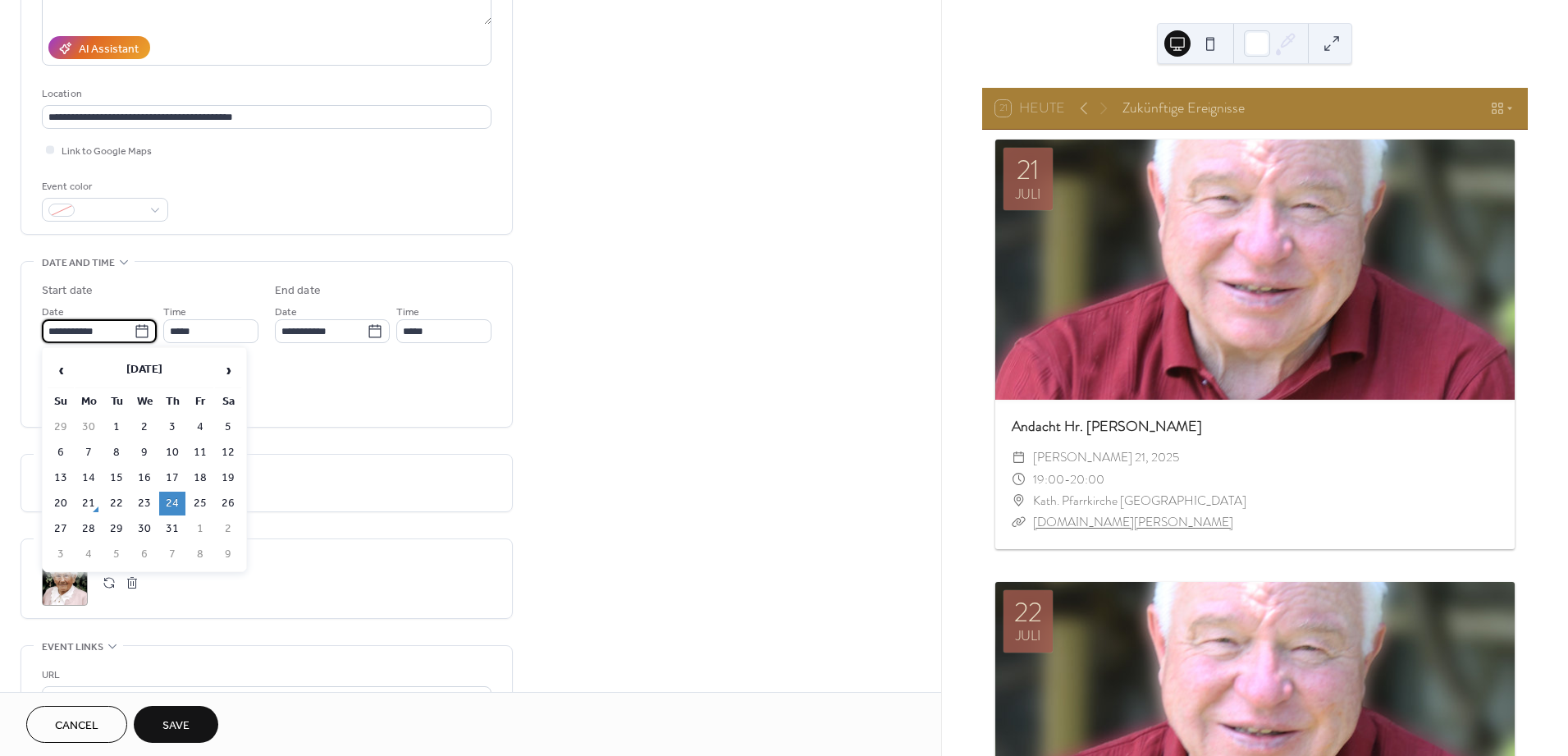click on "25" at bounding box center (200, 503) 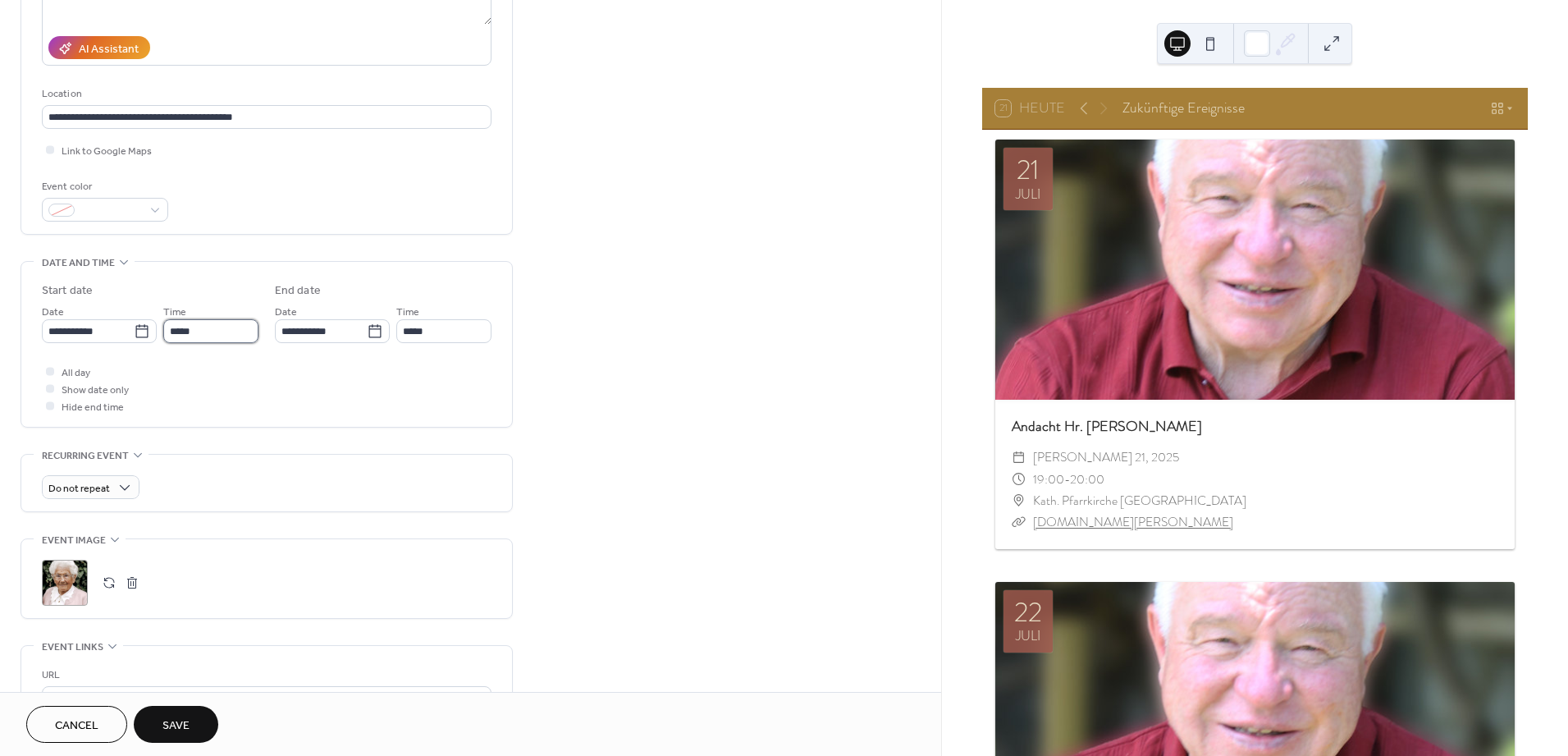 click on "*****" at bounding box center (211, 331) 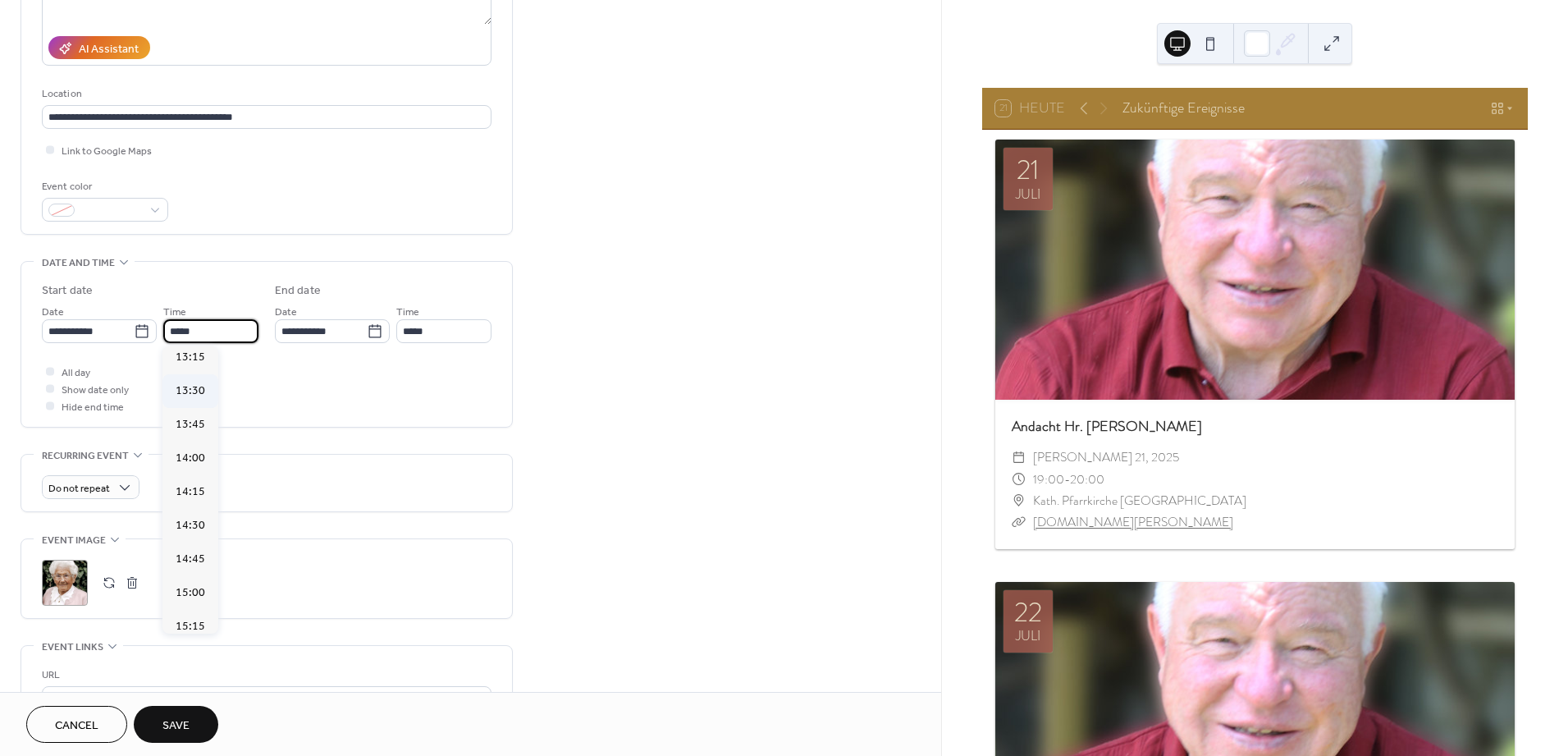 scroll, scrollTop: 1743, scrollLeft: 0, axis: vertical 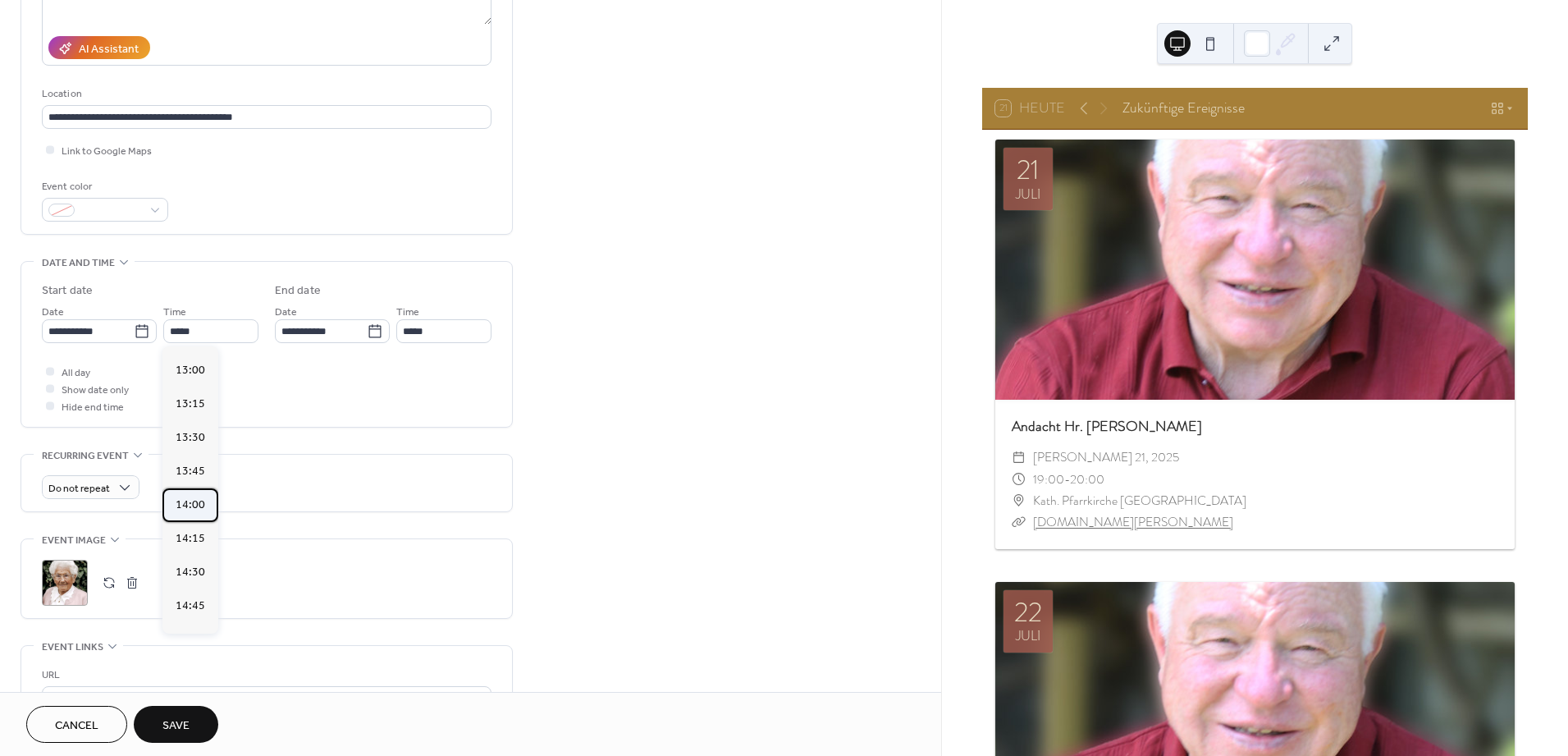 click on "14:00" at bounding box center (190, 504) 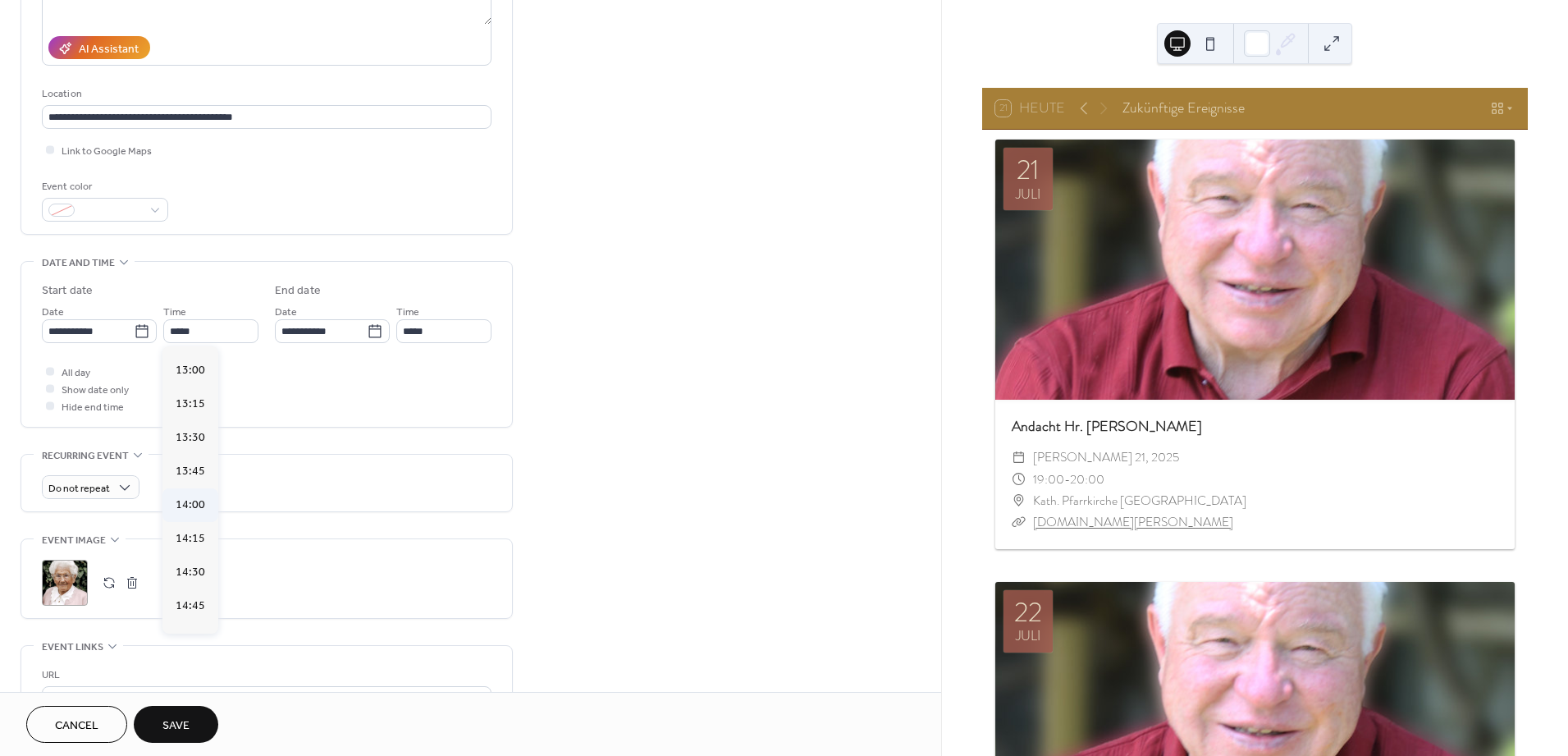 type on "*****" 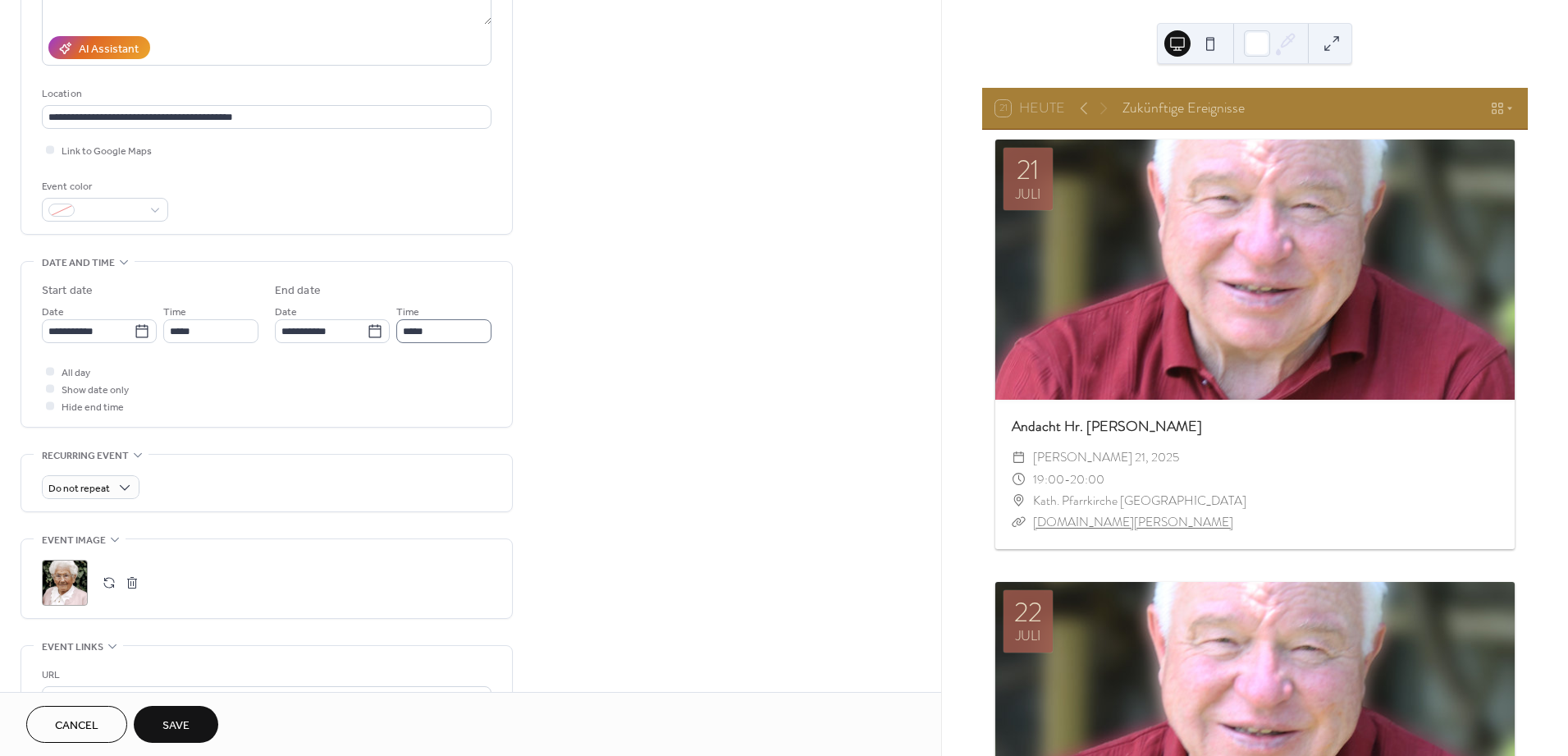 drag, startPoint x: 437, startPoint y: 317, endPoint x: 431, endPoint y: 328, distance: 12.529964 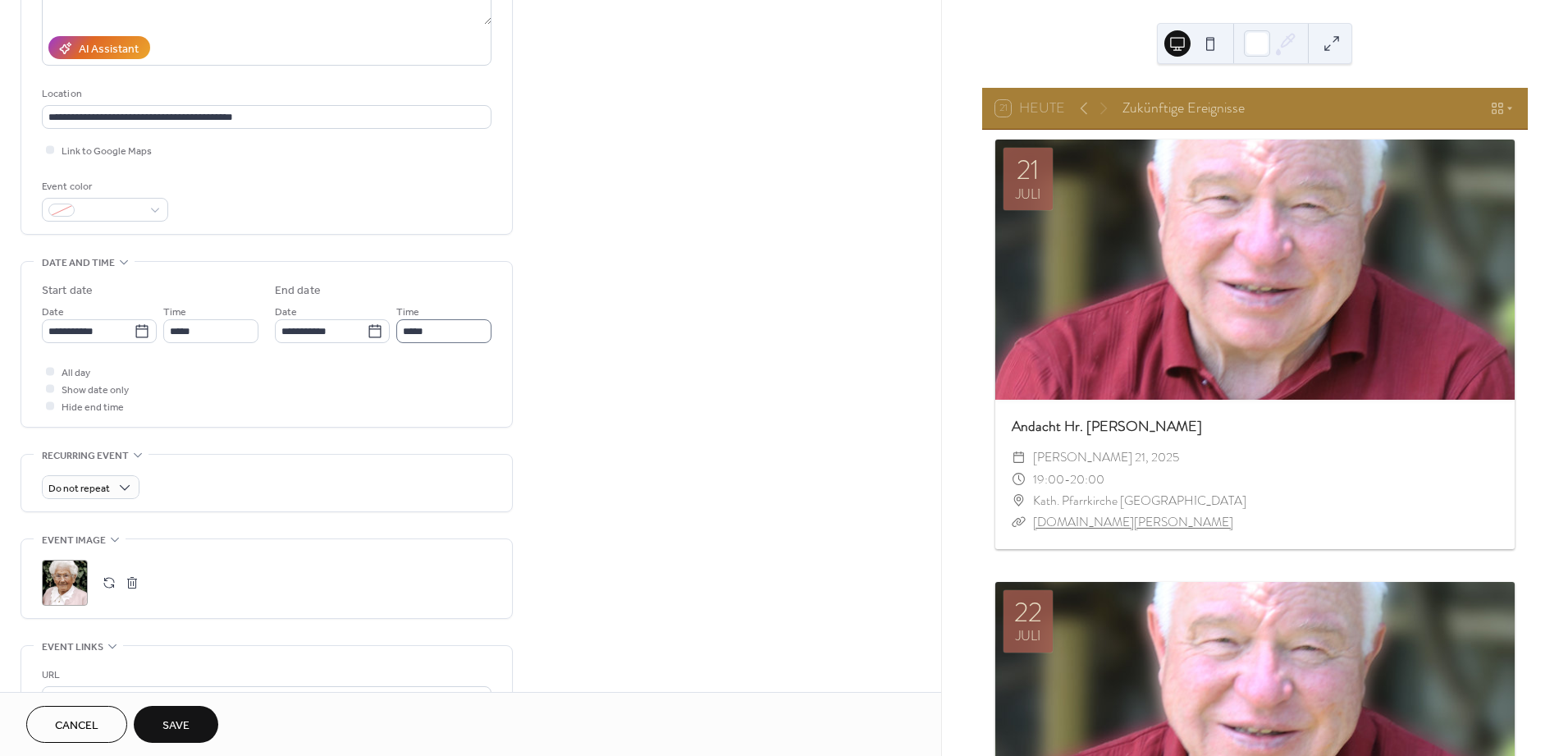 click on "Time *****" at bounding box center [444, 323] 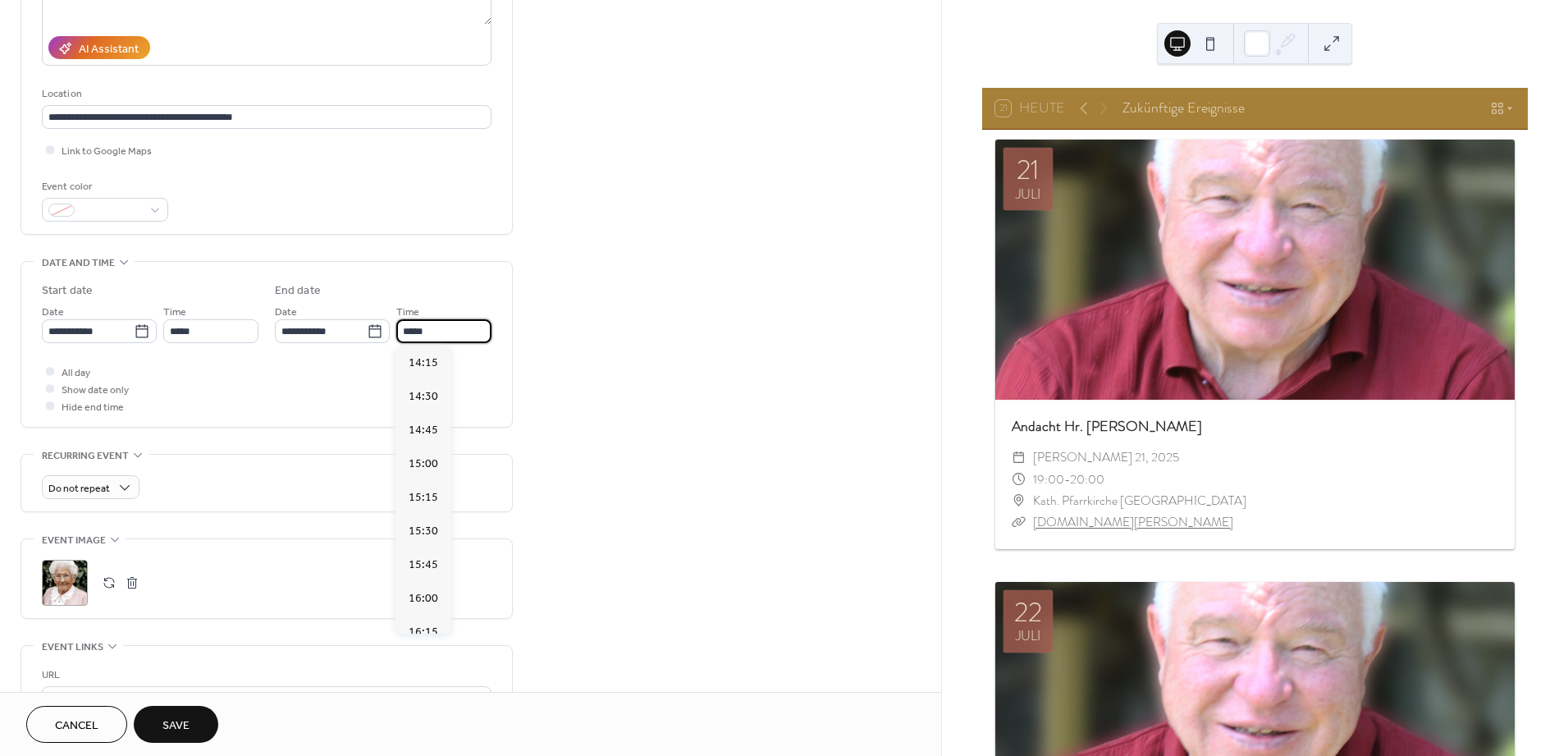 click on "*****" at bounding box center [444, 331] 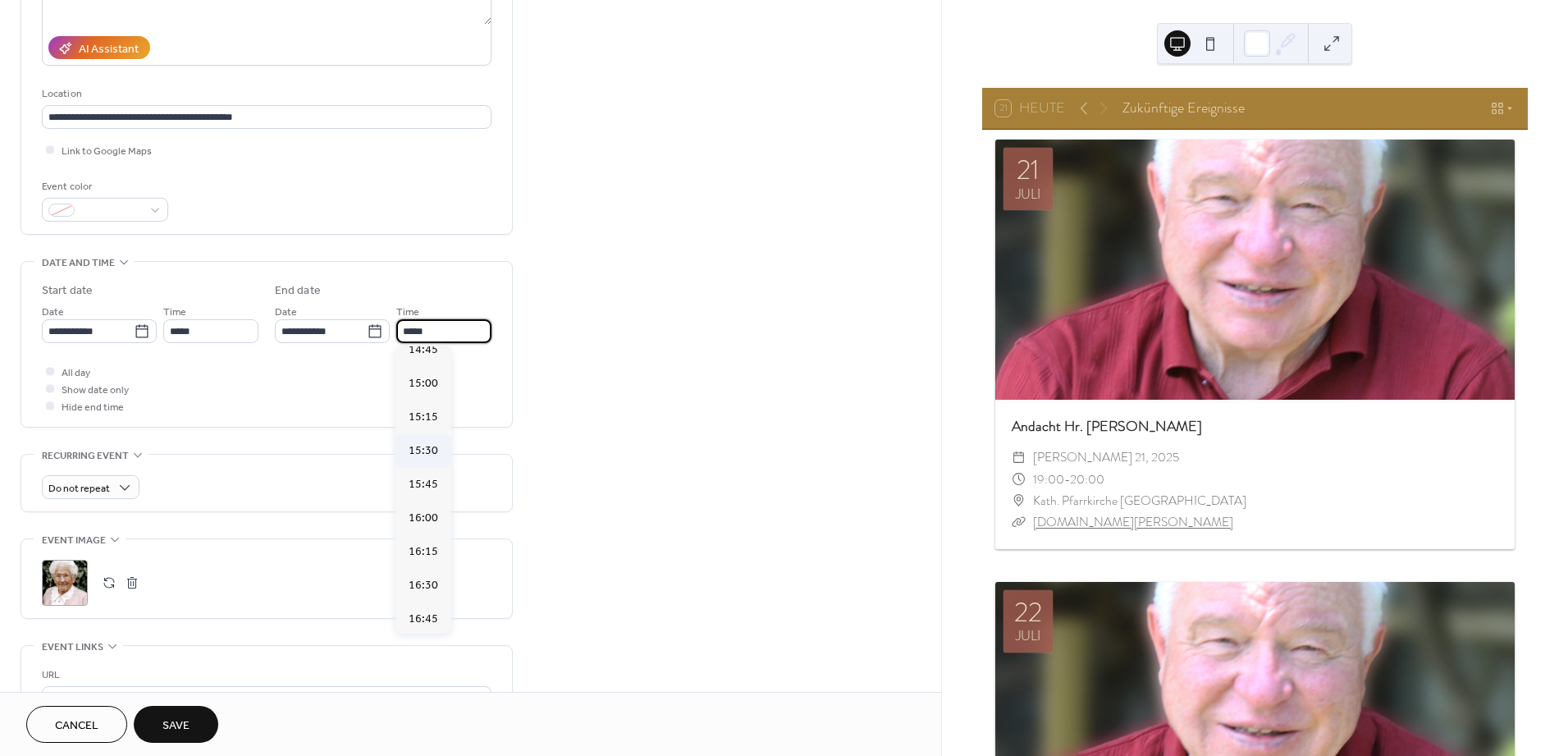 scroll, scrollTop: 77, scrollLeft: 0, axis: vertical 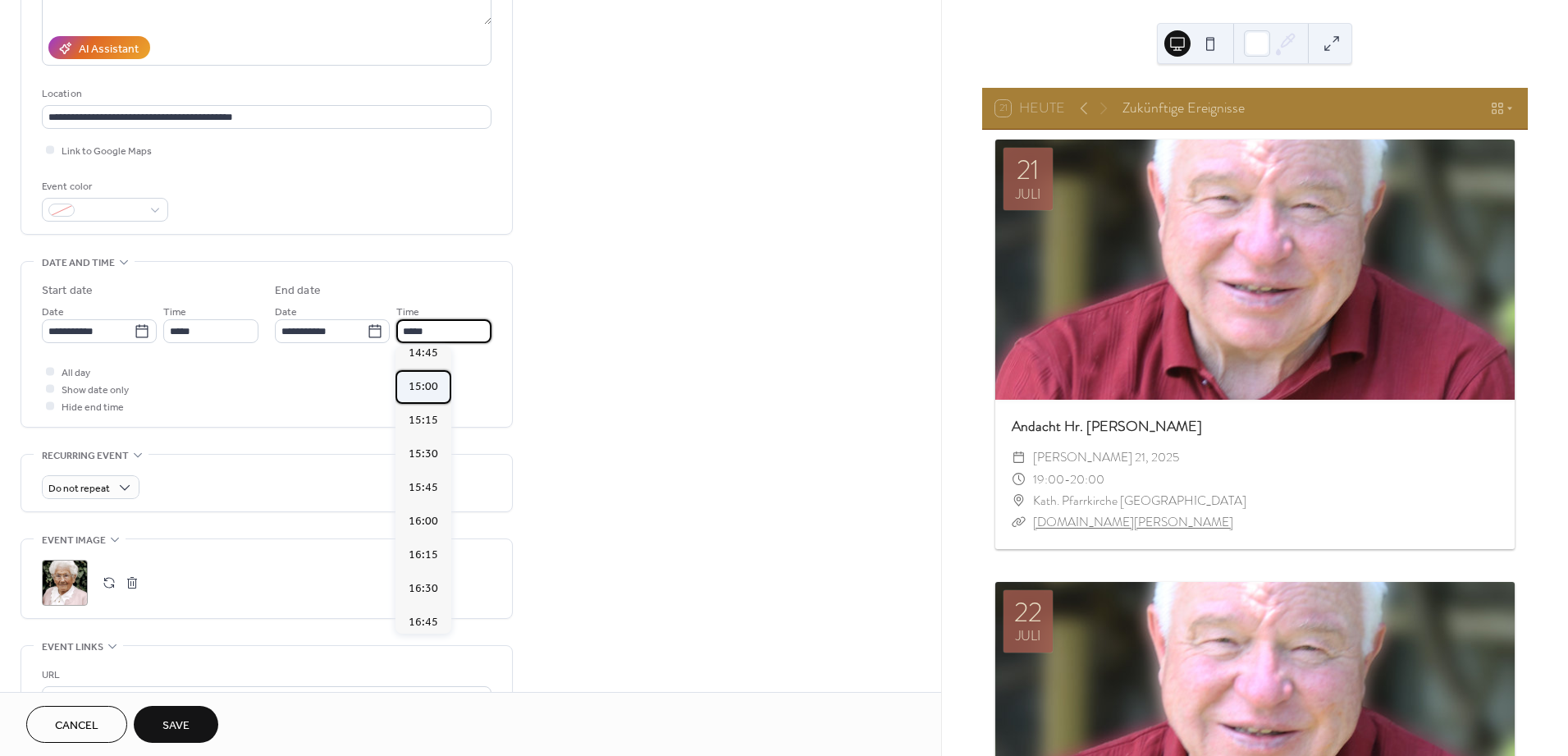 click on "15:00" at bounding box center (423, 386) 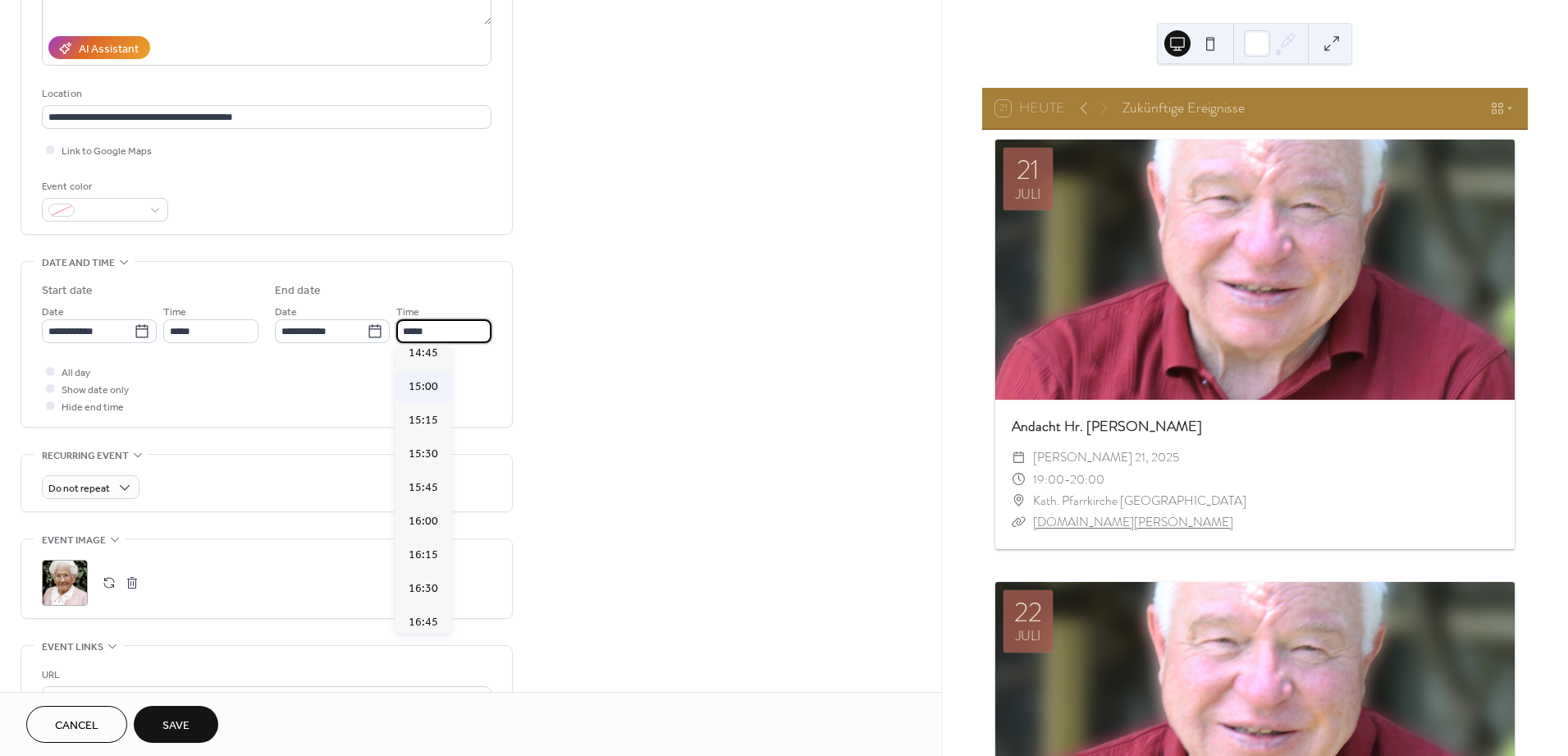type on "*****" 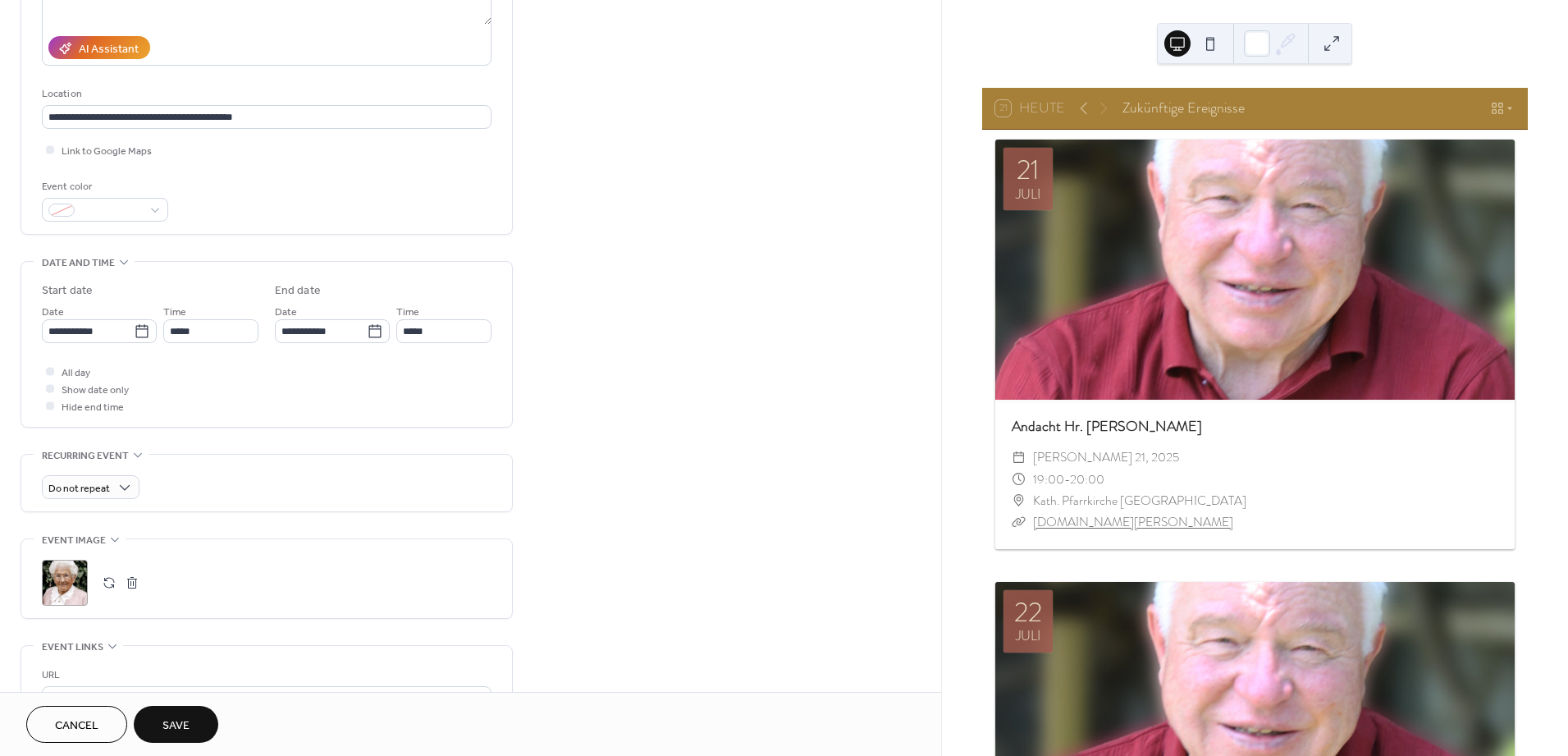 click on "**********" at bounding box center (470, 382) 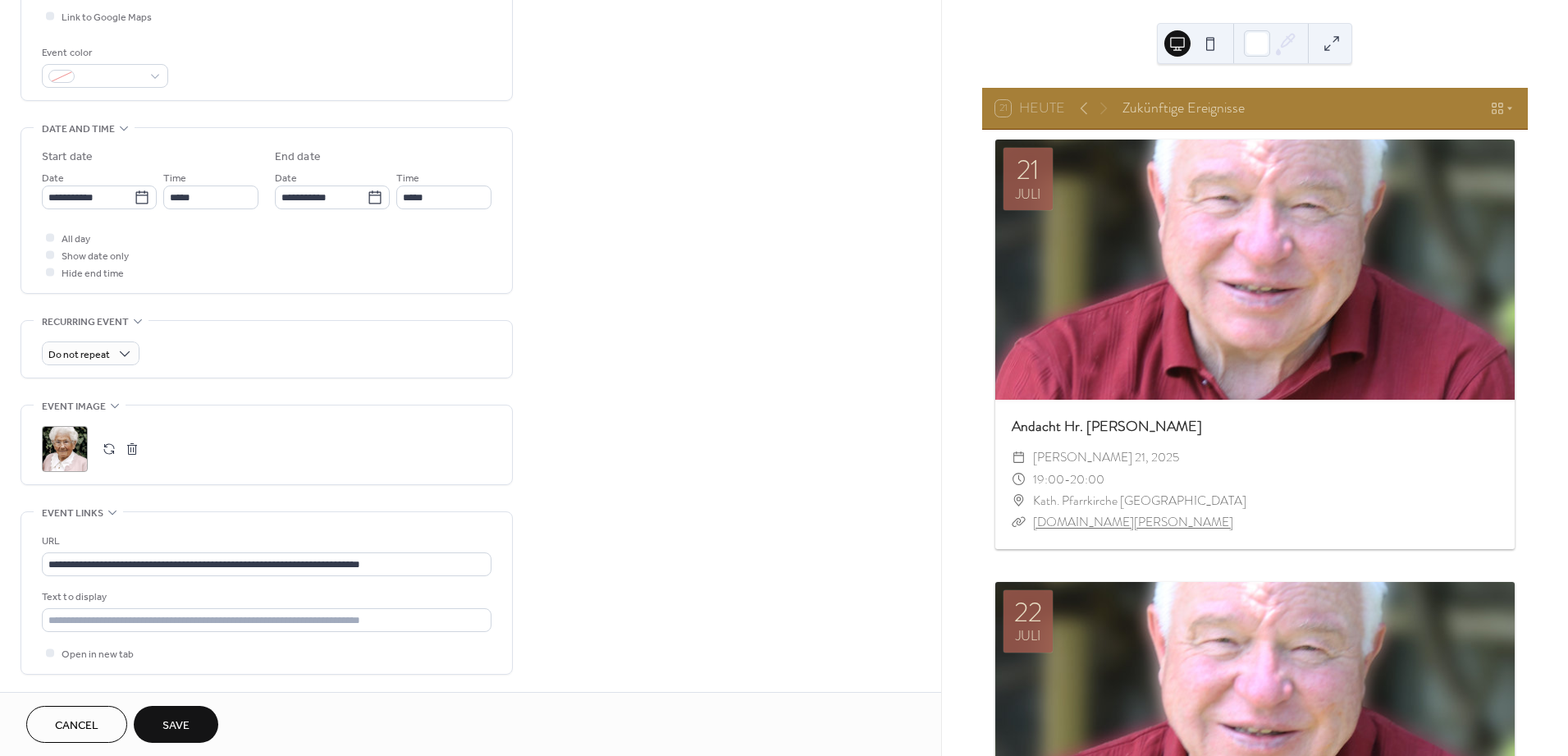 scroll, scrollTop: 456, scrollLeft: 0, axis: vertical 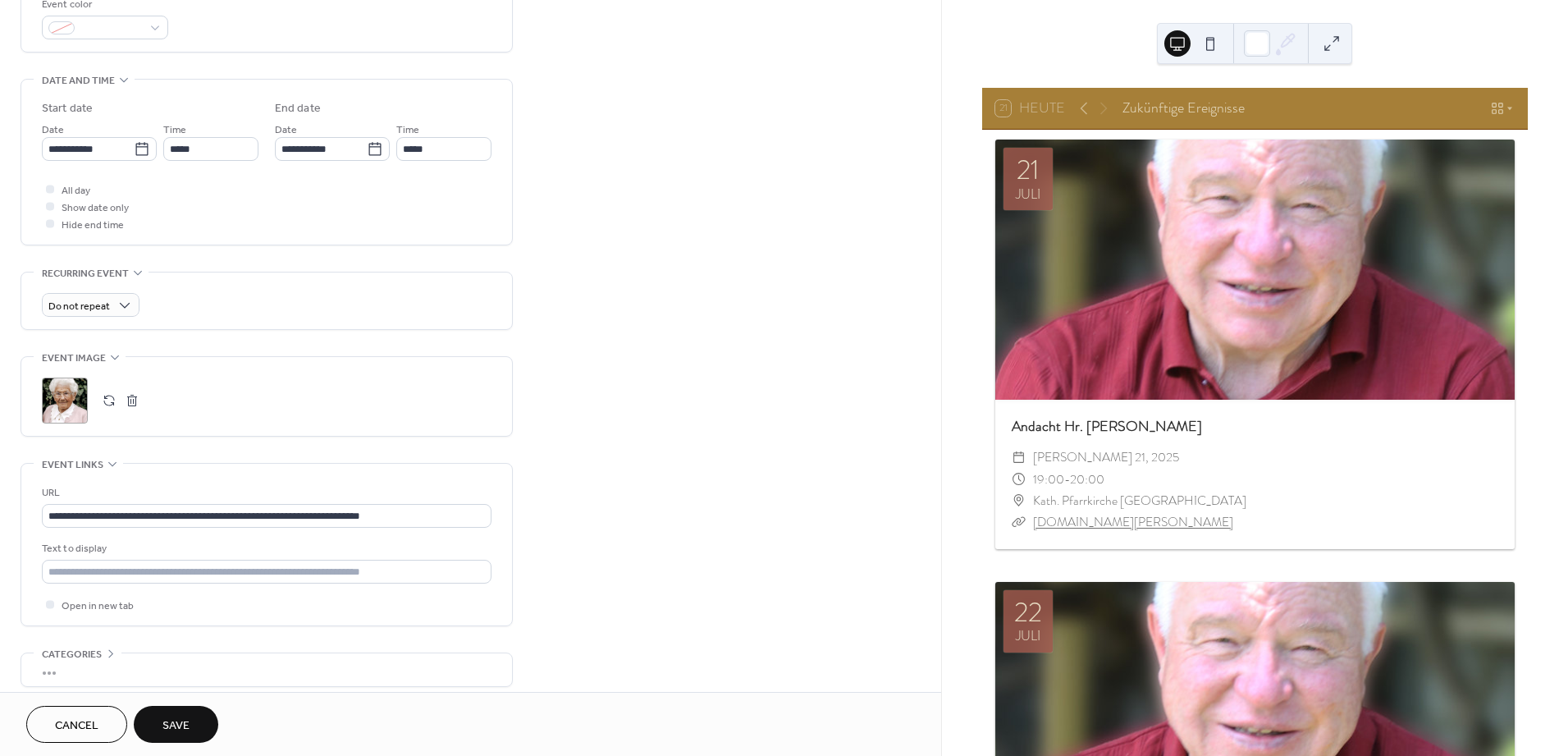 click on "Save" at bounding box center (176, 726) 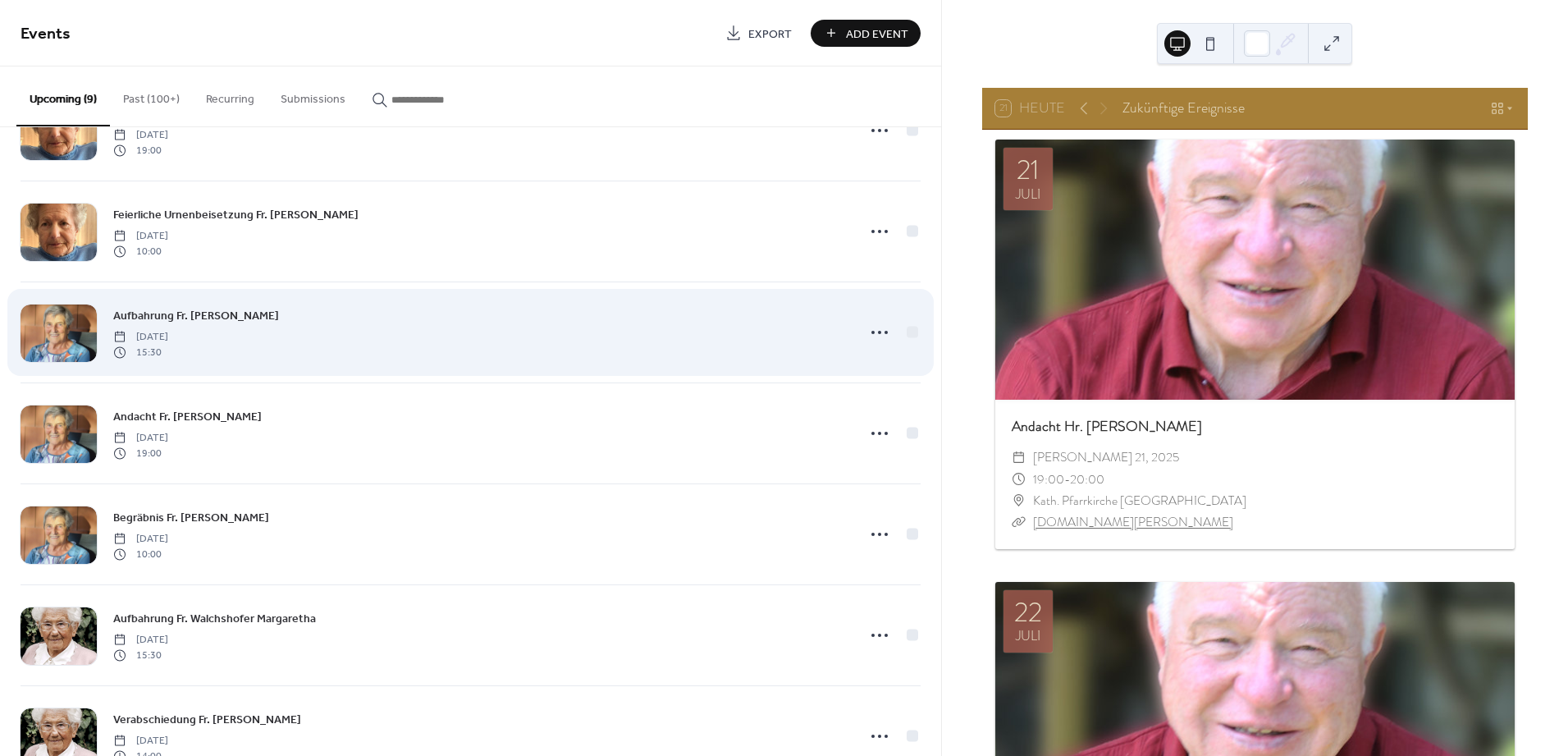 scroll, scrollTop: 328, scrollLeft: 0, axis: vertical 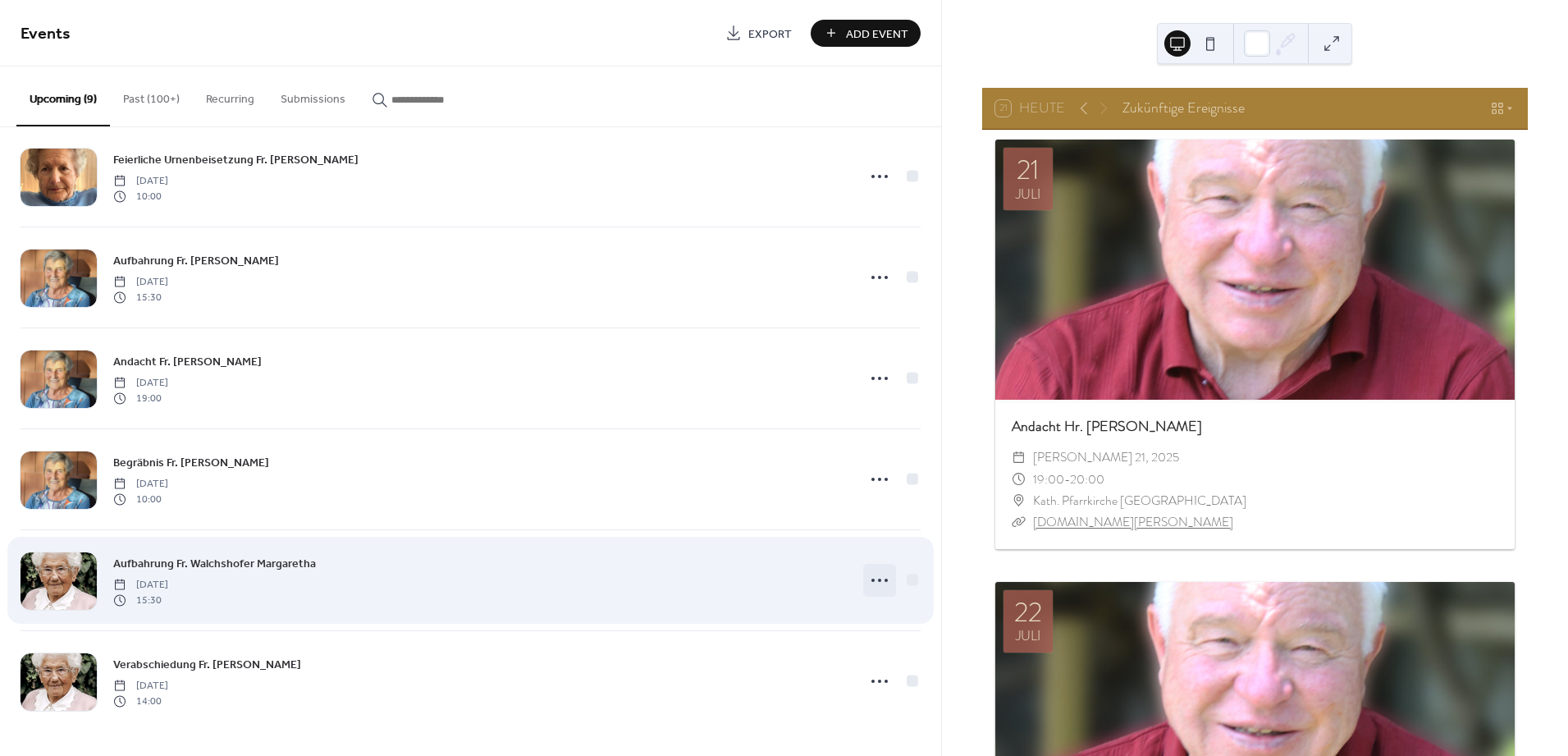 click 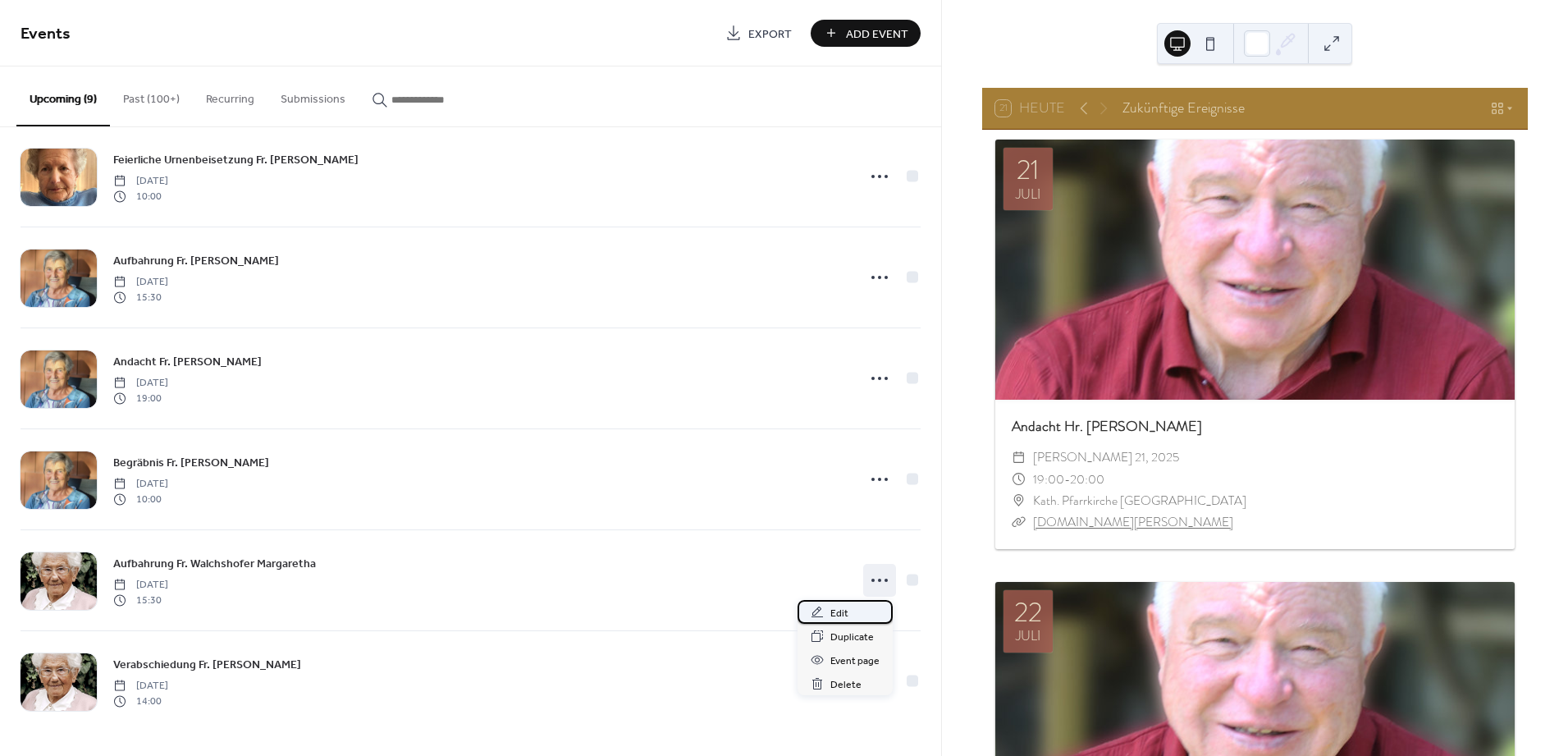 click on "Edit" at bounding box center (845, 612) 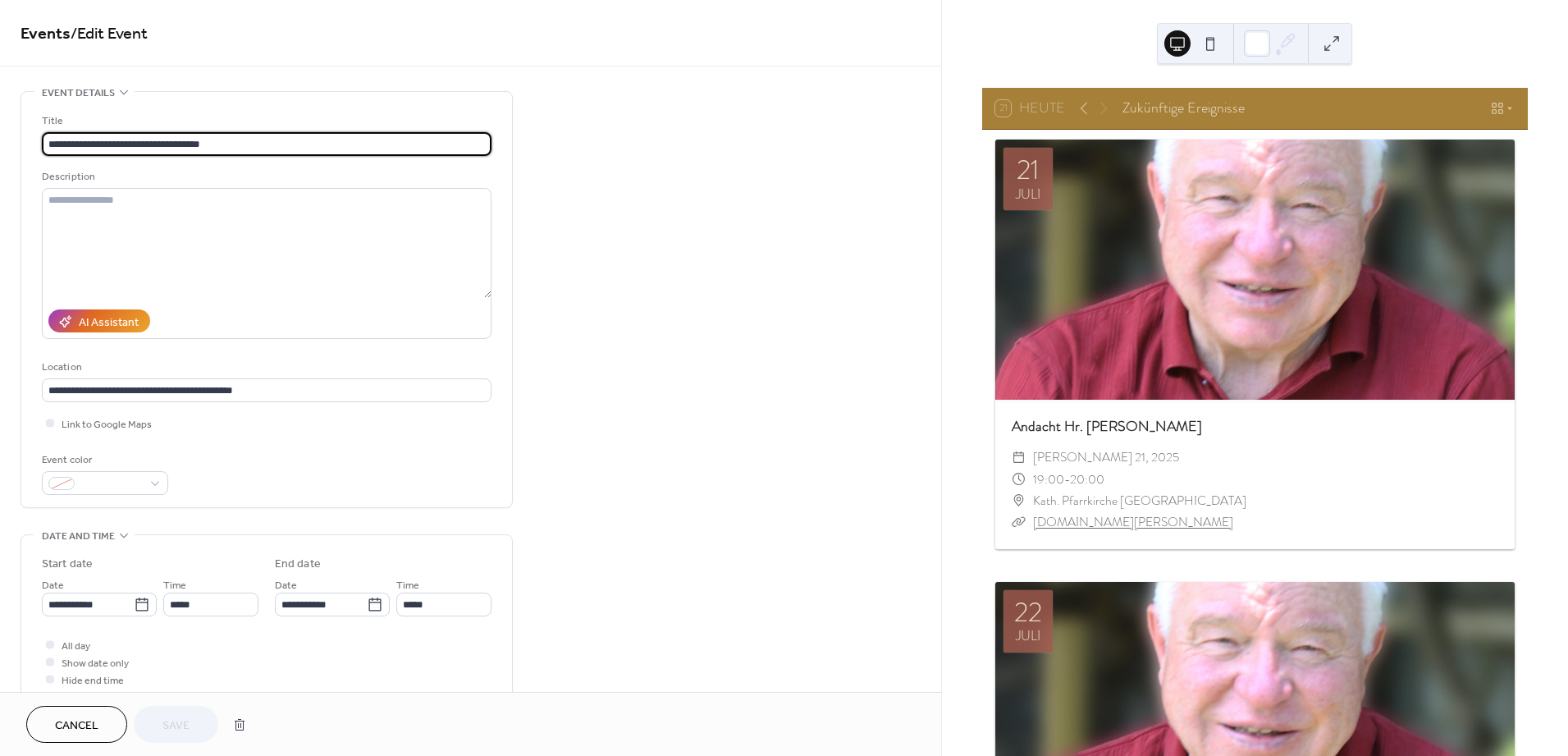 click on "**********" at bounding box center [267, 144] 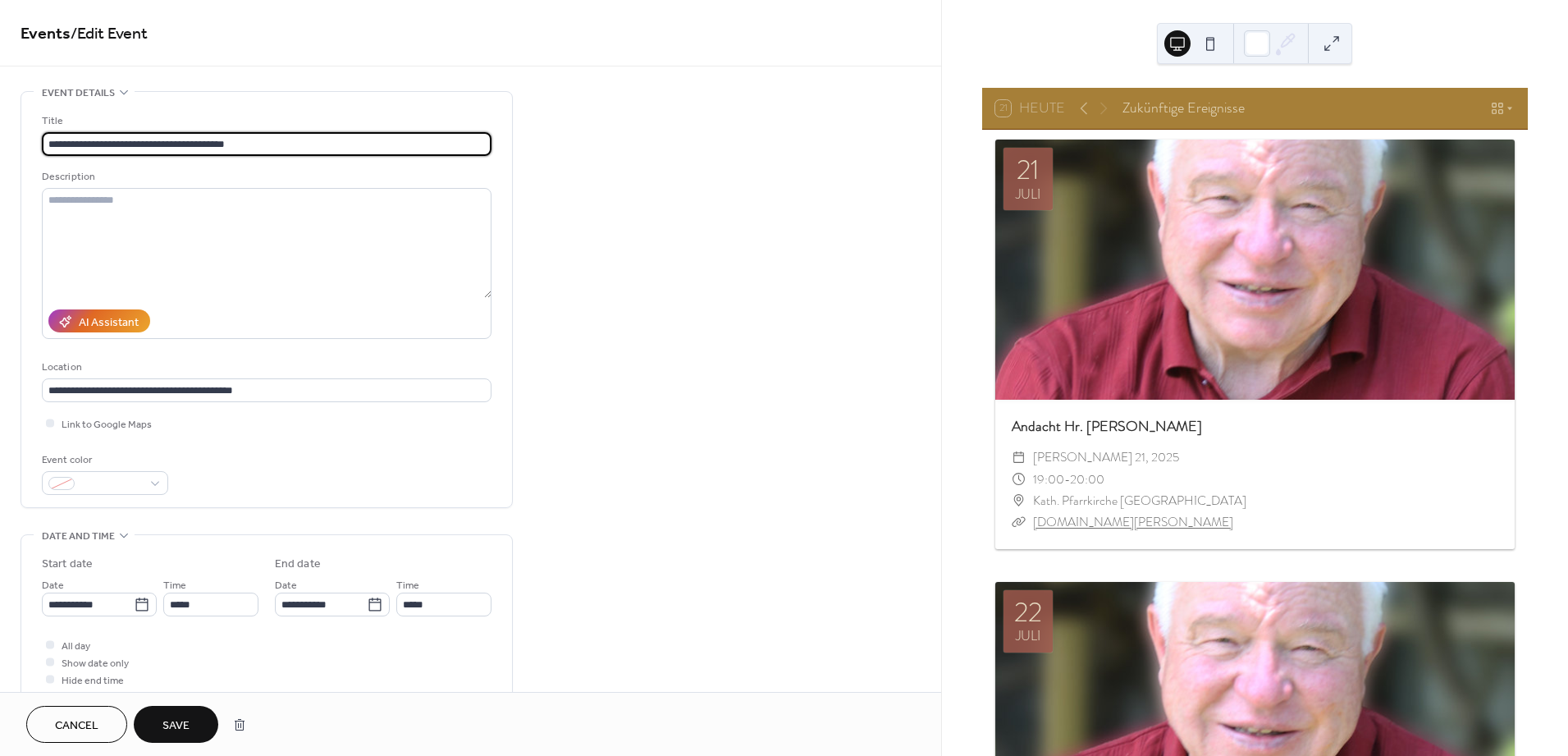 type on "**********" 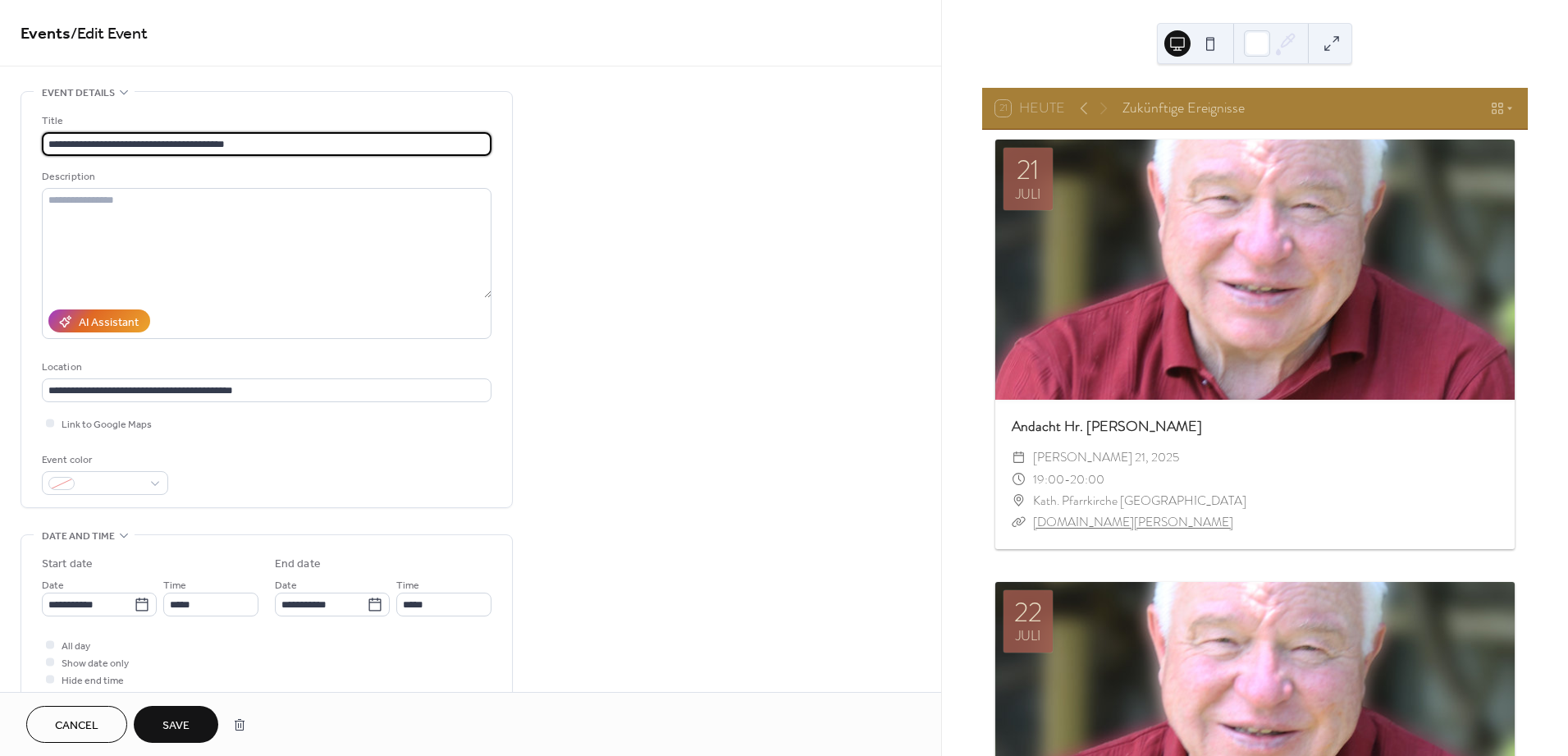 click on "Save" at bounding box center [176, 724] 